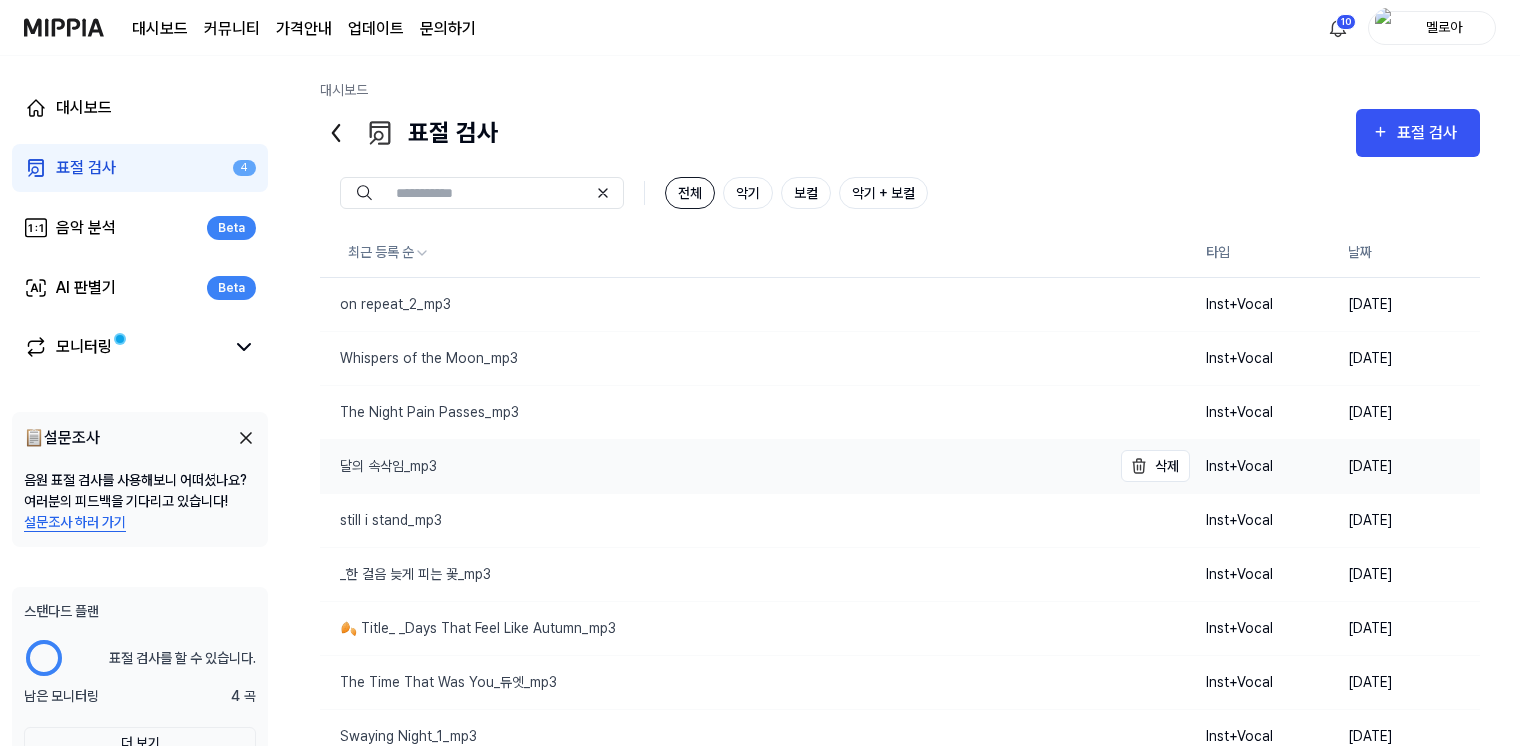 scroll, scrollTop: 0, scrollLeft: 0, axis: both 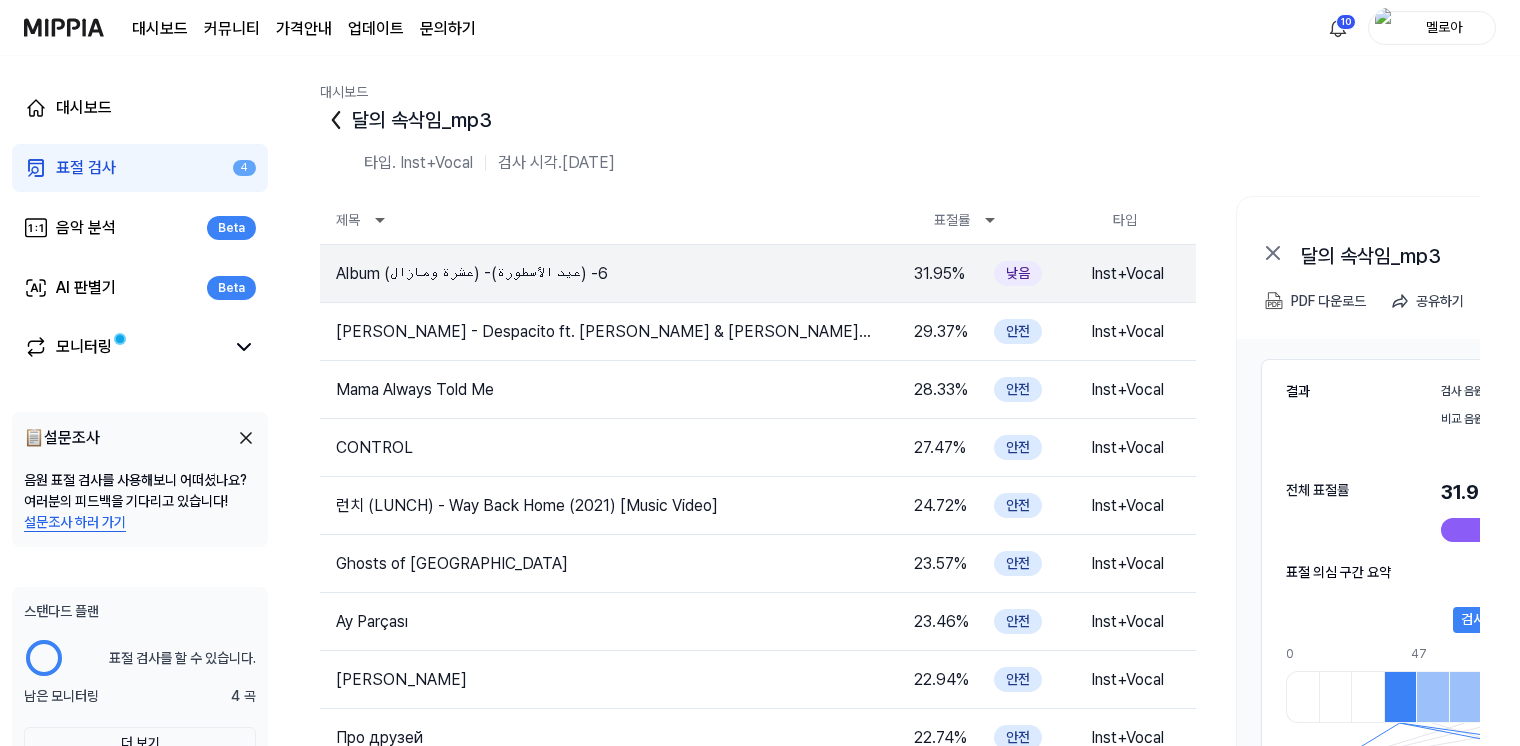 click on "결과 검사 음원 달의 속삭임_mp3 비교 음원 Album (عشرة ومازال) -6- (عيد الأسطورة) 전체 표절률 31.95 % 표절률 판단 기준 낮음 표절 의심 구간 요약 검사 음원 달의 속삭임_mp3 0 12 24 36 47 59 71 82 94 106 117 129 141 153 164 176 188 0 12 24 36 47 59 71 82 94 106 117 129 141 153 164 176 188 199 211 223 235 246 258 270 281 293 305 317 비교 음원 Album (عشرة ومازال) -6- (عيد الأسطورة)" at bounding box center (1546, 635) 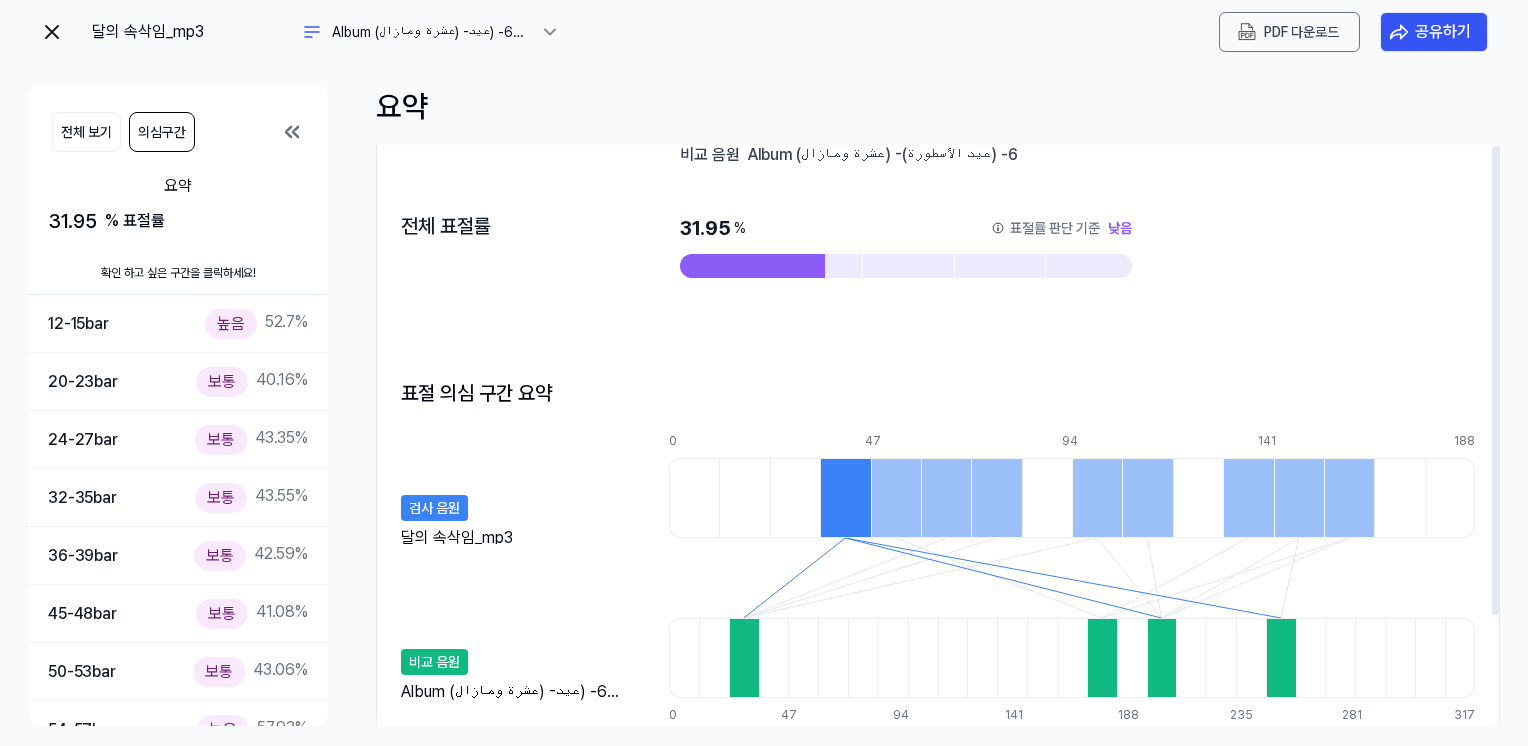 scroll, scrollTop: 135, scrollLeft: 0, axis: vertical 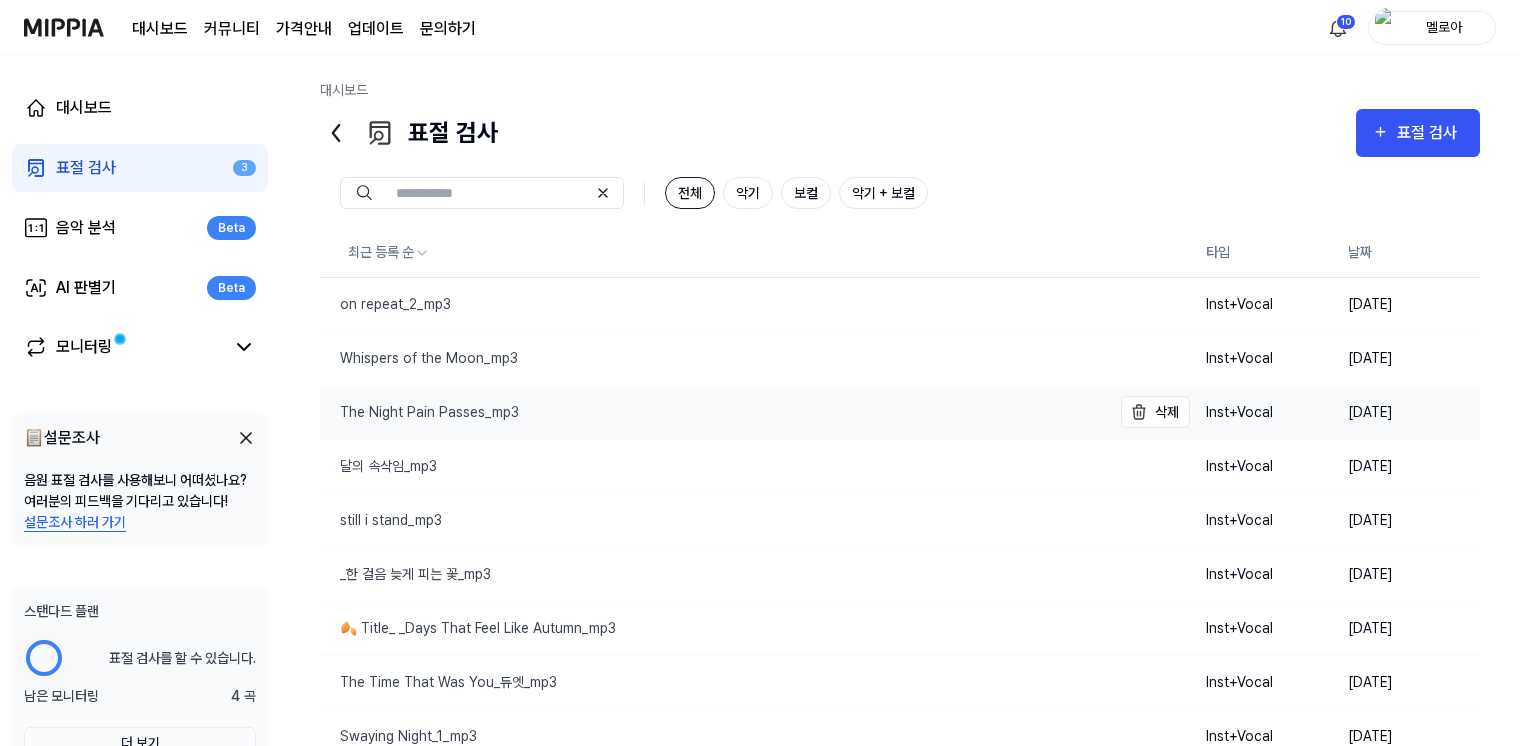 click on "The Night Pain Passes_mp3" at bounding box center [419, 412] 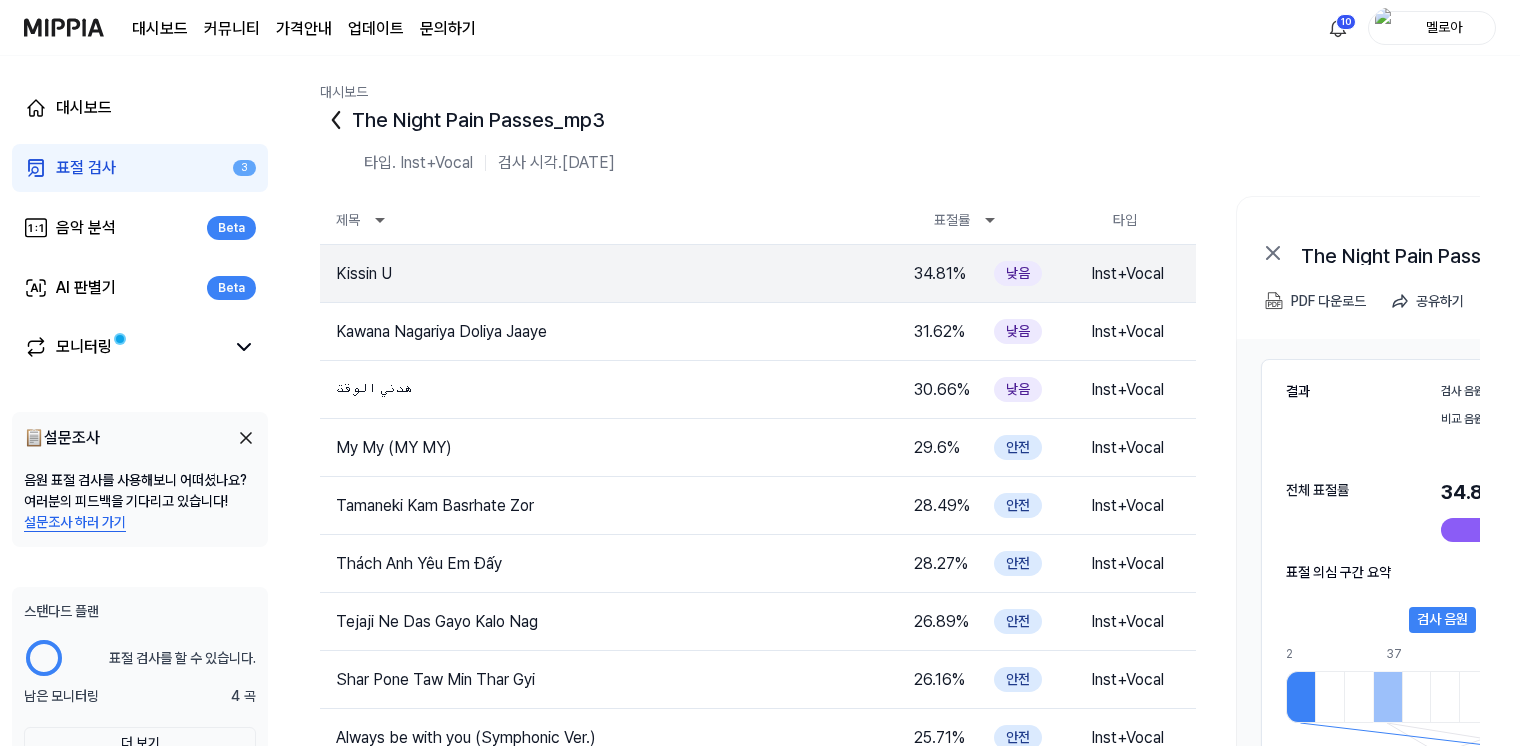click on "결과 검사 음원 The Night Pain Passes_mp3 비교 음원 Kissin U" at bounding box center (1546, 380) 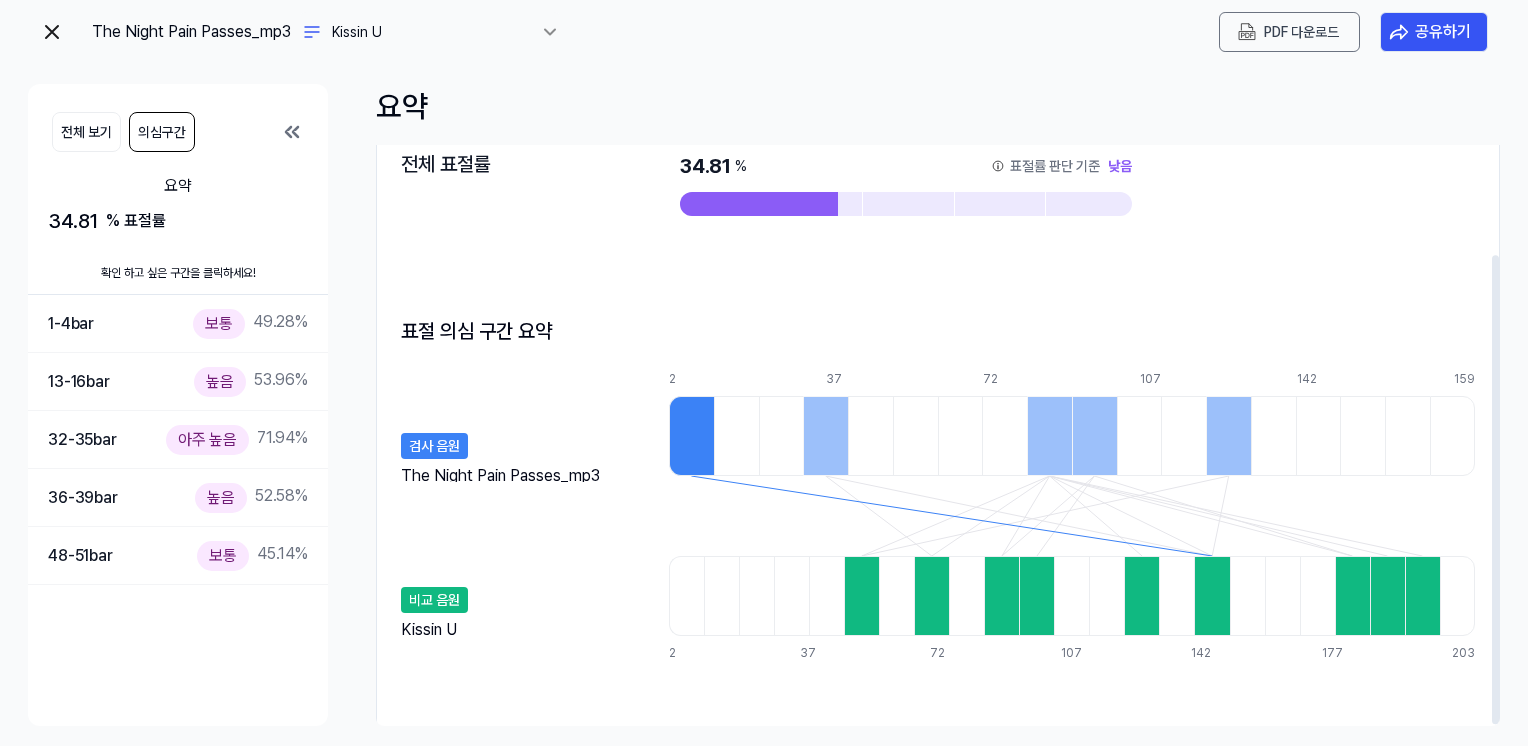 scroll, scrollTop: 135, scrollLeft: 0, axis: vertical 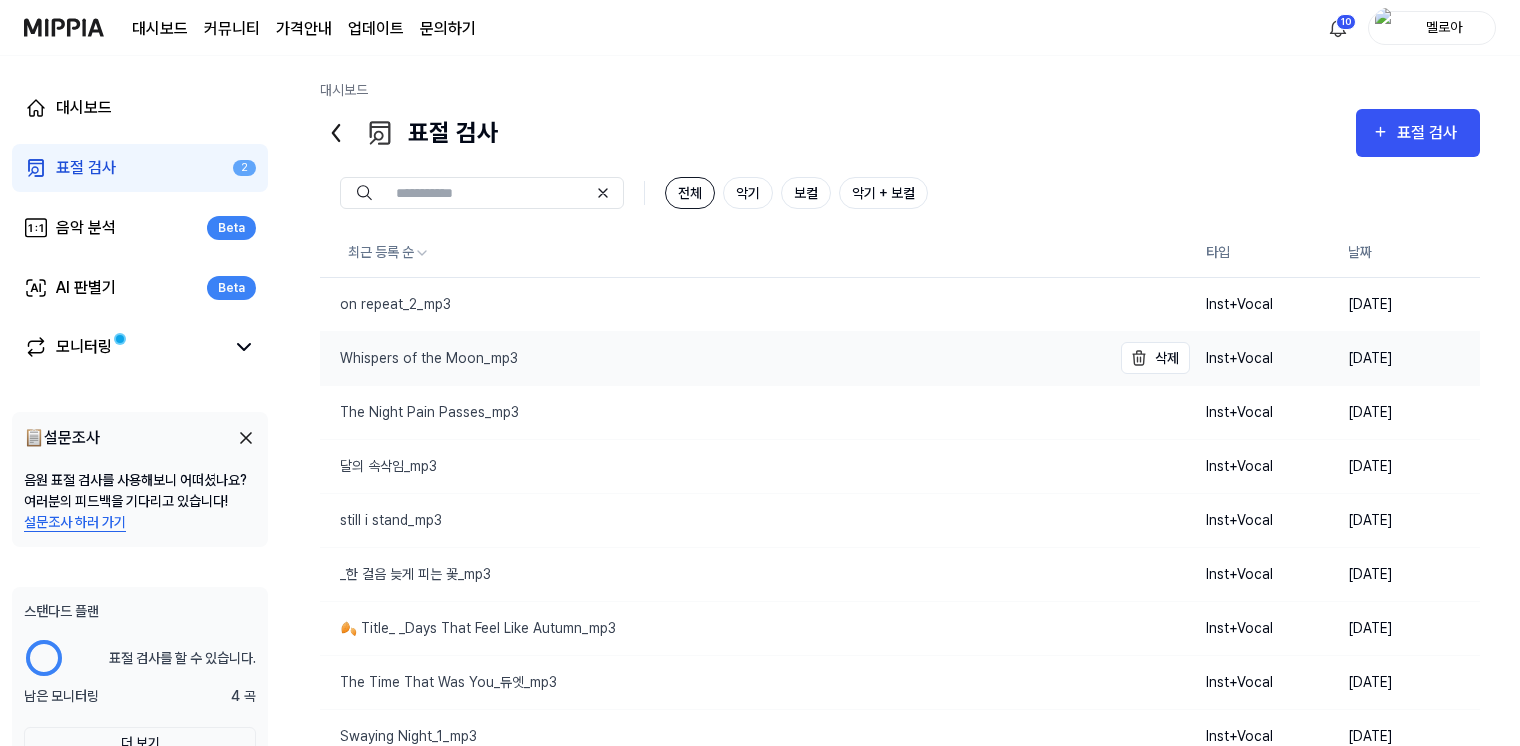 click on "Whispers of the Moon_mp3" at bounding box center (419, 358) 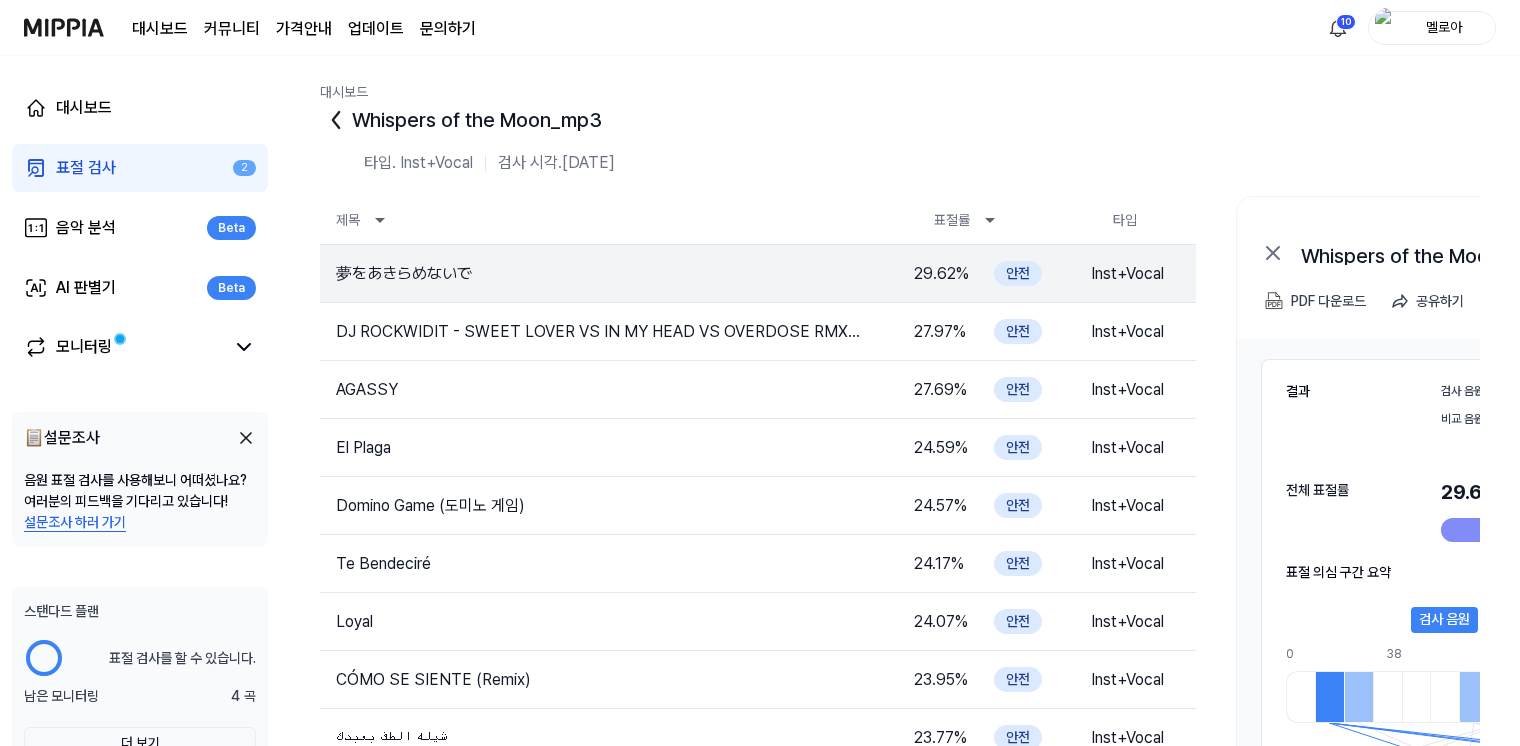 click on "결과 검사 음원 Whispers of the Moon_mp3 비교 음원 夢をあきらめないで" at bounding box center [1546, 380] 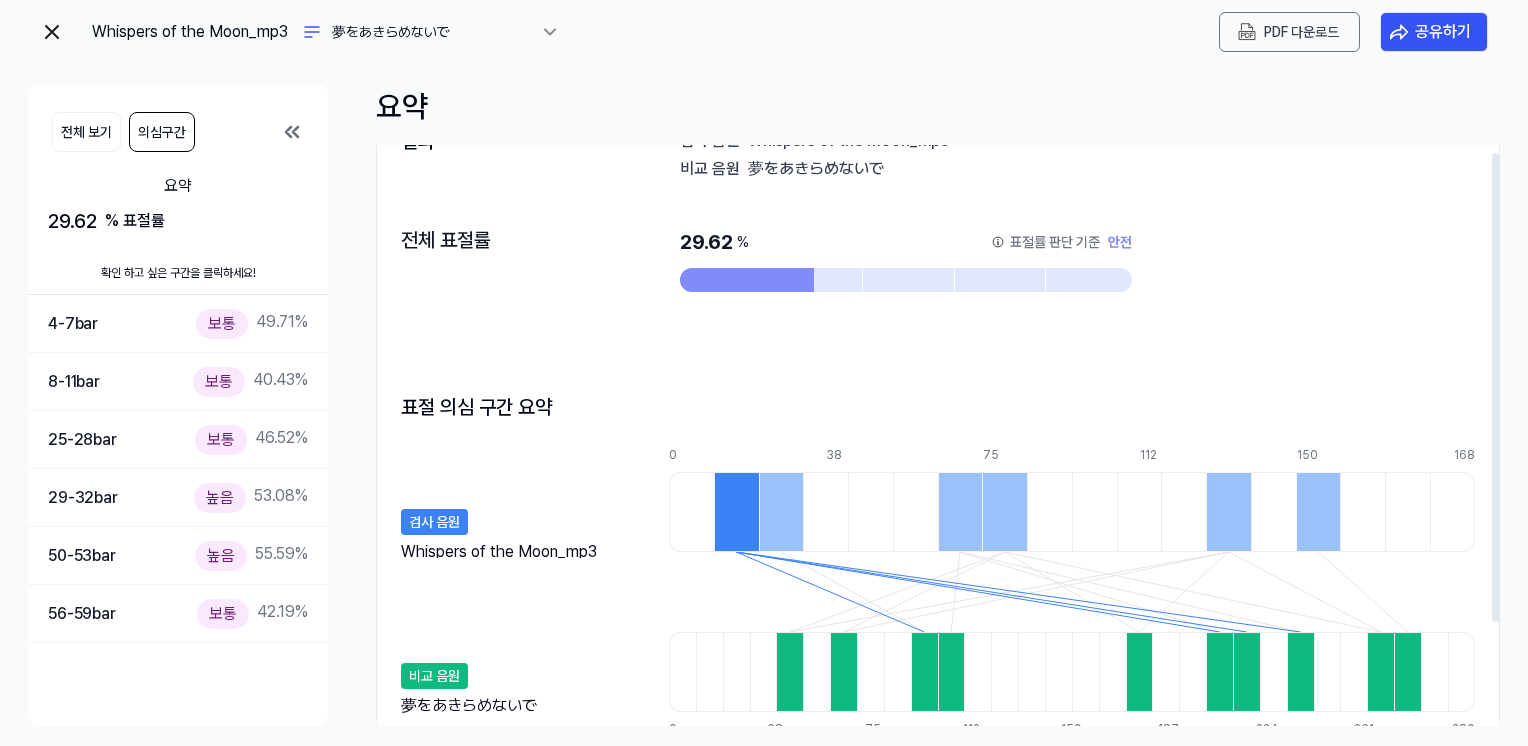 scroll, scrollTop: 135, scrollLeft: 0, axis: vertical 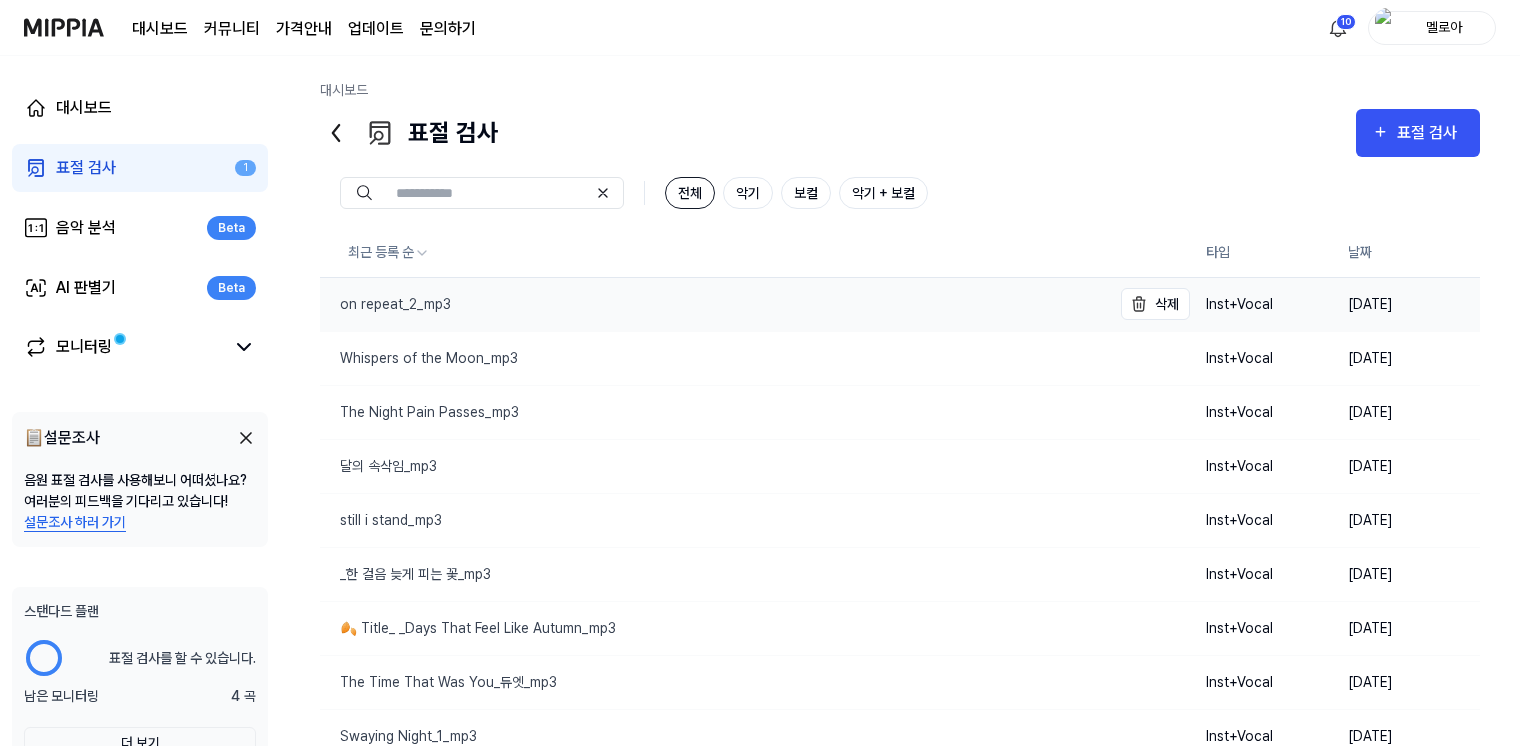 click on "on repeat_2_mp3" at bounding box center (385, 304) 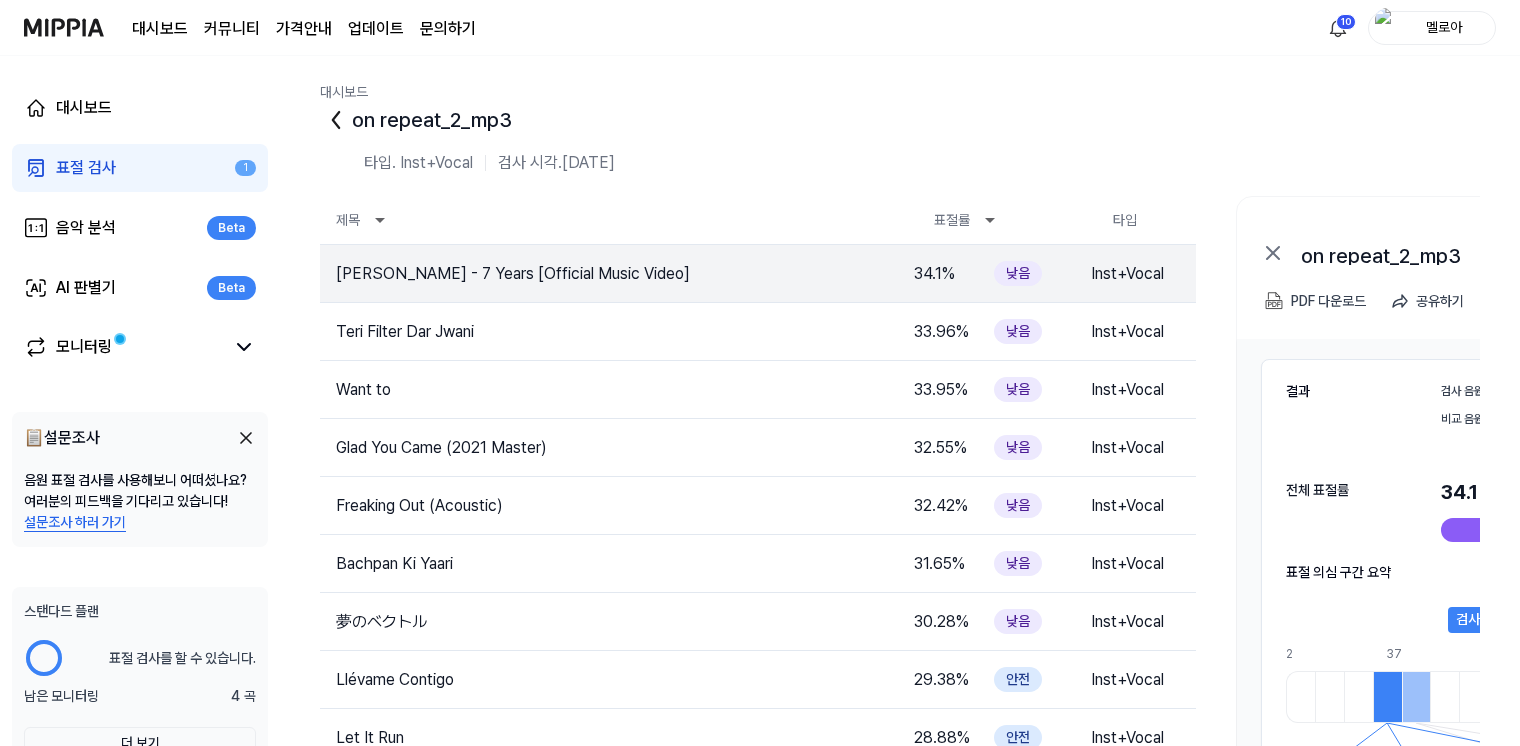 click on "결과 검사 음원 on repeat_2_mp3 비교 음원 [PERSON_NAME] - 7 Years [Official Music Video] 전체 표절률 34.1 % 표절률 판단 기준 낮음 표절 의심 구간 요약 검사 음원 on repeat_2_mp3 2 10 19 28 37 45 54 63 71 80 89 98 106 115 124 133 141 150 159 2 10 19 28 37 45 54 63 71 80 89 98 106 115 124 133 141 150 159 167 176 185 194 202 211 220 229 237 비교 음원 [PERSON_NAME] - 7 Years [Official Music Video]" at bounding box center (1546, 635) 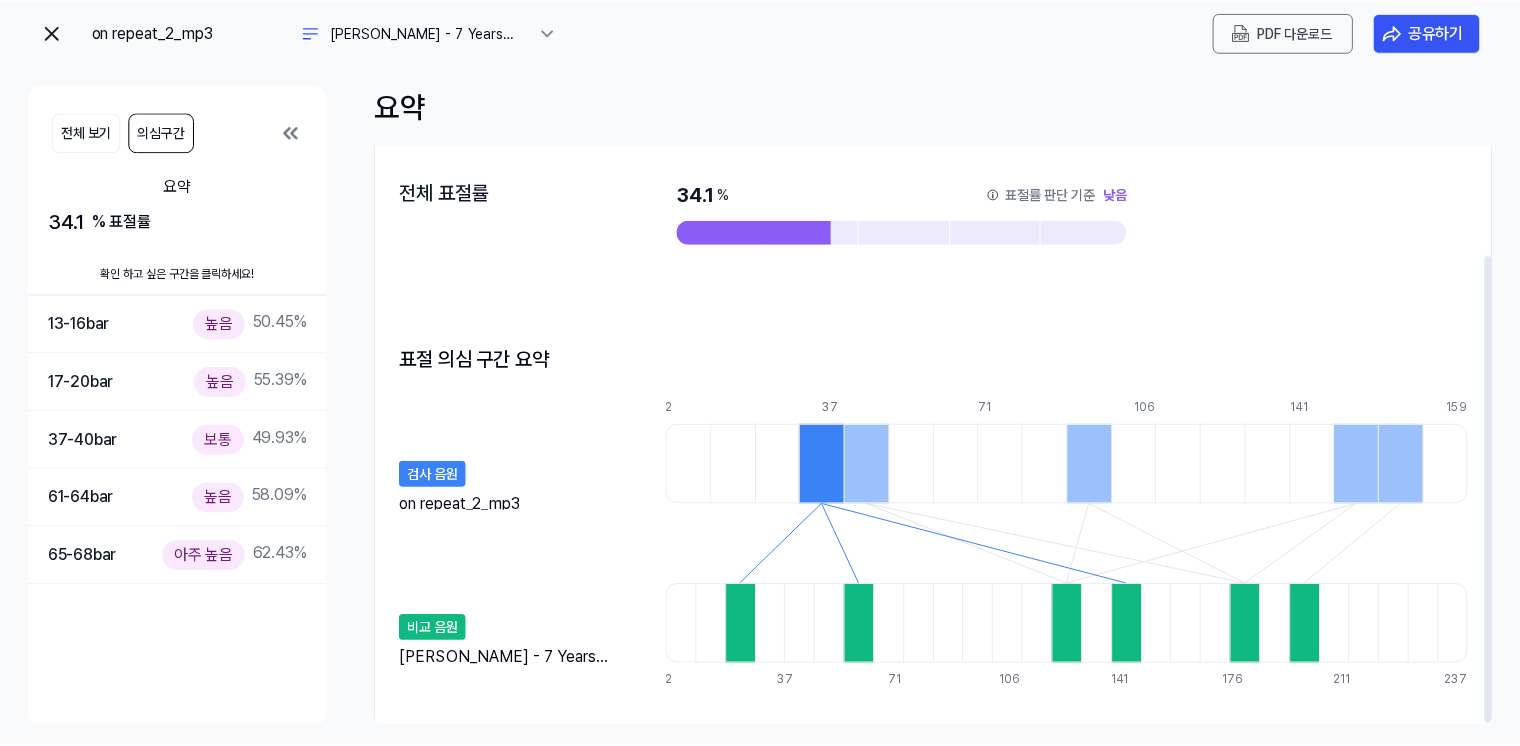 scroll, scrollTop: 135, scrollLeft: 0, axis: vertical 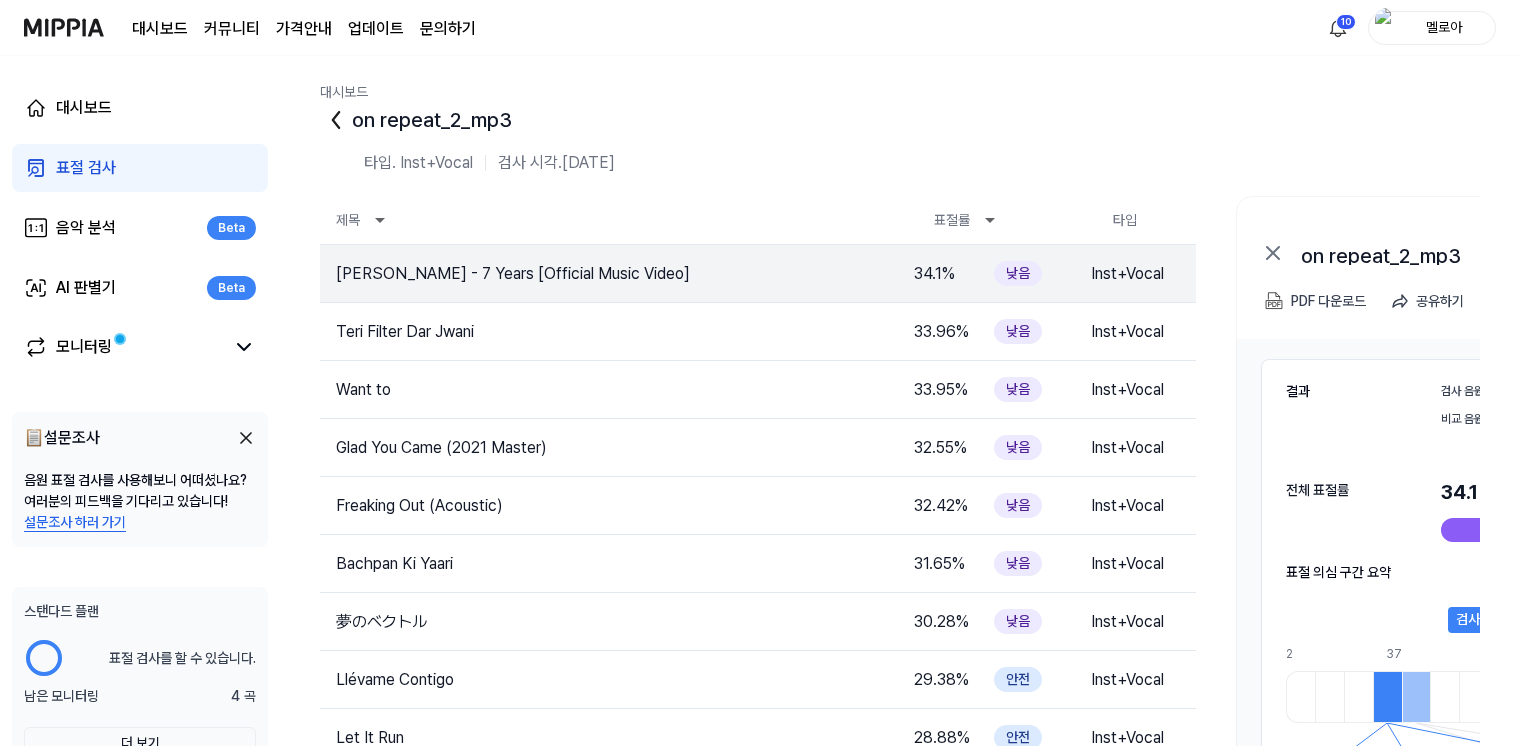 click at bounding box center [64, 27] 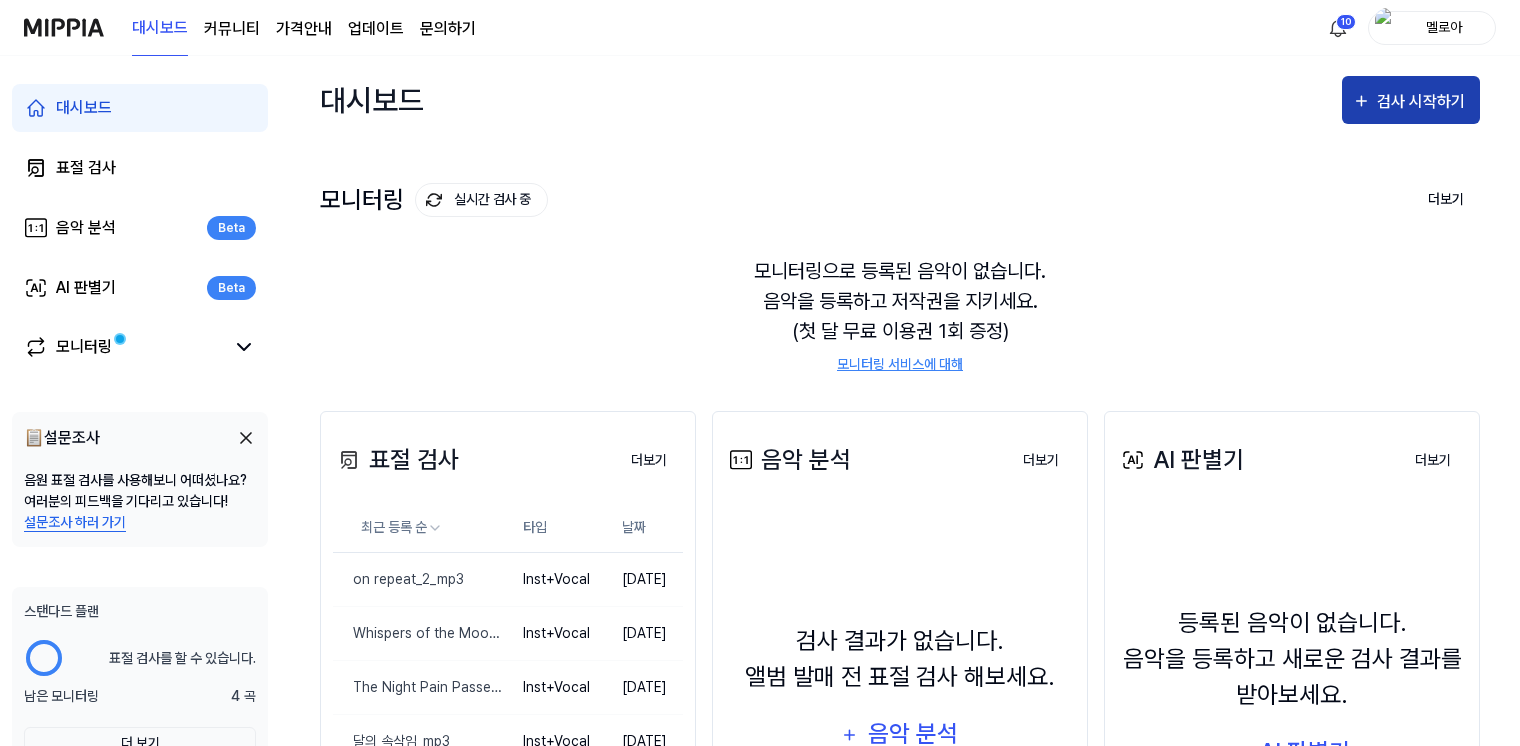 click 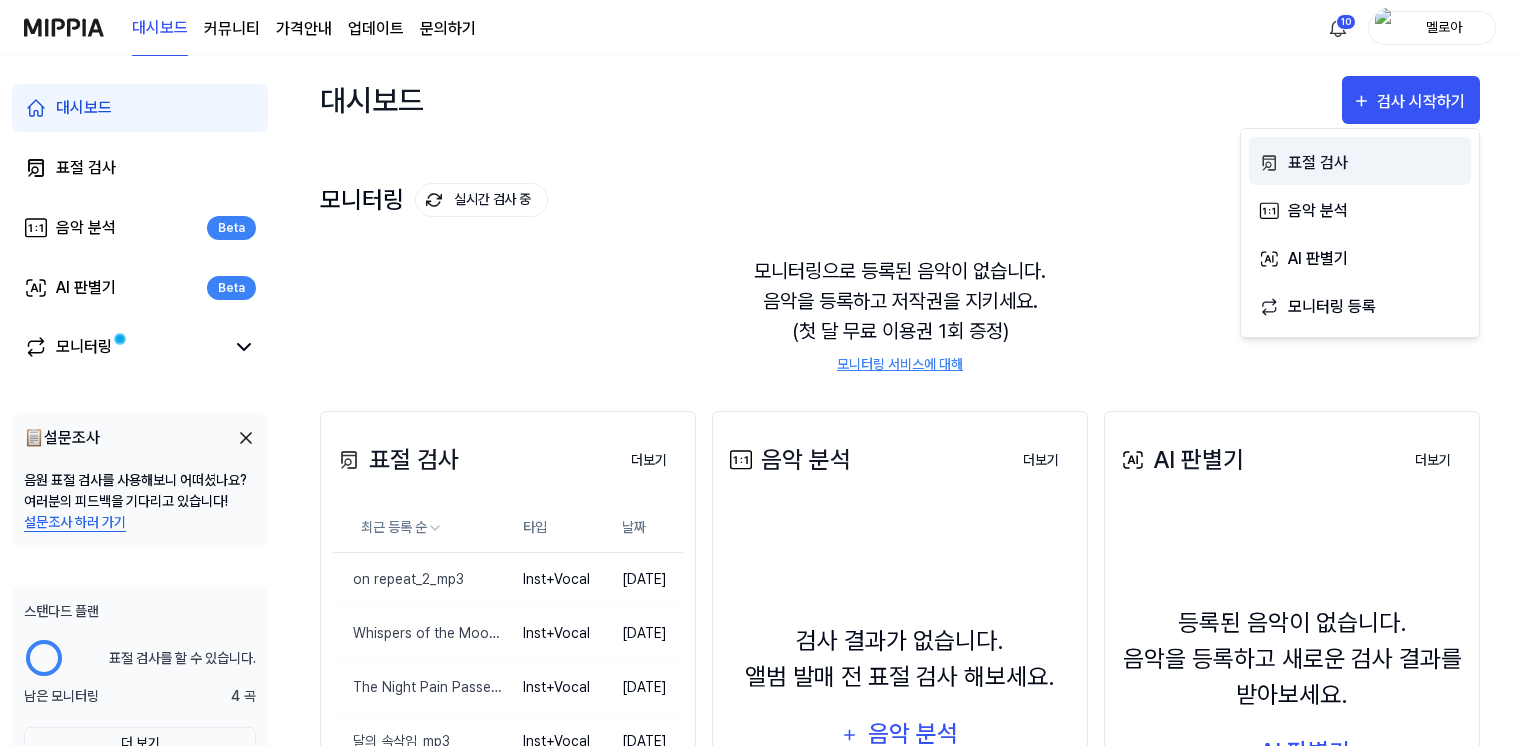 click on "표절 검사" at bounding box center [1375, 163] 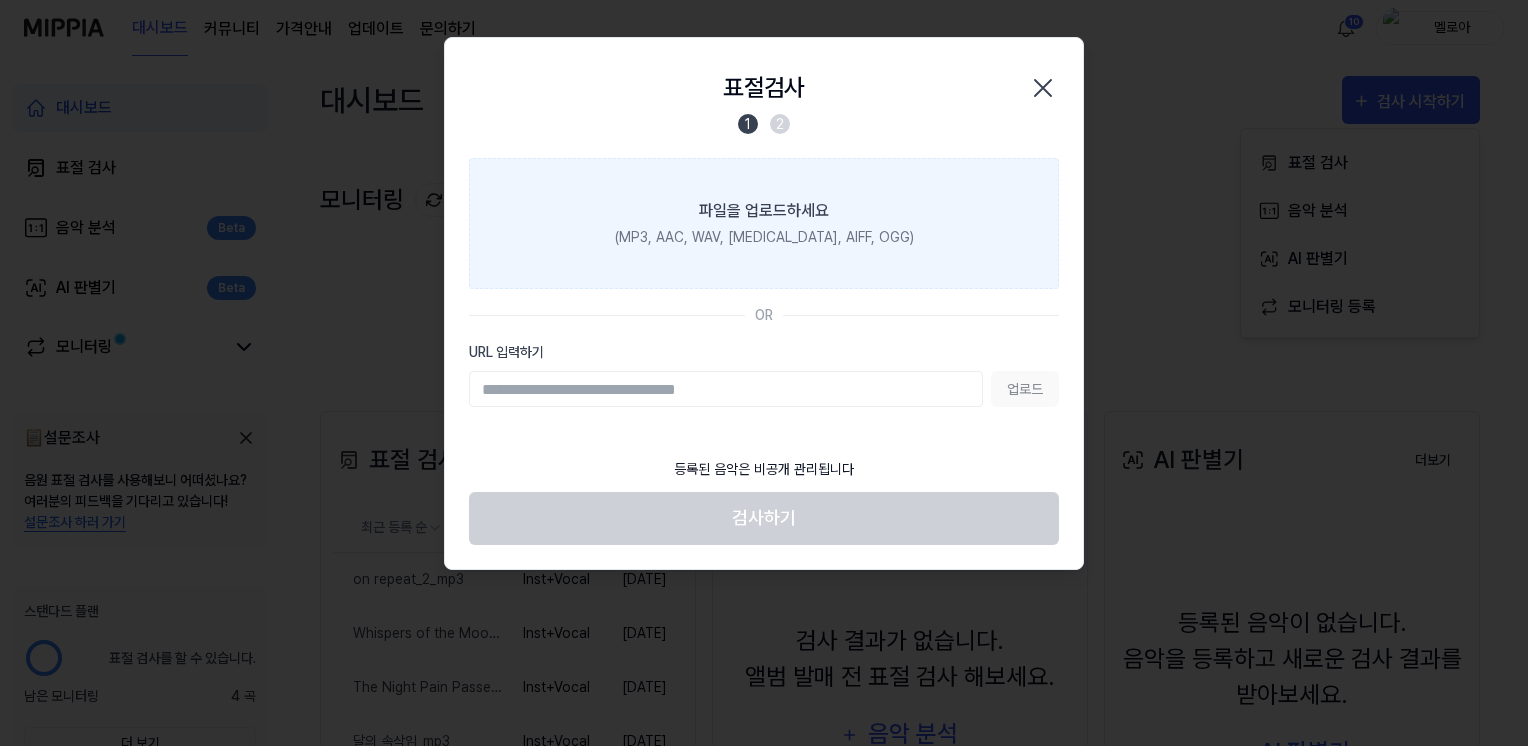 click on "(MP3, AAC, WAV, [MEDICAL_DATA], AIFF, OGG)" at bounding box center [764, 237] 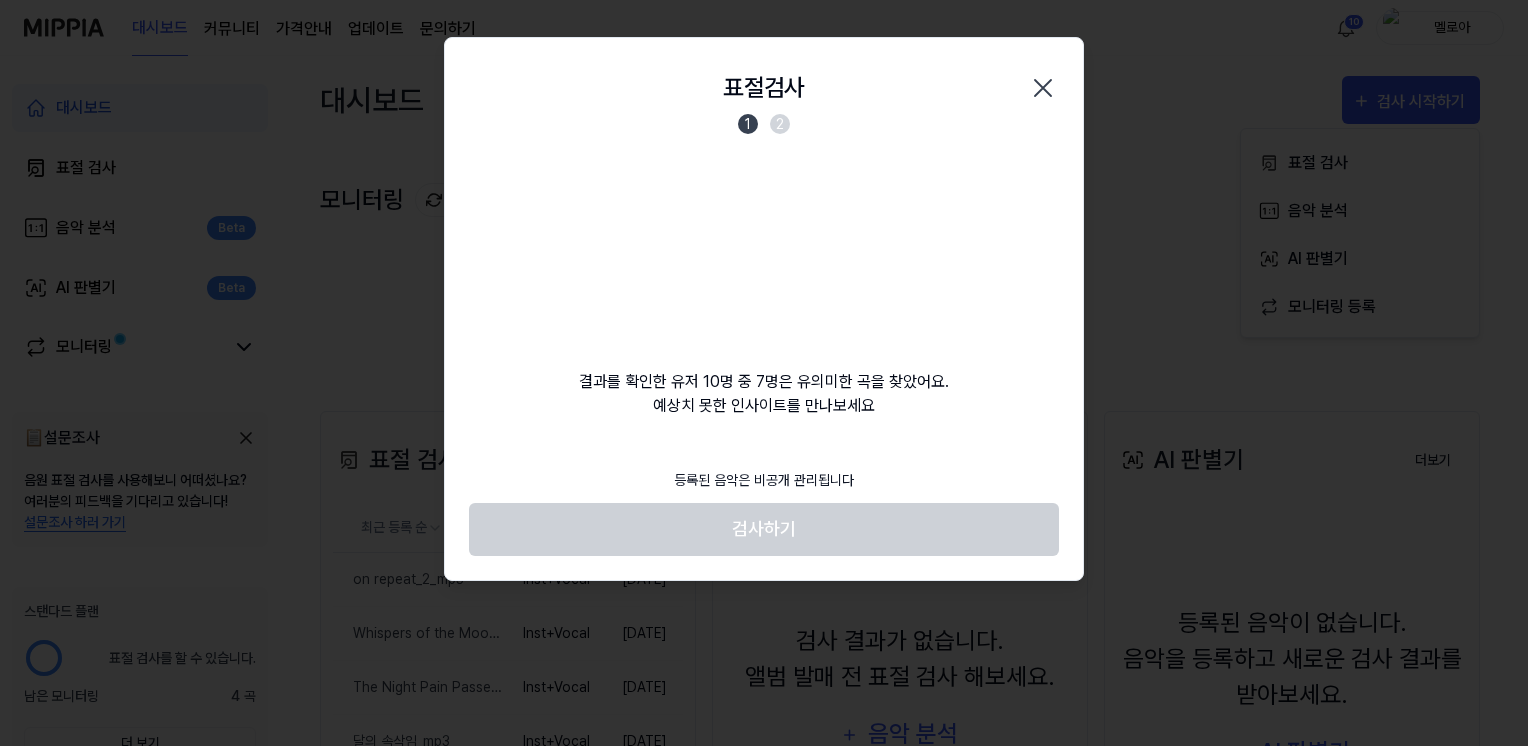 click 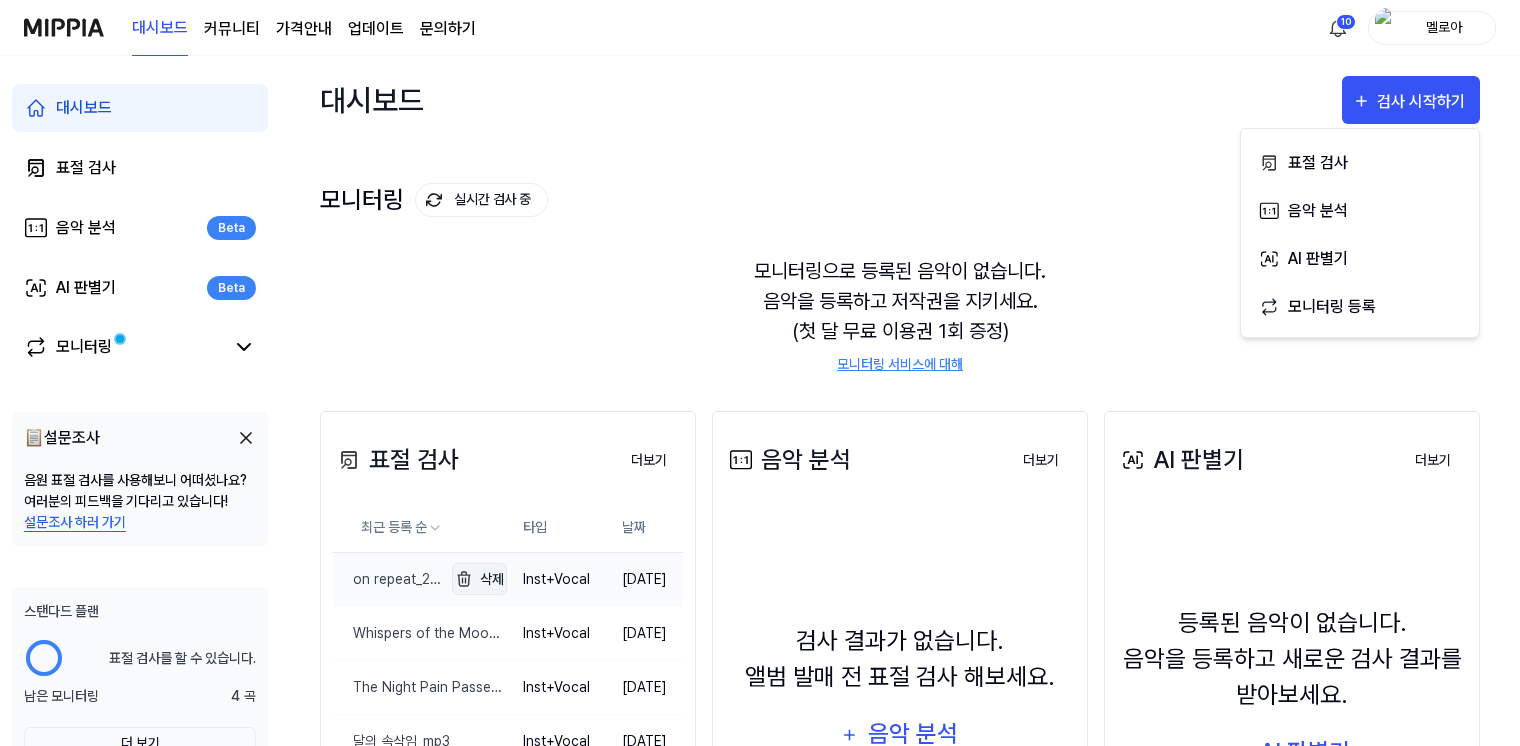 click on "삭제" at bounding box center (479, 579) 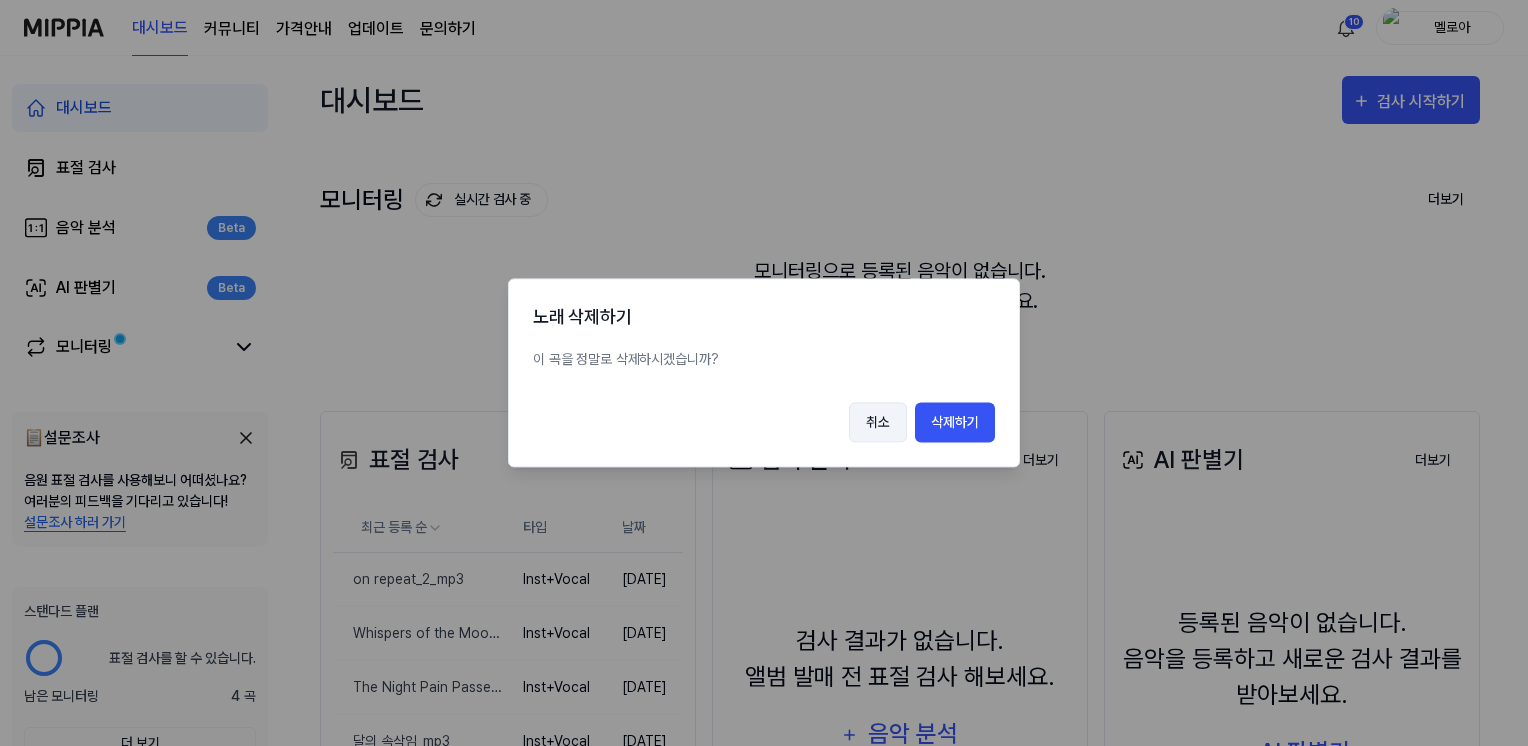 click on "취소" at bounding box center (878, 423) 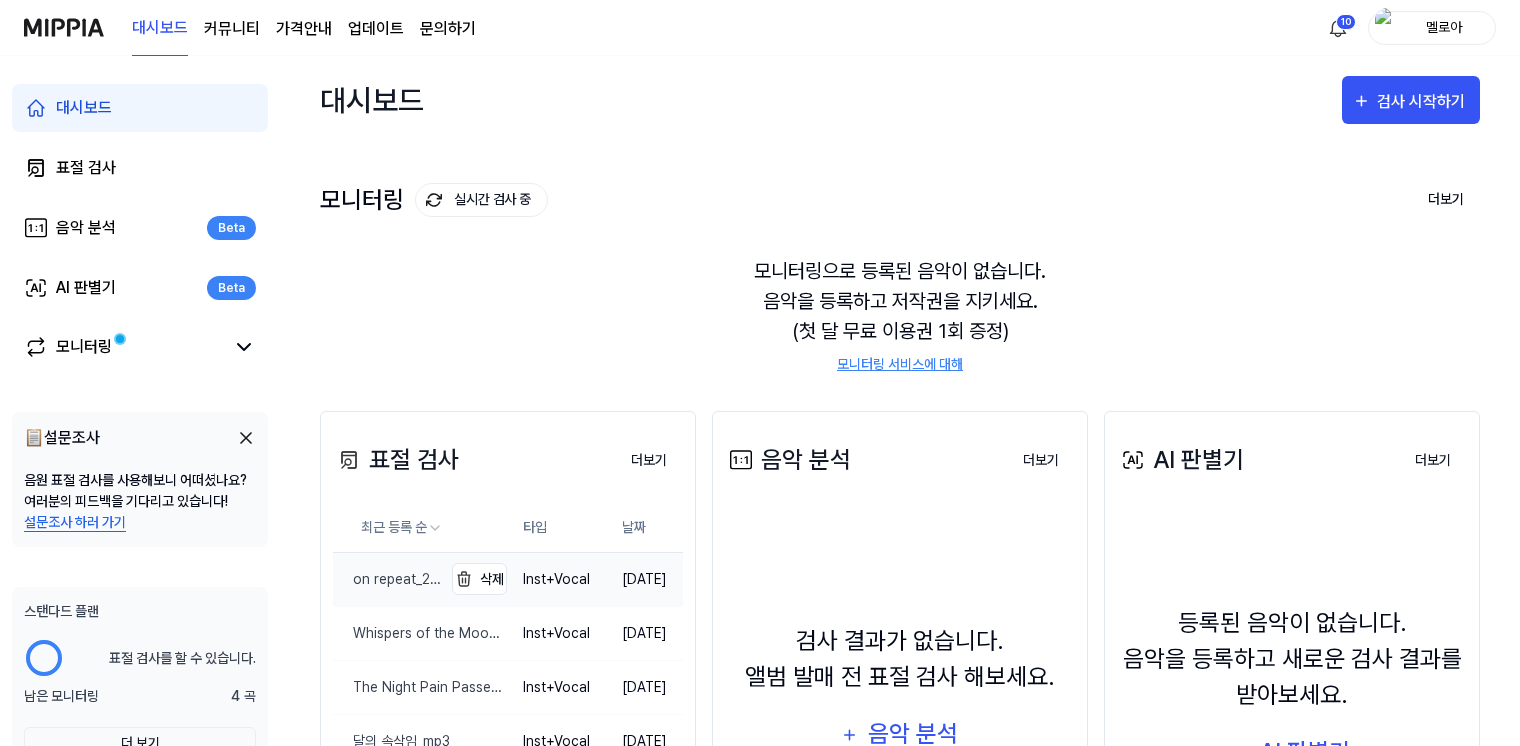 click on "on repeat_2_mp3" at bounding box center (387, 579) 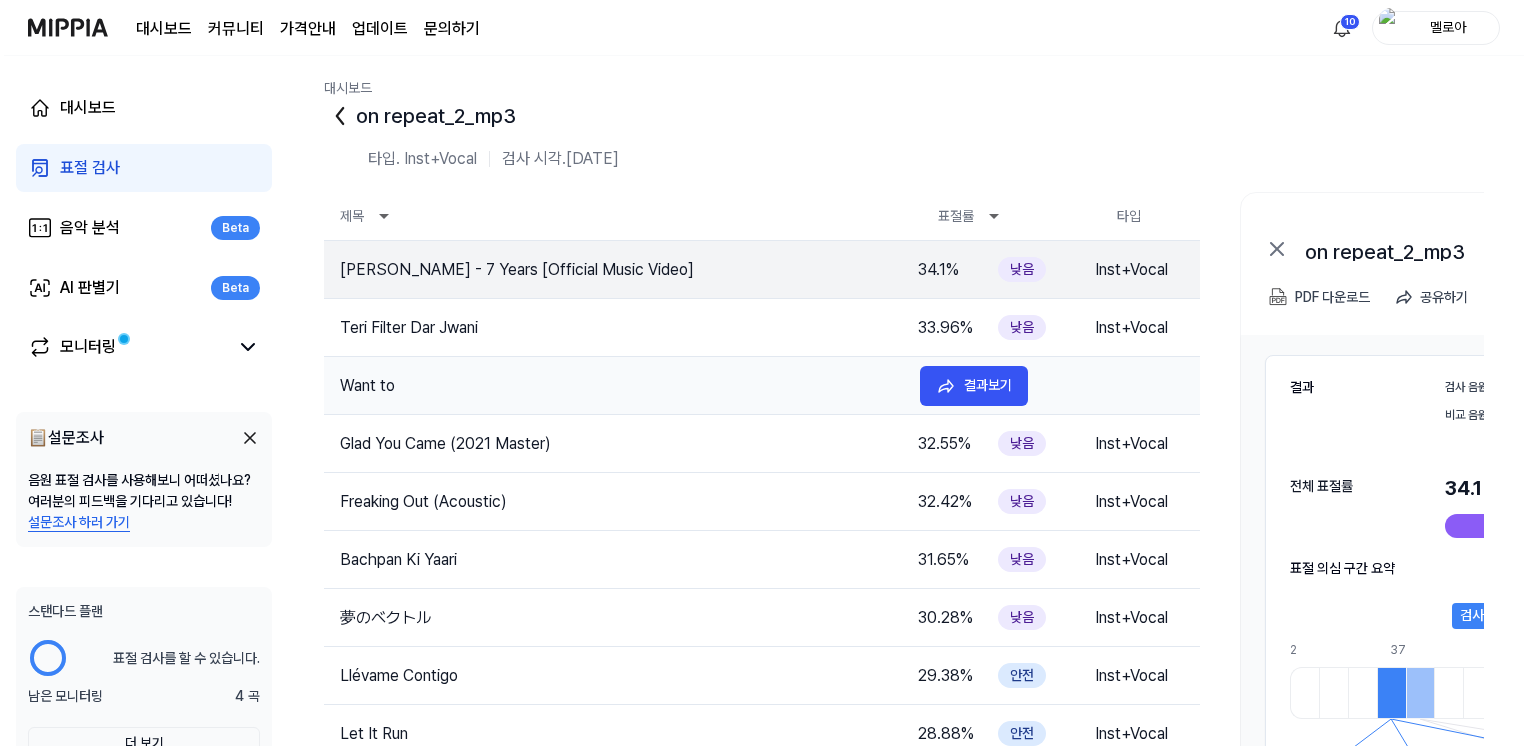 scroll, scrollTop: 0, scrollLeft: 0, axis: both 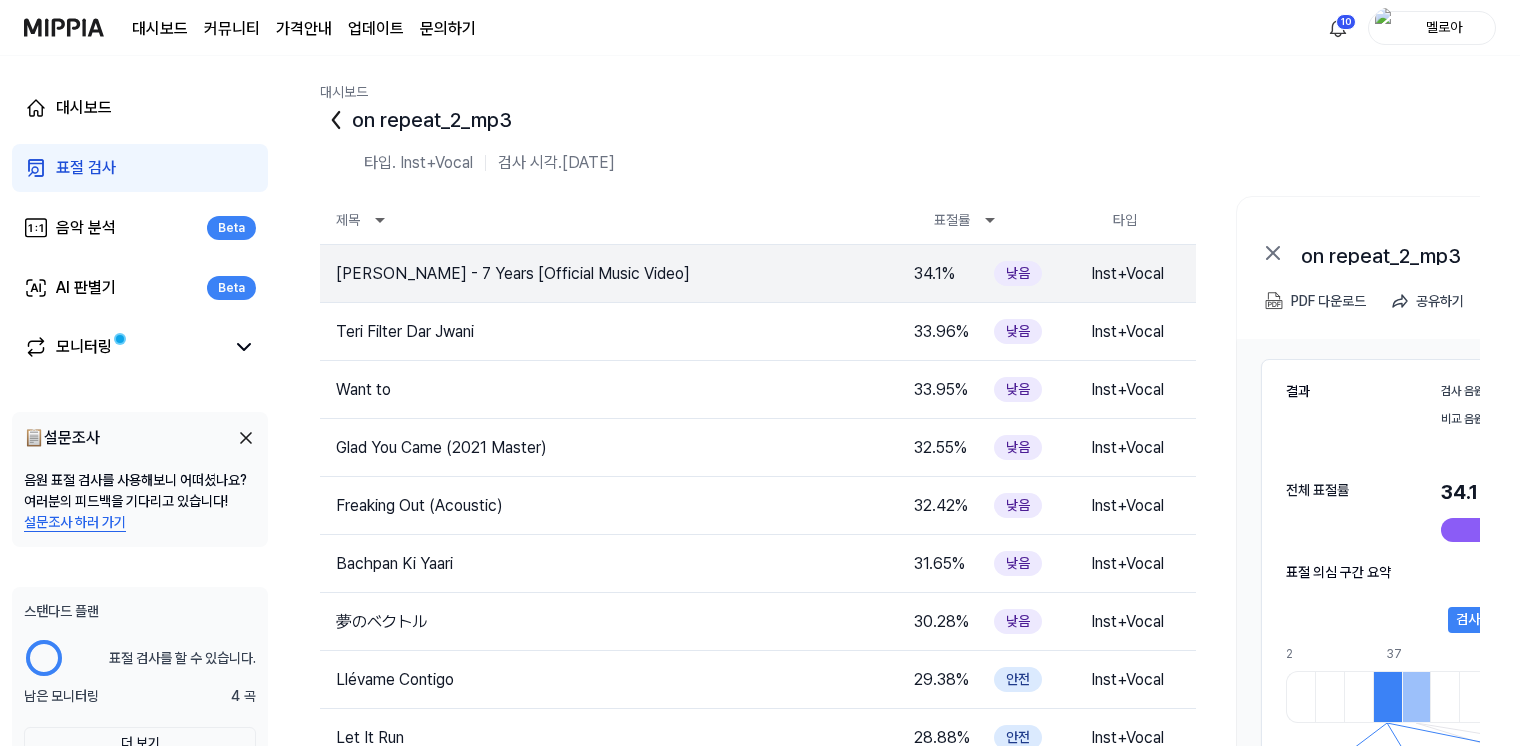 click on "결과 검사 음원 on repeat_2_mp3 비교 음원 [PERSON_NAME] - 7 Years [Official Music Video] 전체 표절률 34.1 % 표절률 판단 기준 낮음 표절 의심 구간 요약 검사 음원 on repeat_2_mp3 2 10 19 28 37 45 54 63 71 80 89 98 106 115 124 133 141 150 159 2 10 19 28 37 45 54 63 71 80 89 98 106 115 124 133 141 150 159 167 176 185 194 202 211 220 229 237 비교 음원 [PERSON_NAME] - 7 Years [Official Music Video]" at bounding box center [1546, 635] 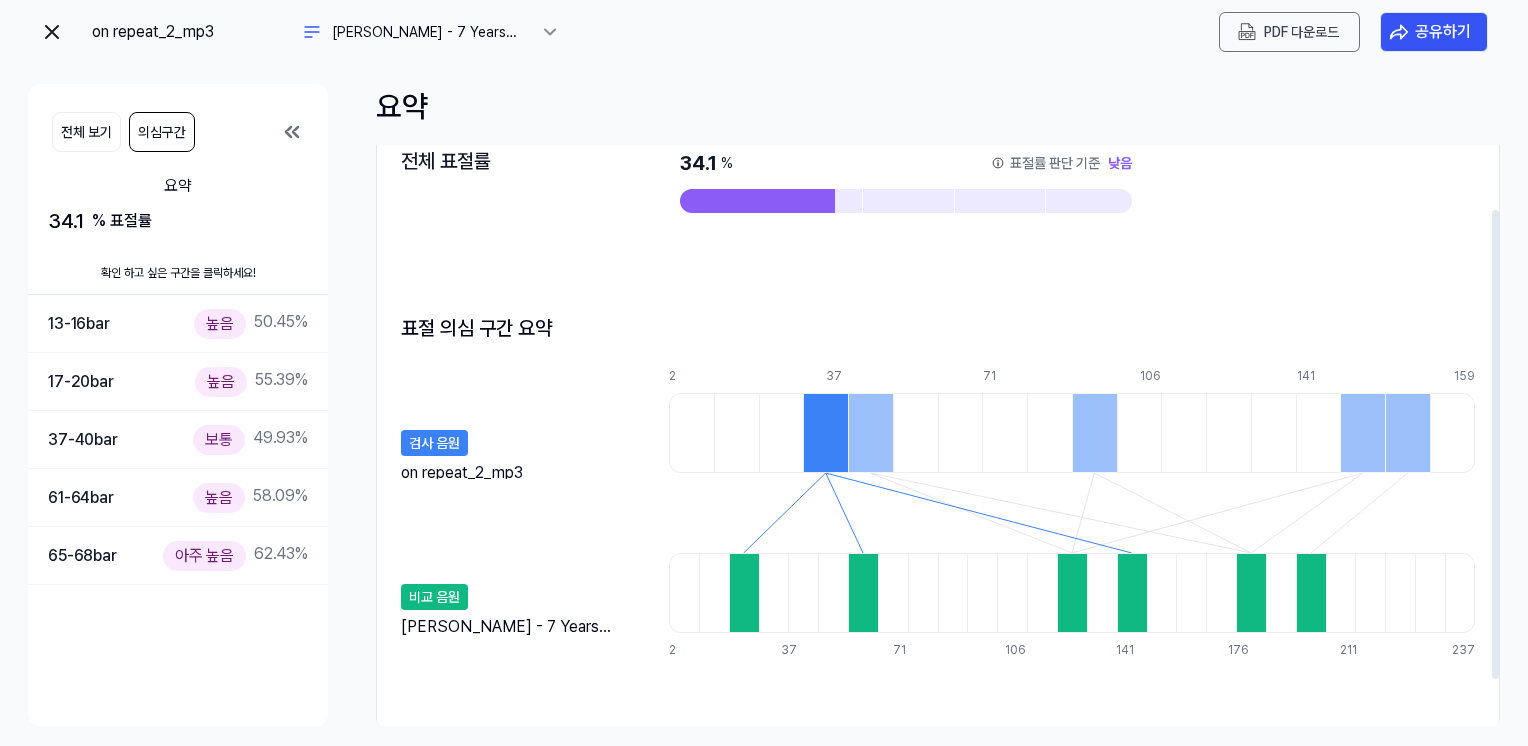 scroll, scrollTop: 35, scrollLeft: 0, axis: vertical 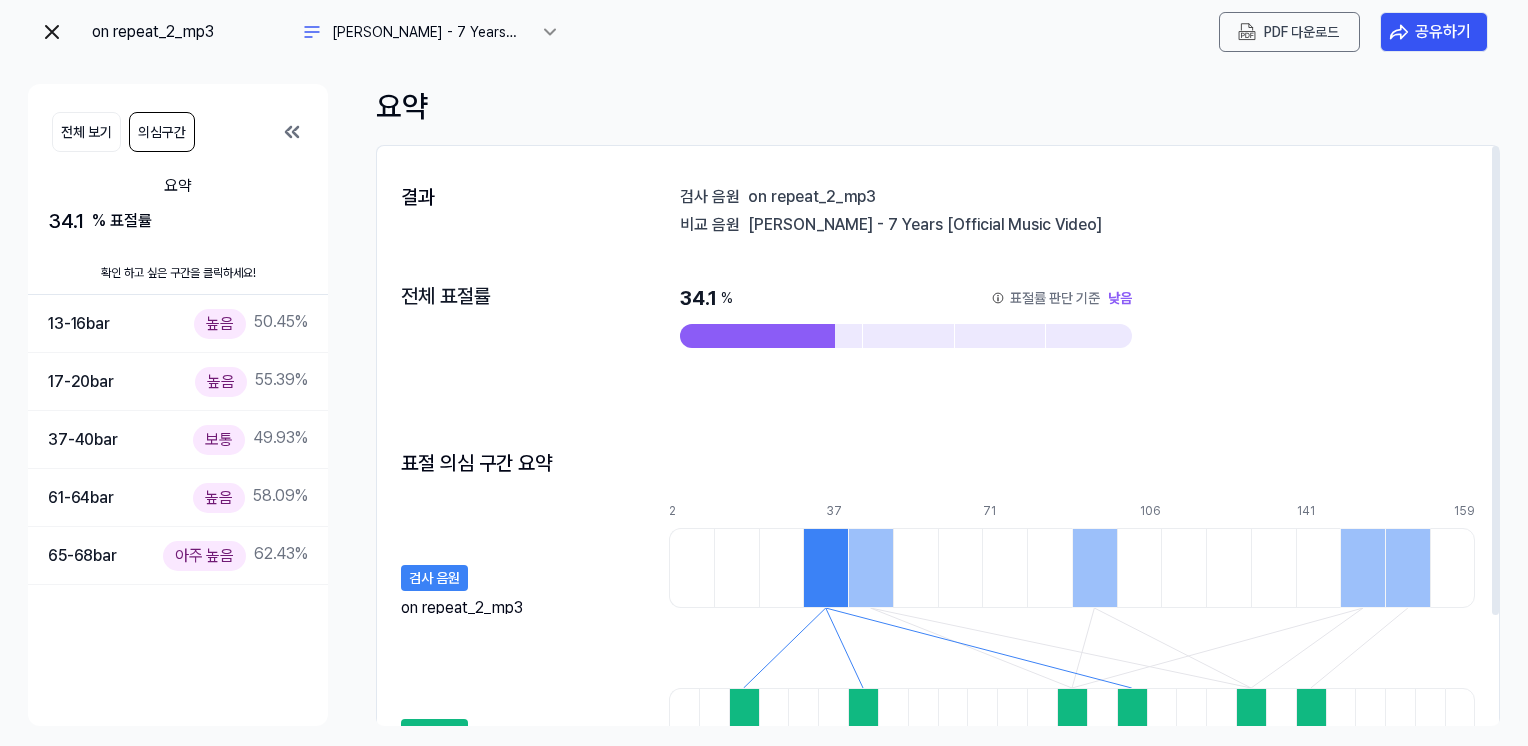 drag, startPoint x: 1498, startPoint y: 307, endPoint x: 1494, endPoint y: 241, distance: 66.1211 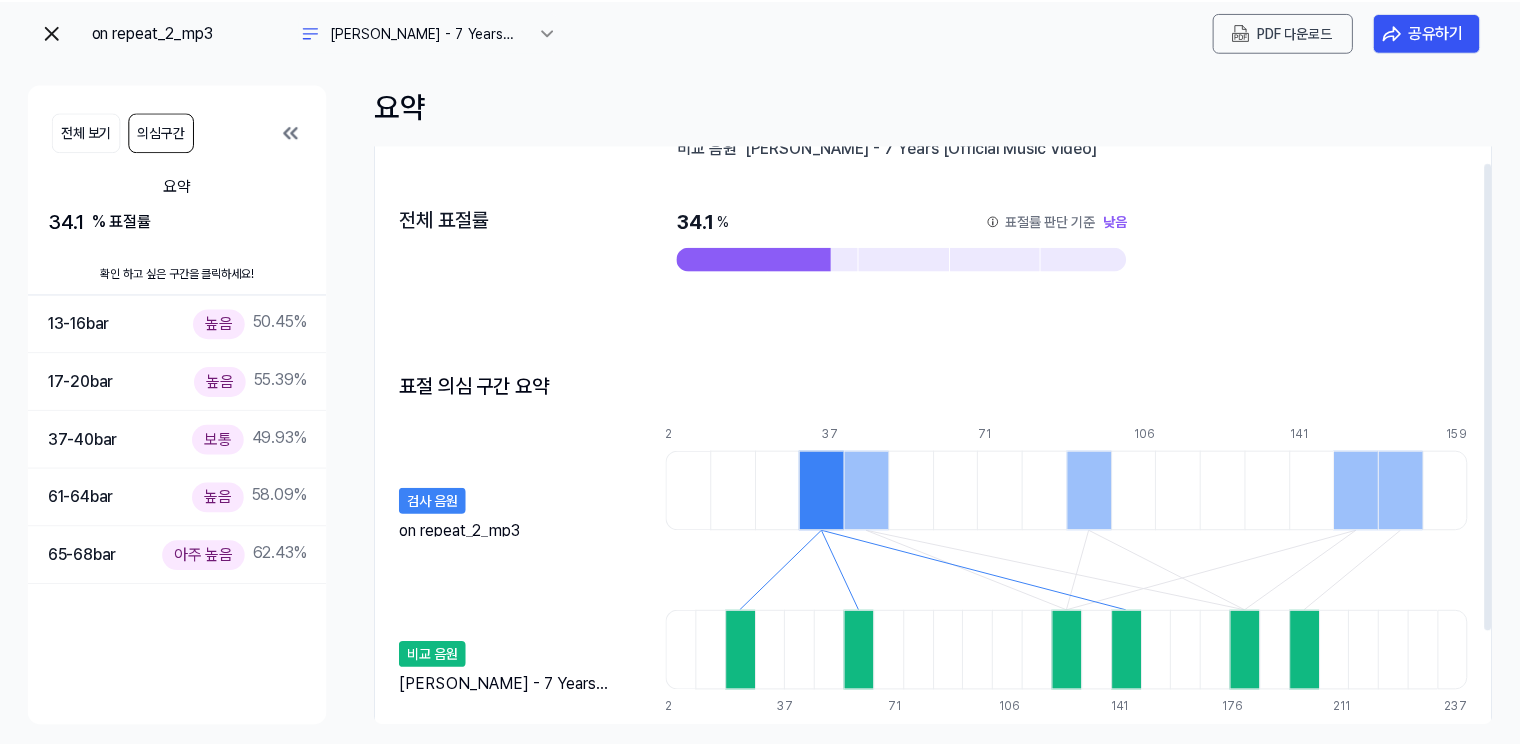 scroll, scrollTop: 135, scrollLeft: 0, axis: vertical 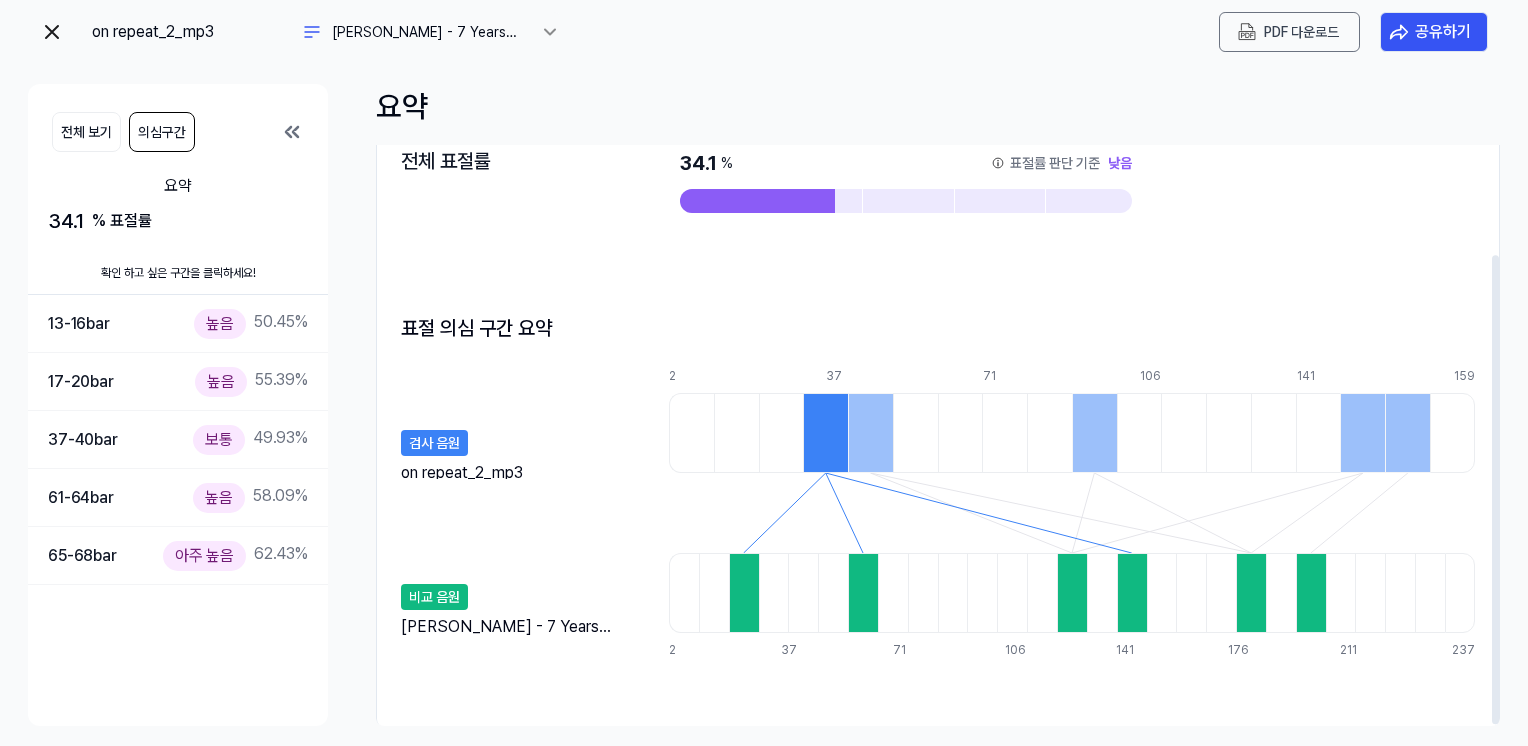 drag, startPoint x: 403, startPoint y: 628, endPoint x: 570, endPoint y: 631, distance: 167.02695 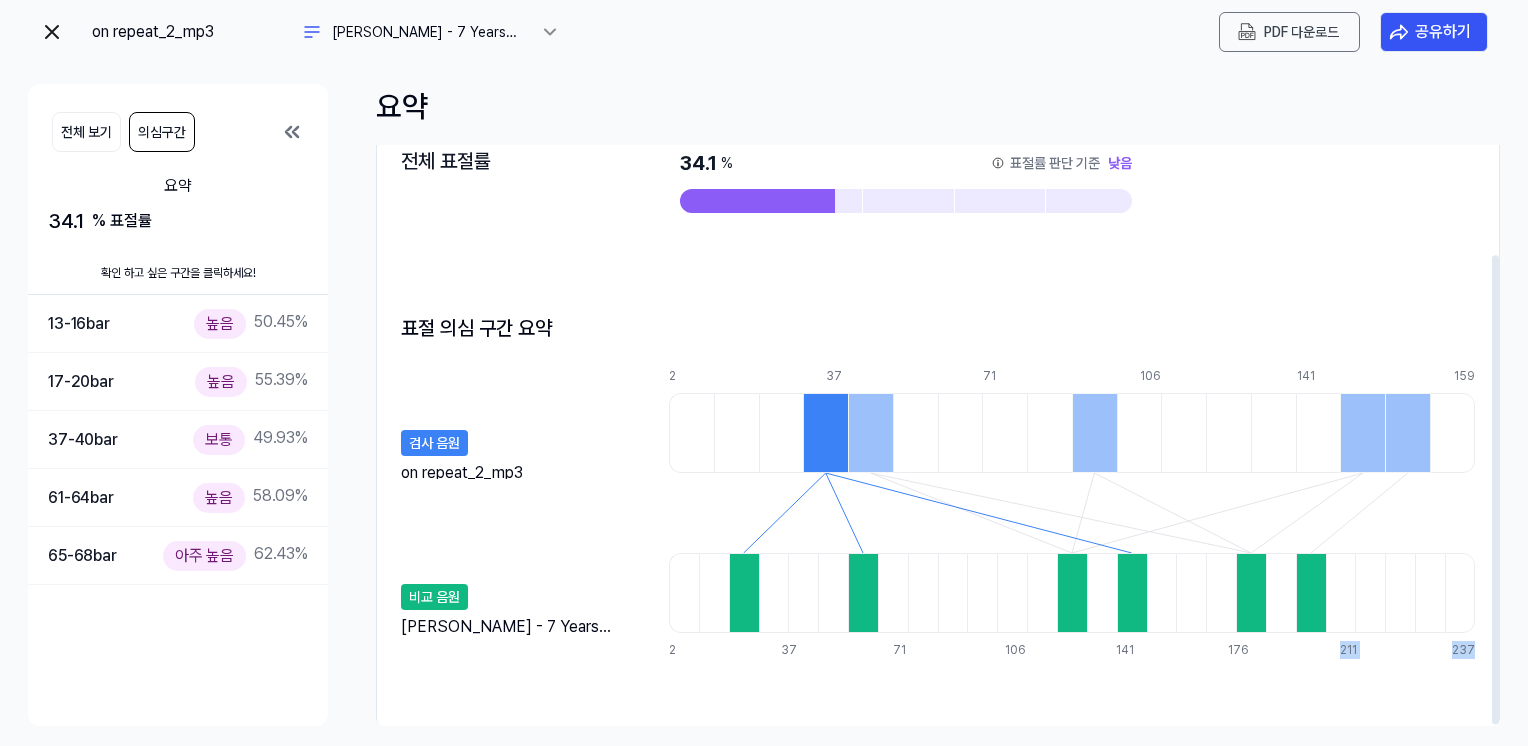 drag, startPoint x: 1060, startPoint y: 714, endPoint x: 1248, endPoint y: 697, distance: 188.76706 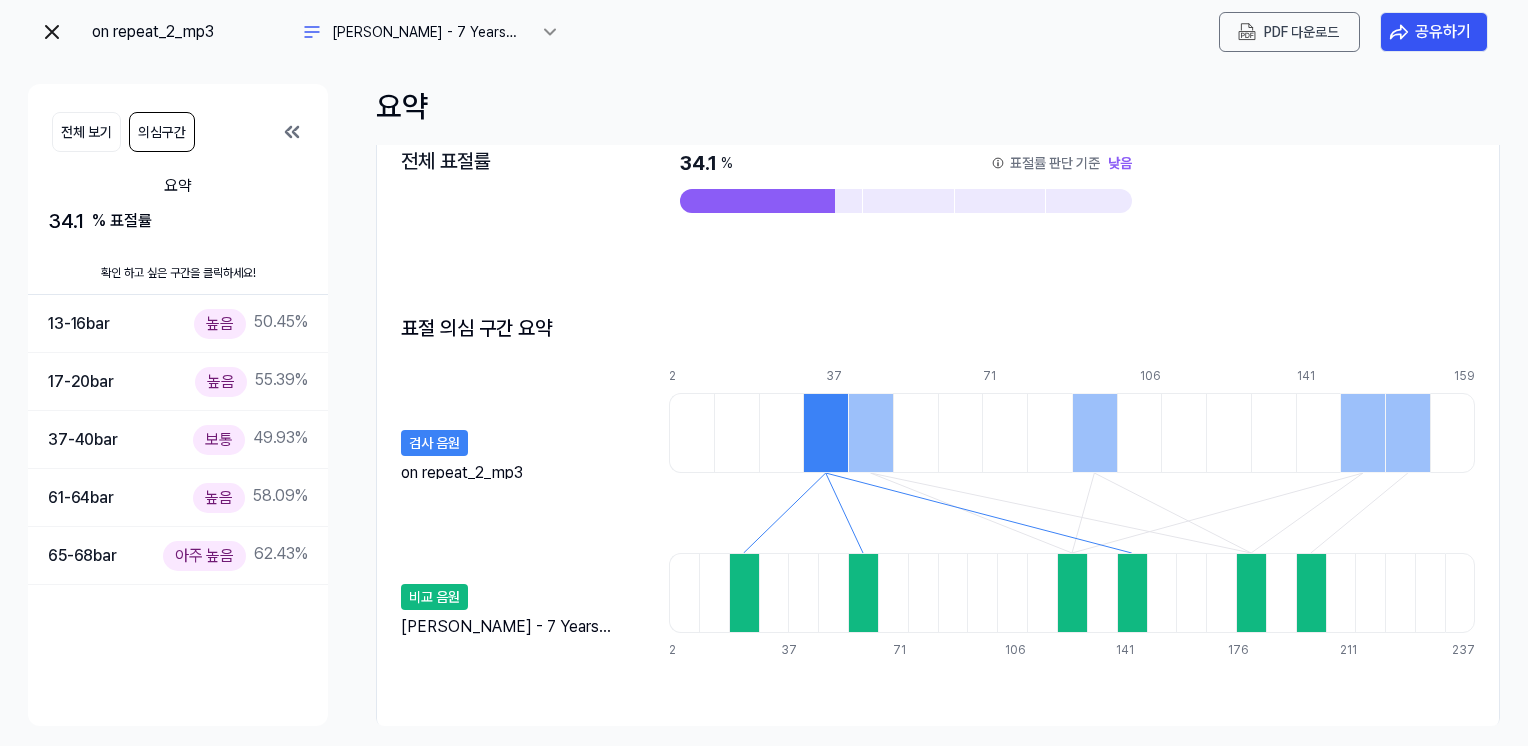 drag, startPoint x: 943, startPoint y: 735, endPoint x: 1052, endPoint y: 729, distance: 109.165016 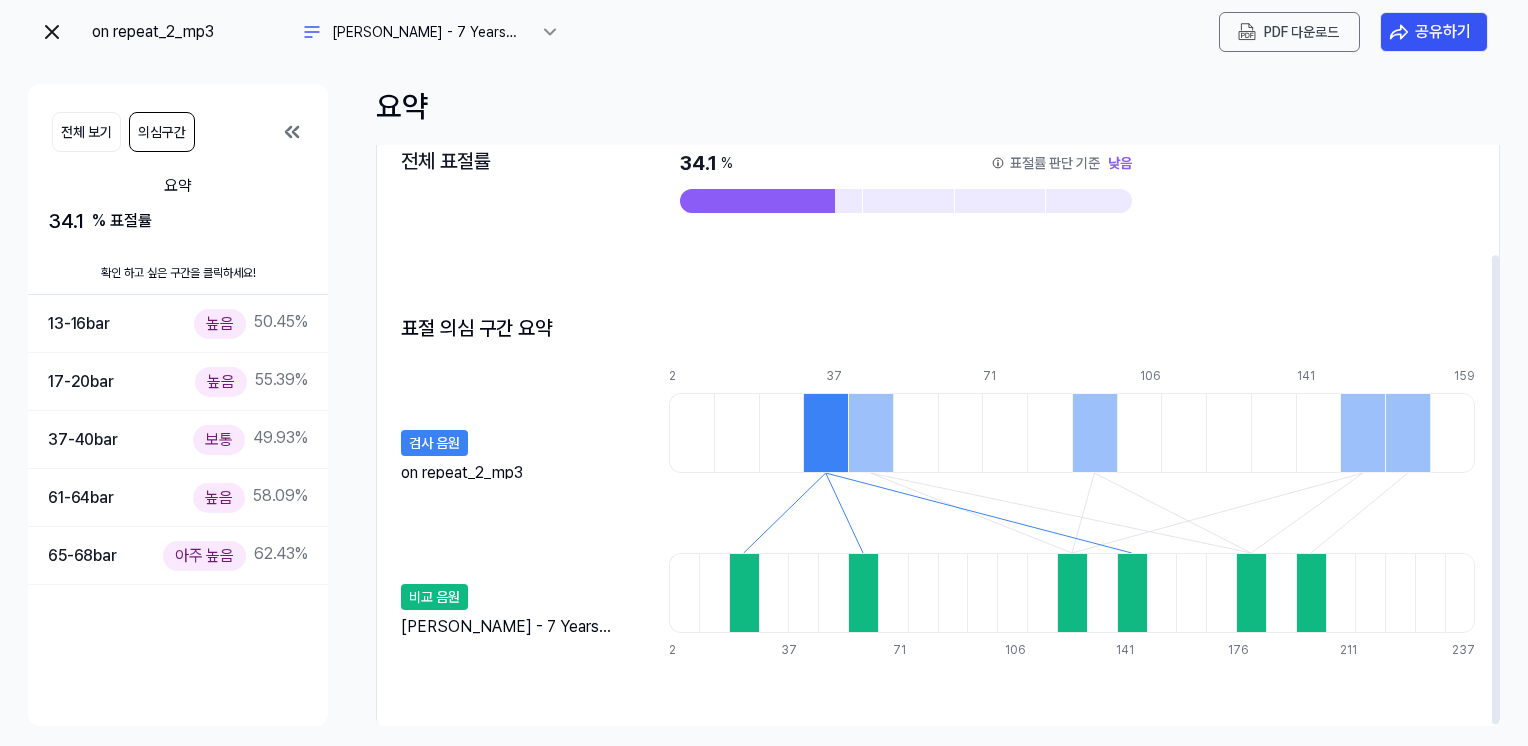 click at bounding box center [825, 433] 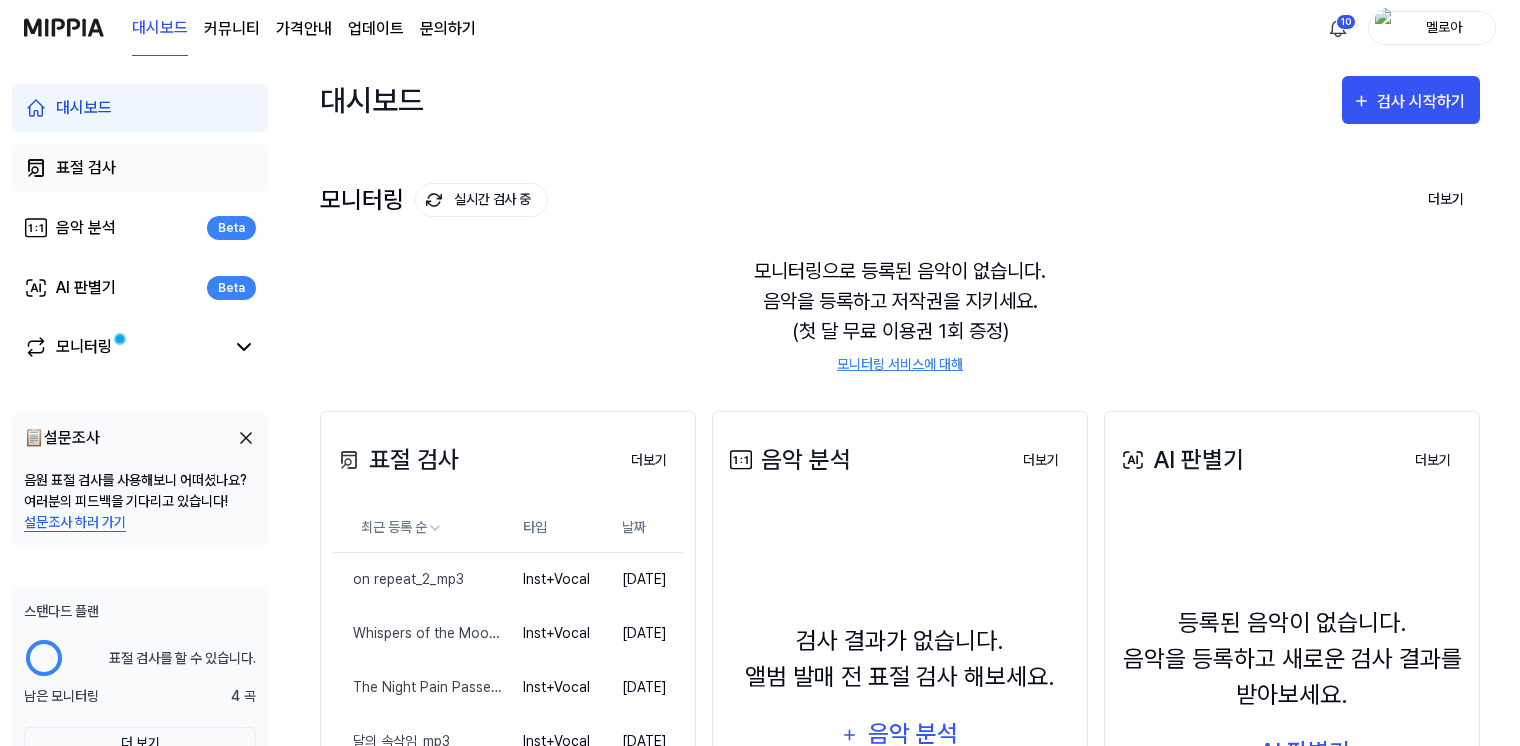 click on "표절 검사" at bounding box center (86, 168) 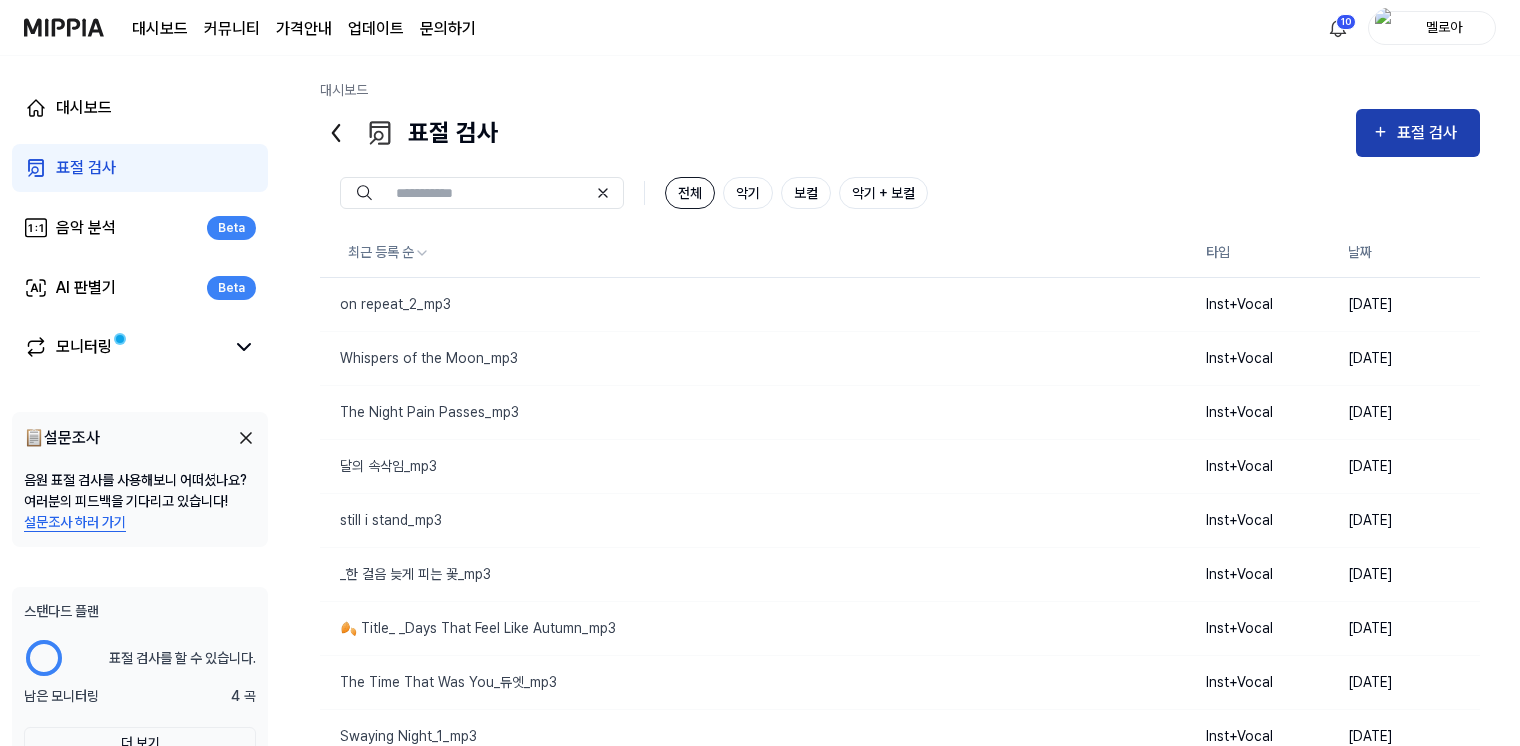 click on "표절 검사" at bounding box center (1430, 133) 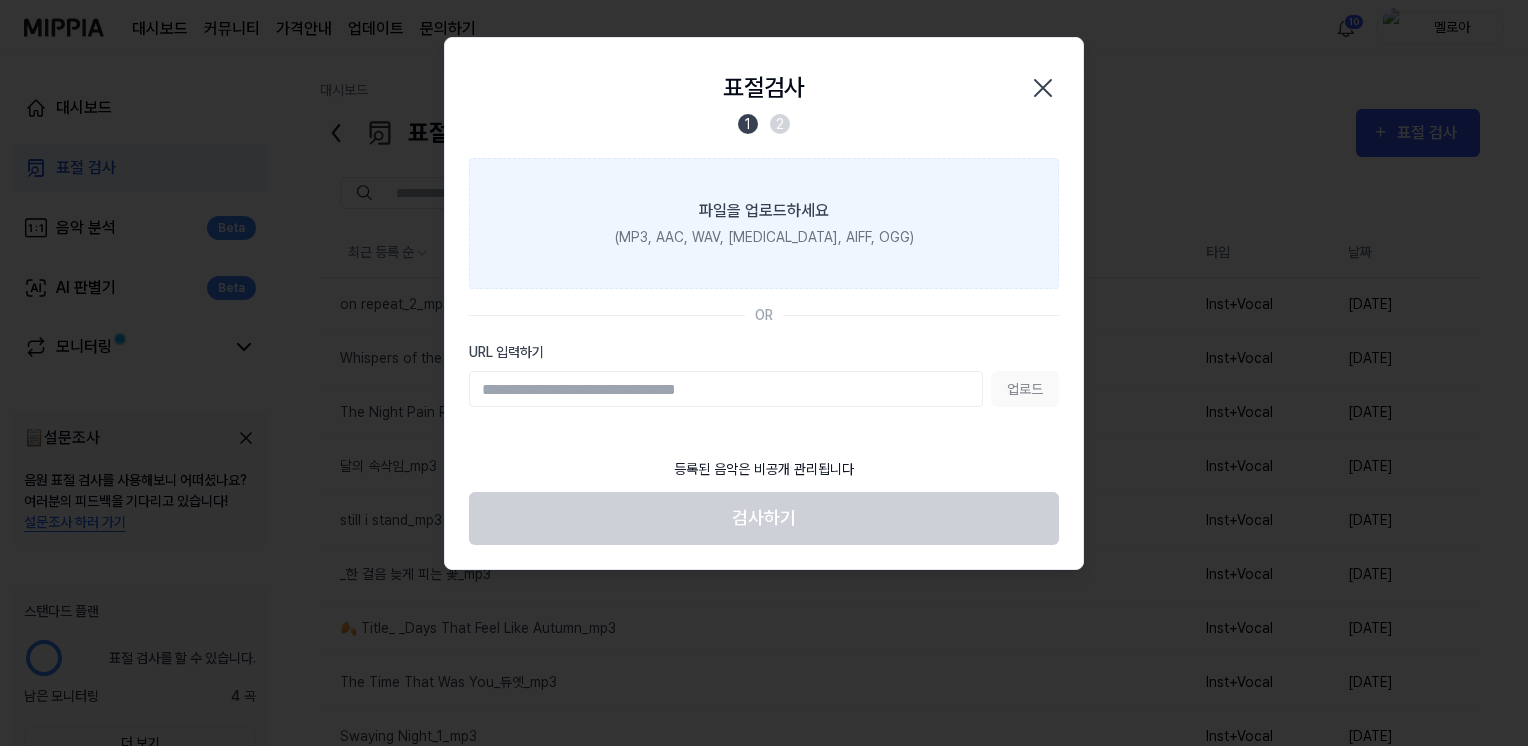 click on "(MP3, AAC, WAV, [MEDICAL_DATA], AIFF, OGG)" at bounding box center [764, 237] 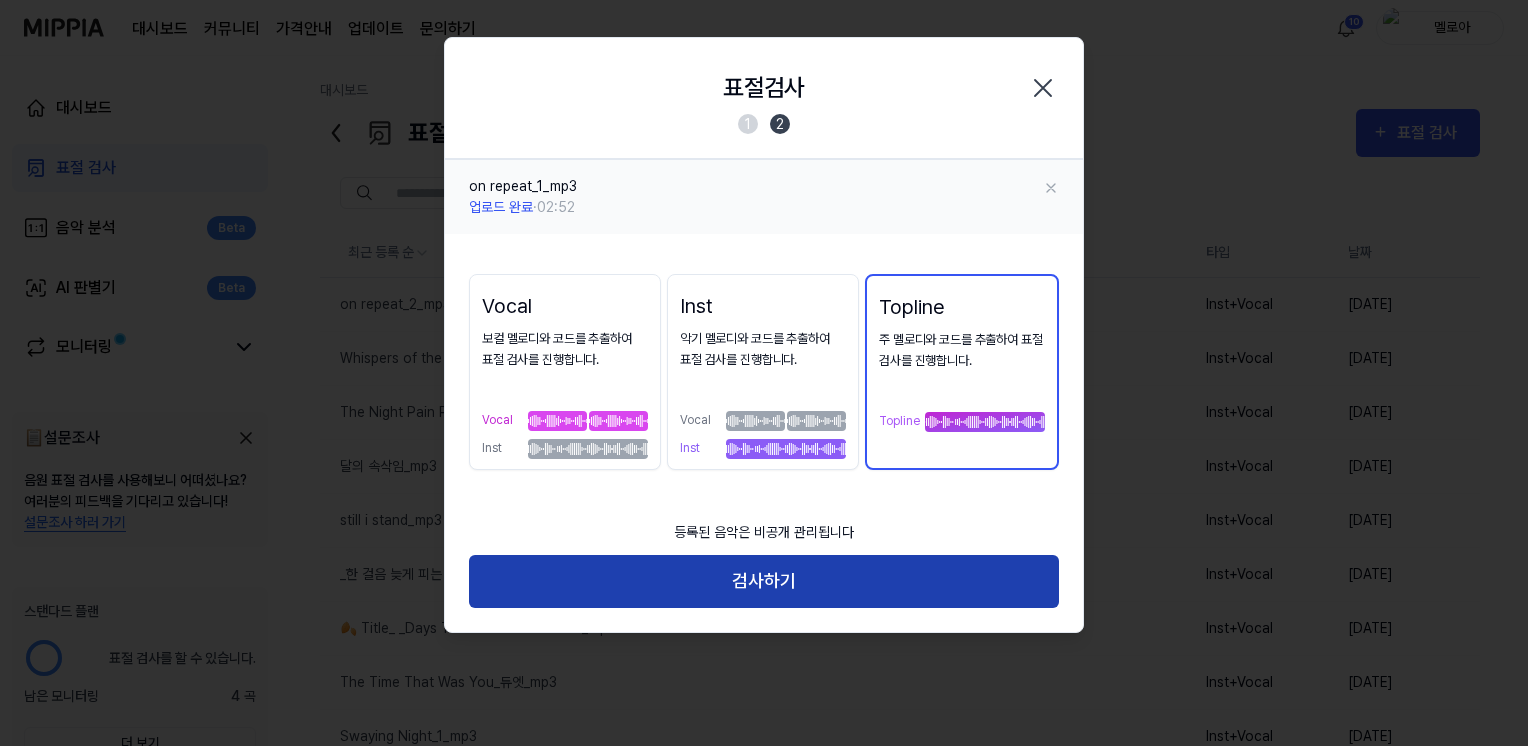 click on "검사하기" at bounding box center (764, 581) 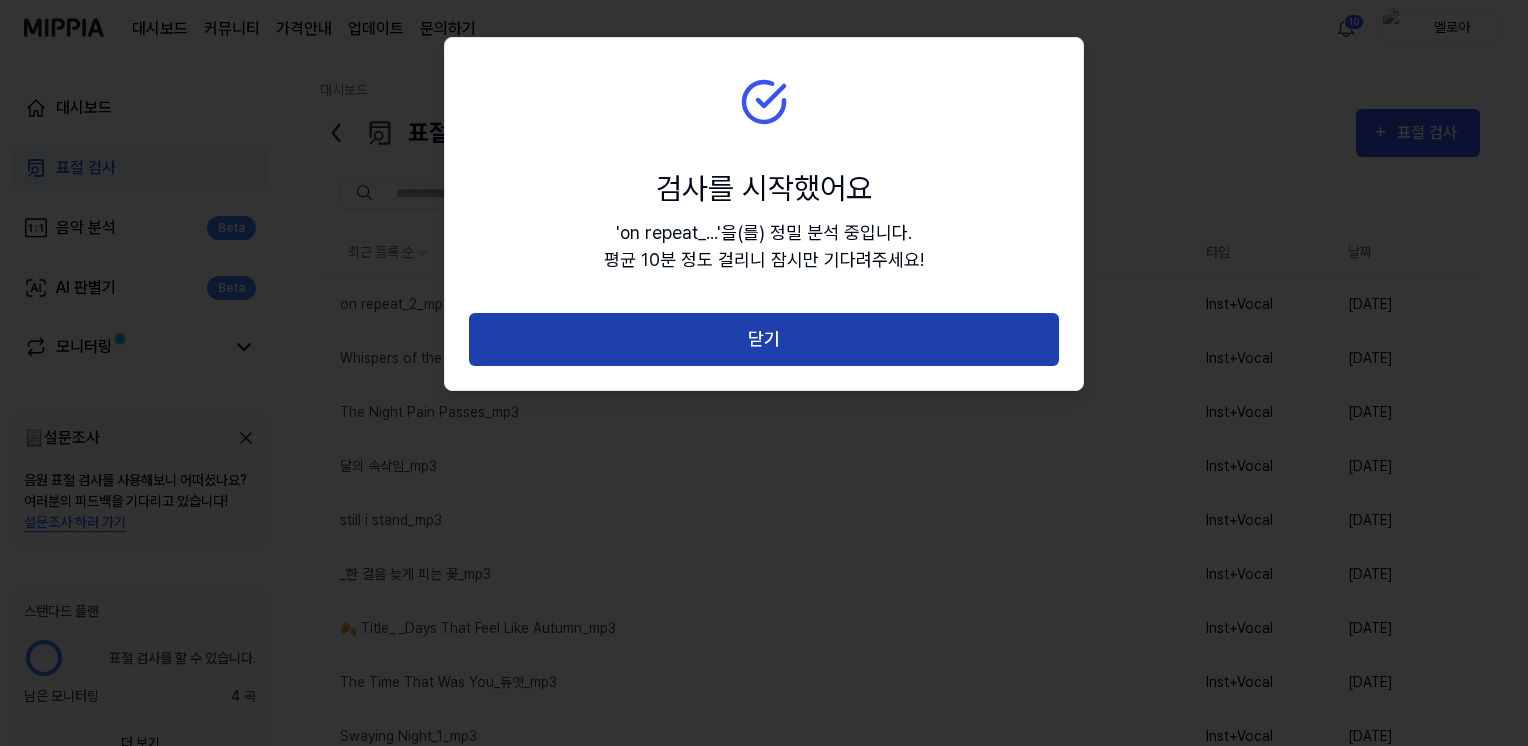 click on "닫기" at bounding box center (764, 339) 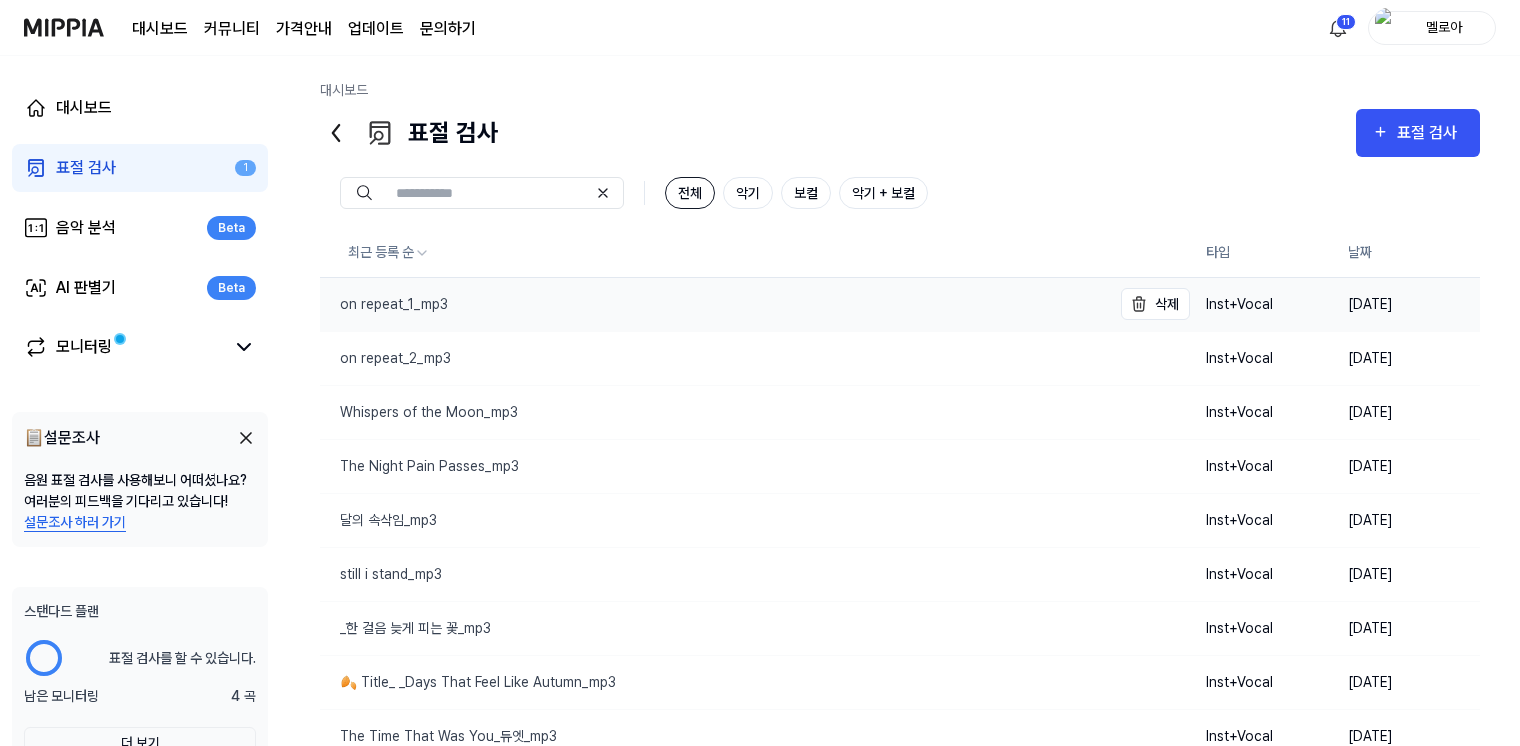 click on "on repeat_1_mp3" at bounding box center [384, 304] 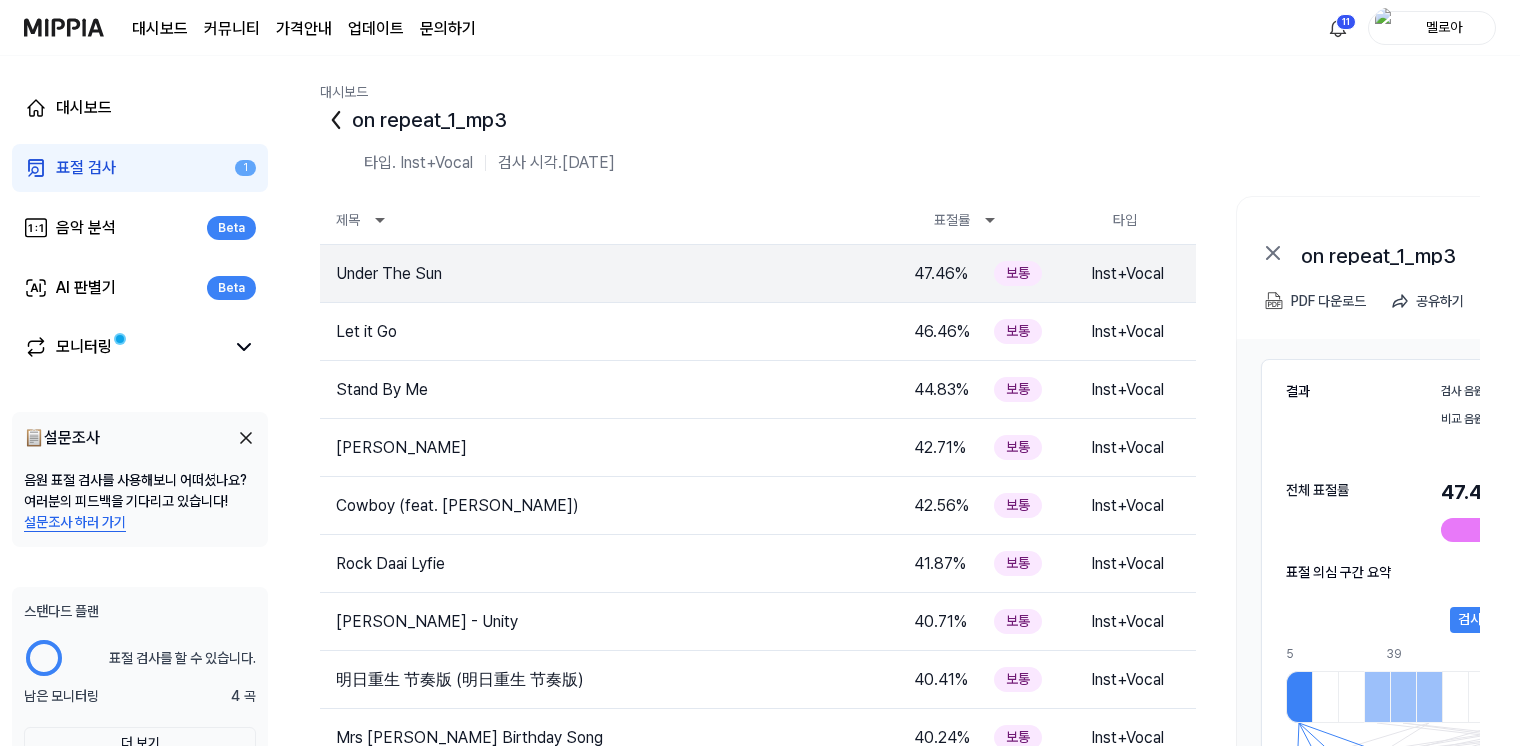 click on "결과 검사 음원 on repeat_1_mp3 비교 음원 Under The Sun 전체 표절률 47.46 % 표절률 판단 기준 보통 표절 의심 구간 요약 검사 음원 on repeat_1_mp3 5 13 22 30 39 47 56 64 72 81 89 98 106 114 123 131 140 148 157 165 173 2 11 20 28 37 46 55 63 72 81 89 98 107 116 124 133 142 151 159 168 177 185 194 203 비교 음원 Under The Sun" at bounding box center [1546, 635] 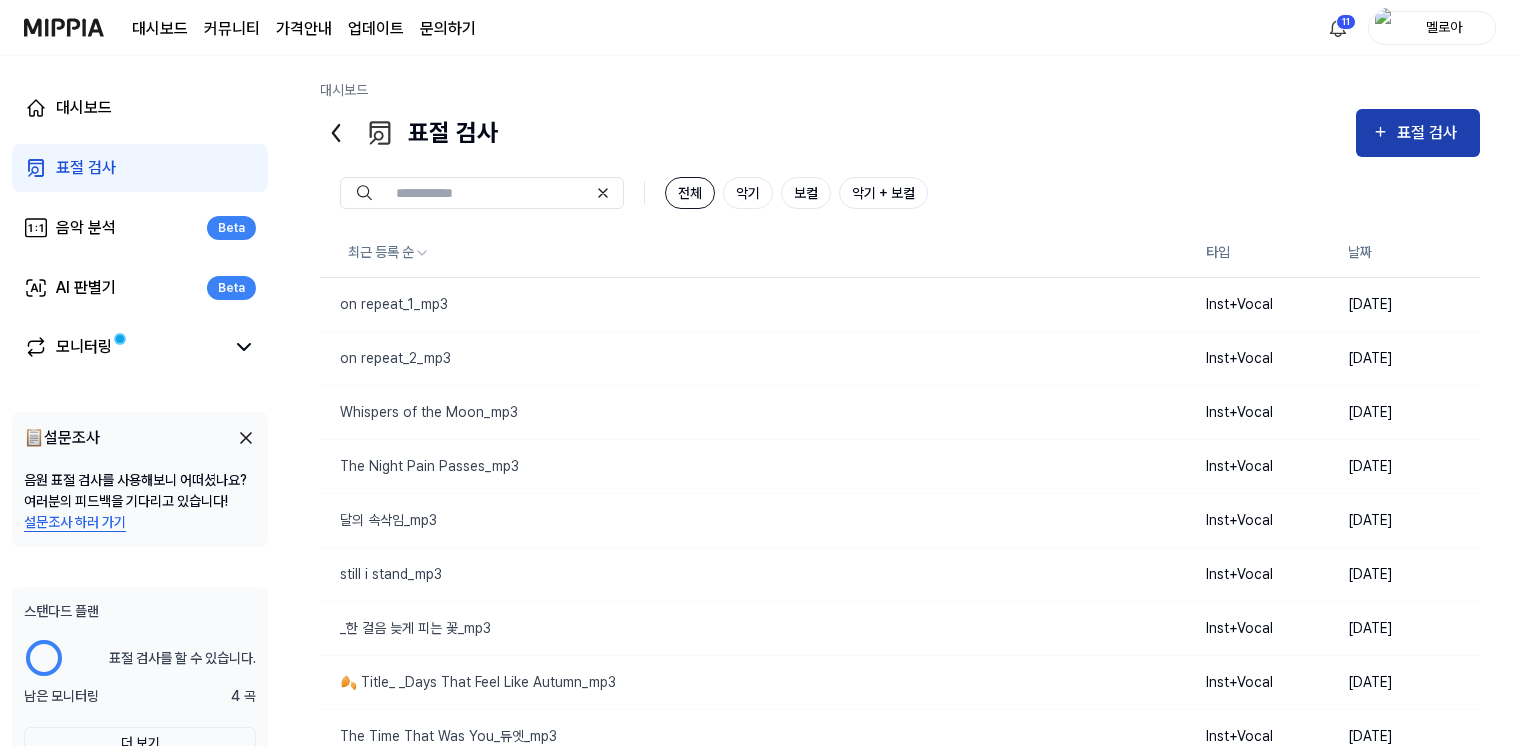 click on "표절 검사" at bounding box center (1418, 133) 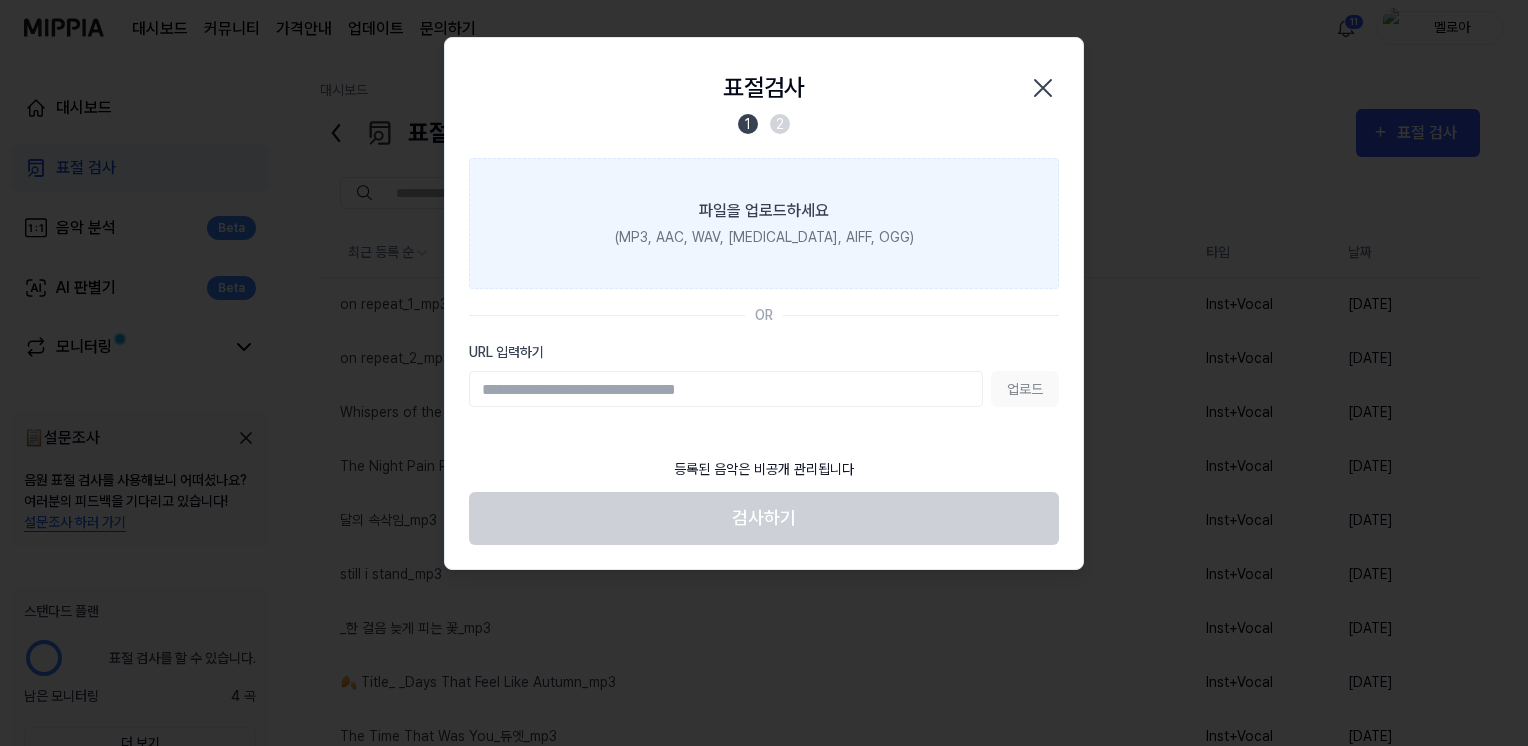 click on "파일을 업로드하세요 (MP3, AAC, WAV, [MEDICAL_DATA], AIFF, OGG)" at bounding box center (764, 223) 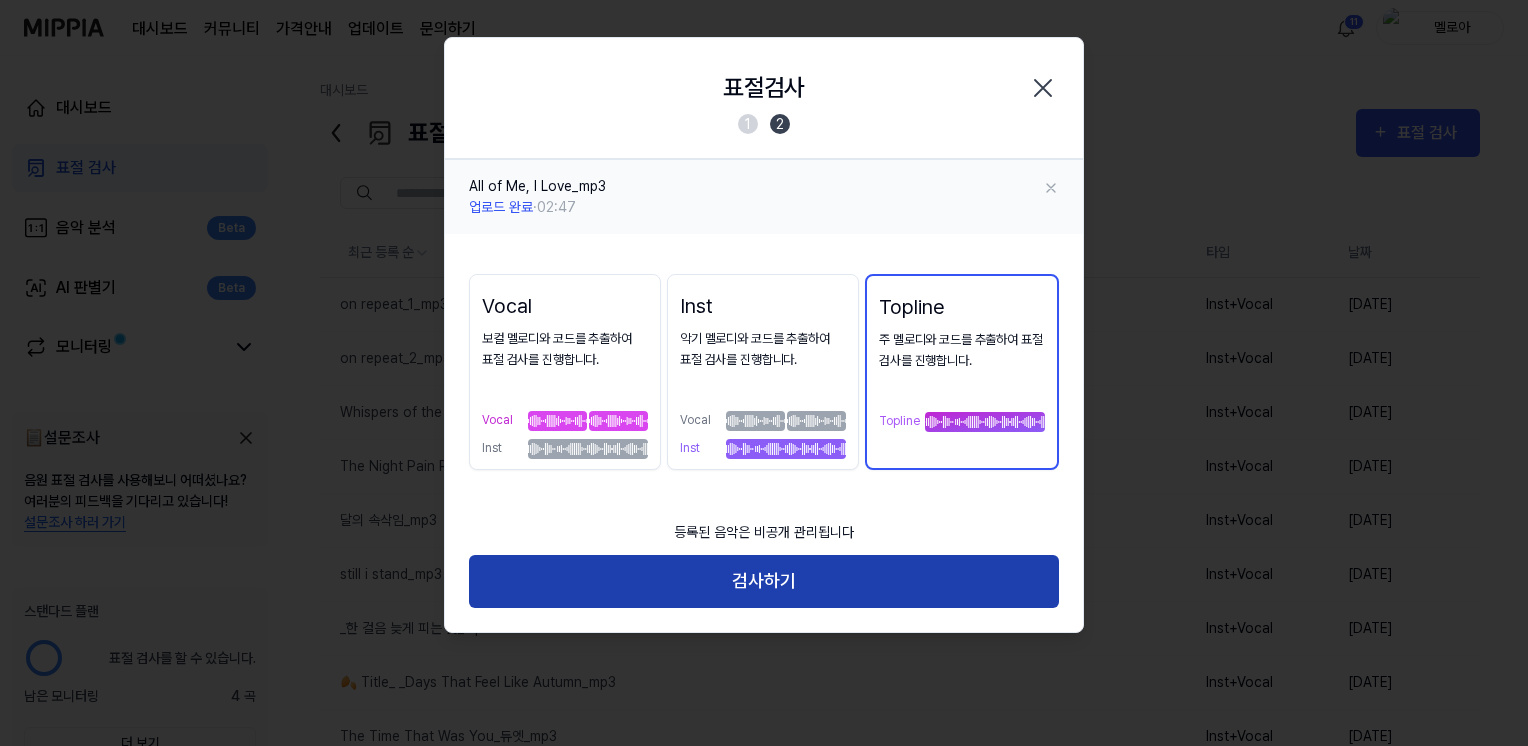 click on "검사하기" at bounding box center (764, 581) 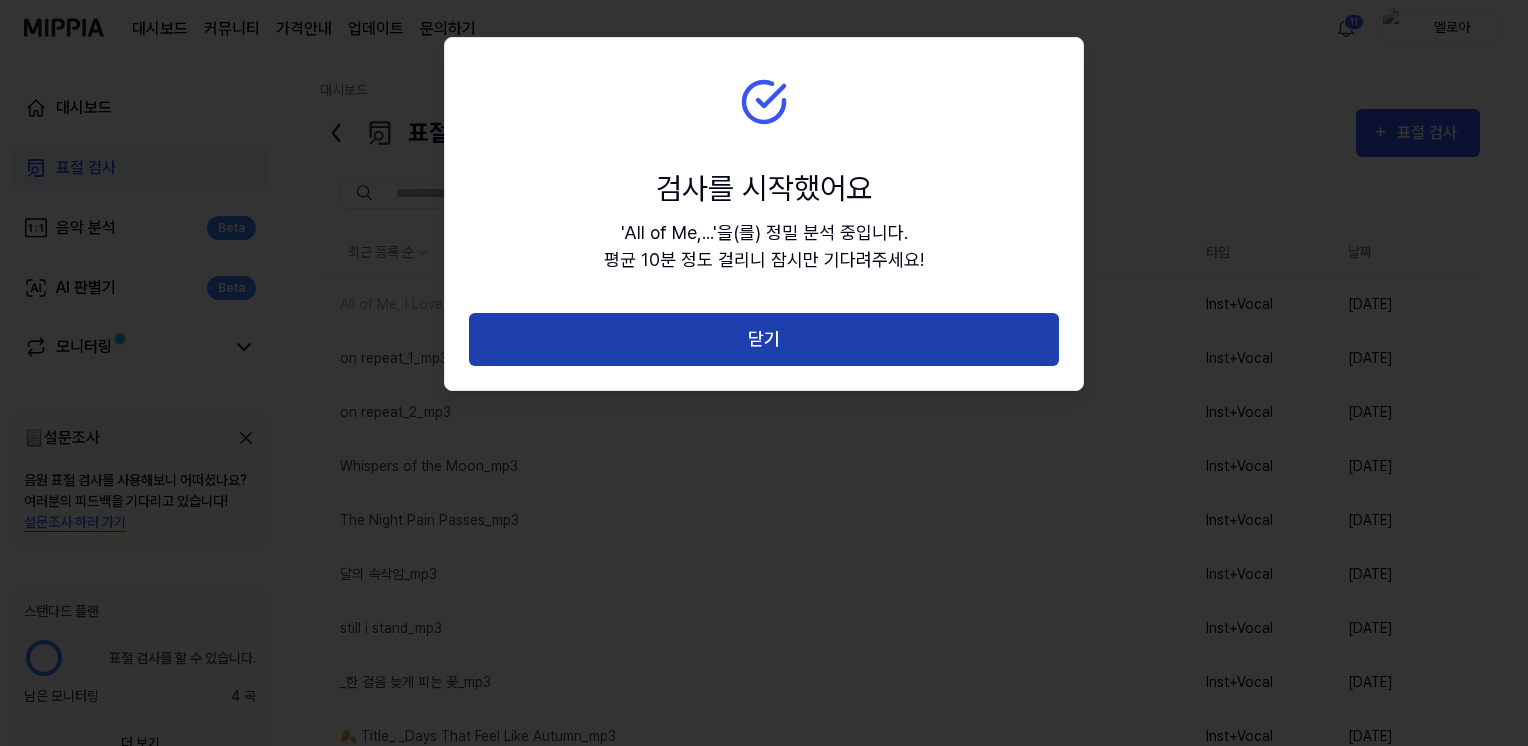 click on "닫기" at bounding box center [764, 339] 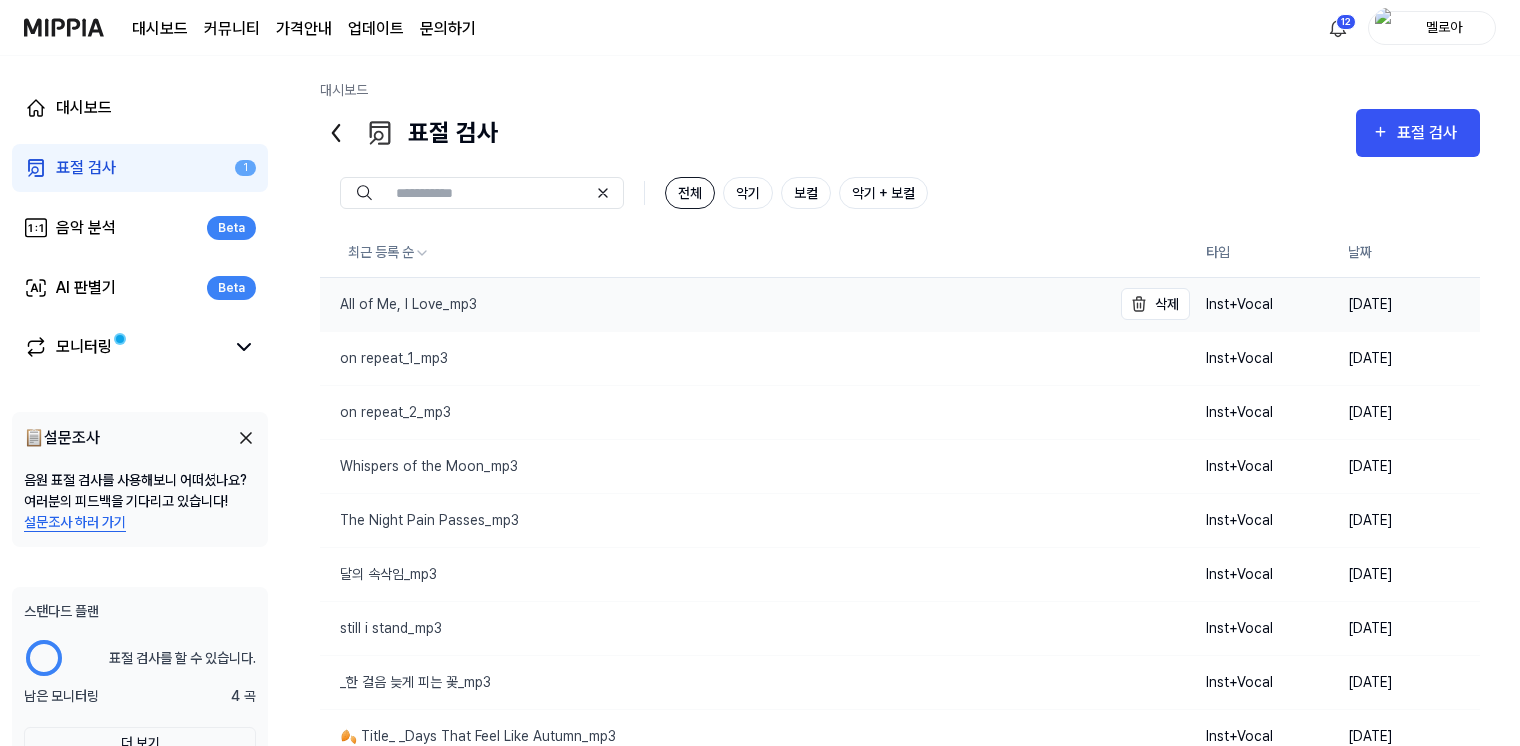 click on "All of Me, I Love_mp3" at bounding box center [398, 304] 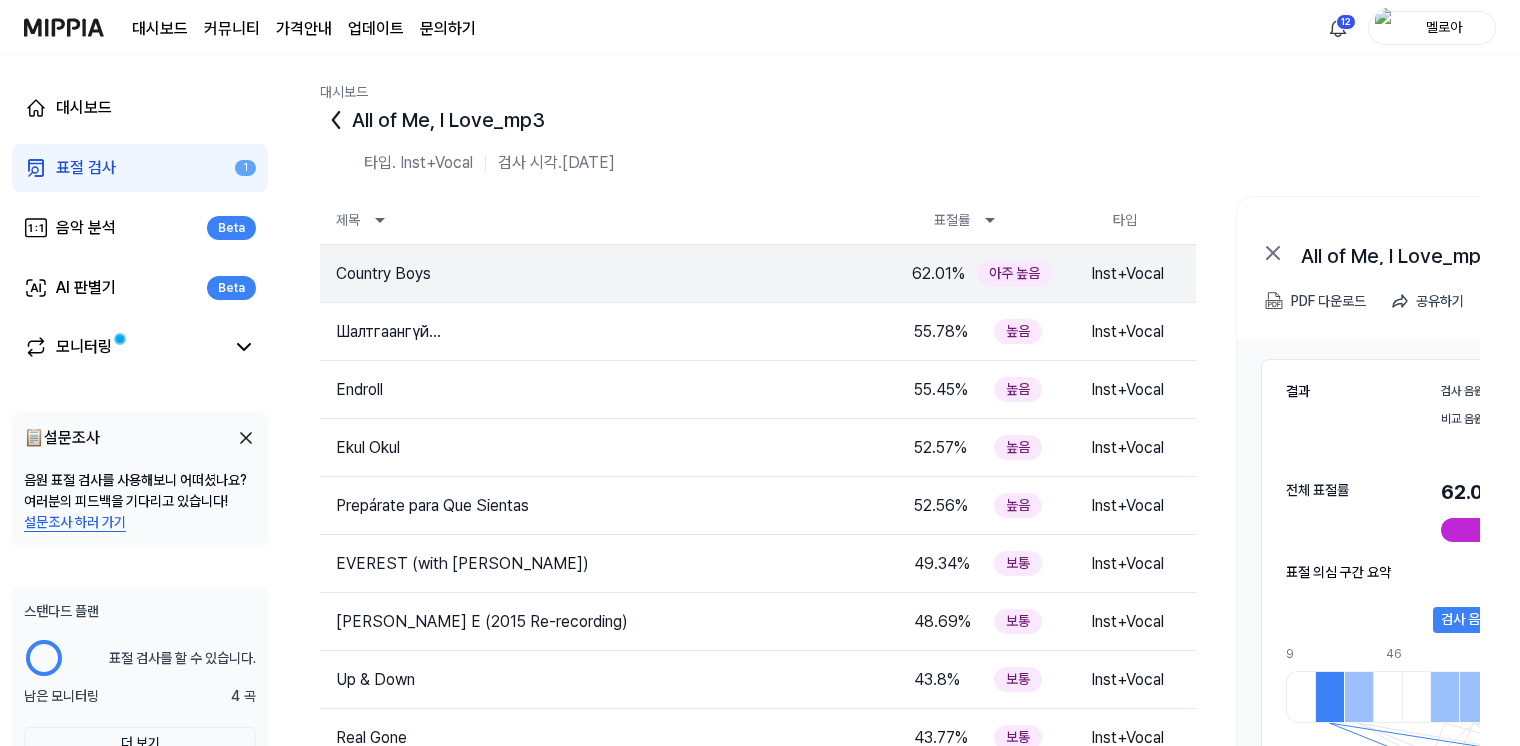 click on "결과 검사 음원 All of Me, I Love_mp3 비교 음원 Country Boys 전체 표절률 62.01 % 표절률 판단 기준 아주 높음 표절 의심 구간 요약 검사 음원 All of Me, I Love_mp3 9 18 27 37 46 55 64 73 82 91 101 110 119 128 137 146 155 165 174 9 18 27 37 46 55 64 73 82 91 101 110 119 128 137 146 155 165 174 183 192 비교 음원 Country Boys" at bounding box center (1546, 635) 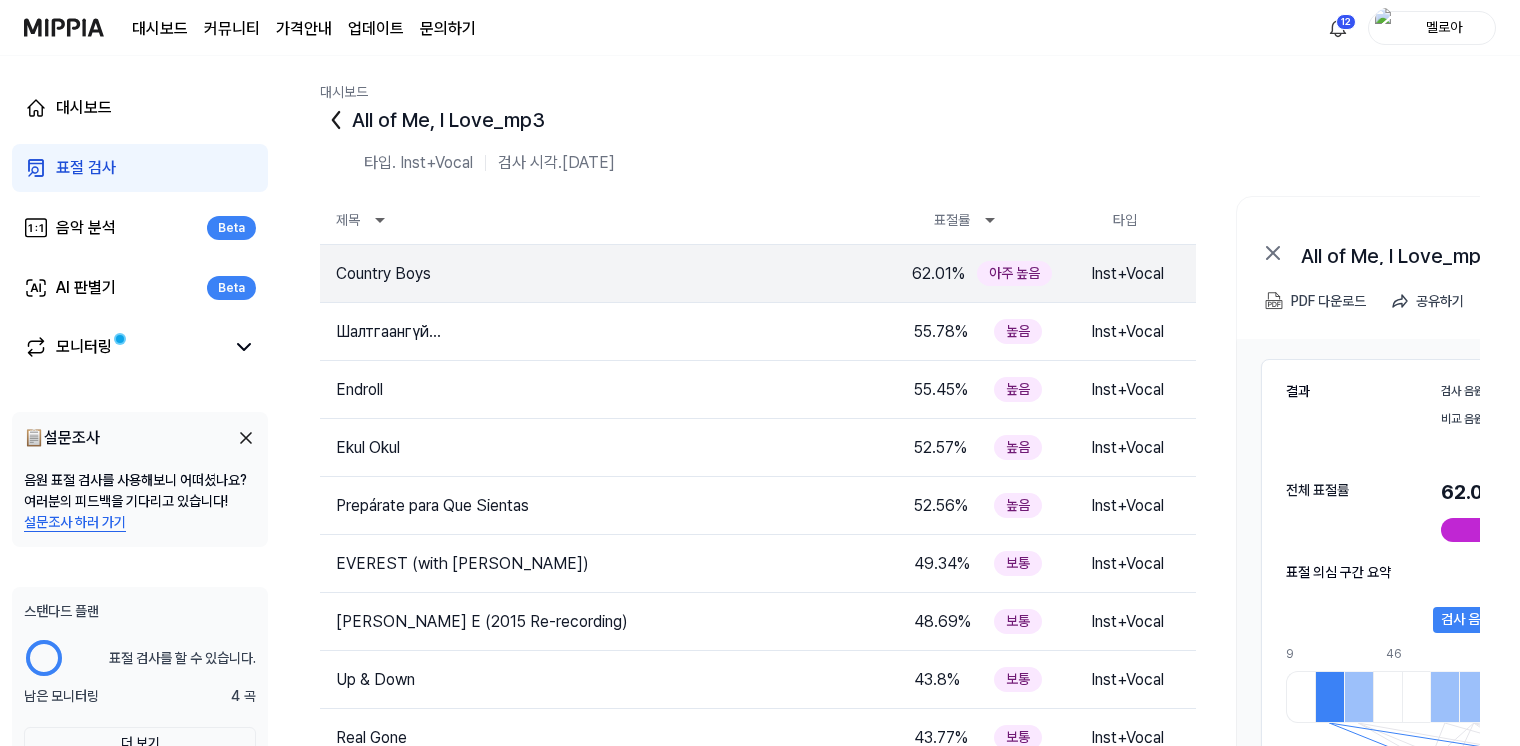 click on "대시보드 All of Me, I Love_mp3 타입.    Inst+Vocal 검사 시각.  [DATE] 제목 표절률 타입 Country Boys 62.01  % 아주 높음 Inst+Vocal 결과보기 Шалтгаангүй... 55.78  % 높음 Inst+Vocal 결과보기 Endroll 55.45  % 높음 Inst+Vocal 결과보기 Ekul Okul 52.57  % 높음 Inst+Vocal 결과보기 Prepárate para Que Sientas 52.56  % 높음 Inst+Vocal 결과보기 EVEREST (with [PERSON_NAME]) 49.34  % 보통 Inst+Vocal 결과보기 Shinai Naru Hito E (2015 Re-recording) 48.69  % 보통 Inst+Vocal 결과보기 Up & Down 43.8  % 보통 Inst+Vocal 결과보기 Real Gone 43.77  % 보통 Inst+Vocal 결과보기 Moy Sapno Dikho Raat Raat Me Dil Machlo 40.31  % 보통 Inst+Vocal 결과보기 All of Me, I Love_mp3 결과보기 PDF 다운로드 공유하기   결과 검사 음원 All of Me, I Love_mp3 비교 음원 Country Boys 전체 표절률 62.01 % 표절률 판단 기준 아주 높음 표절 의심 구간 요약 검사 음원 All of Me, I Love_mp3 9 18 27 37 46 55 64 73 82 91 101 110 9" at bounding box center (900, 401) 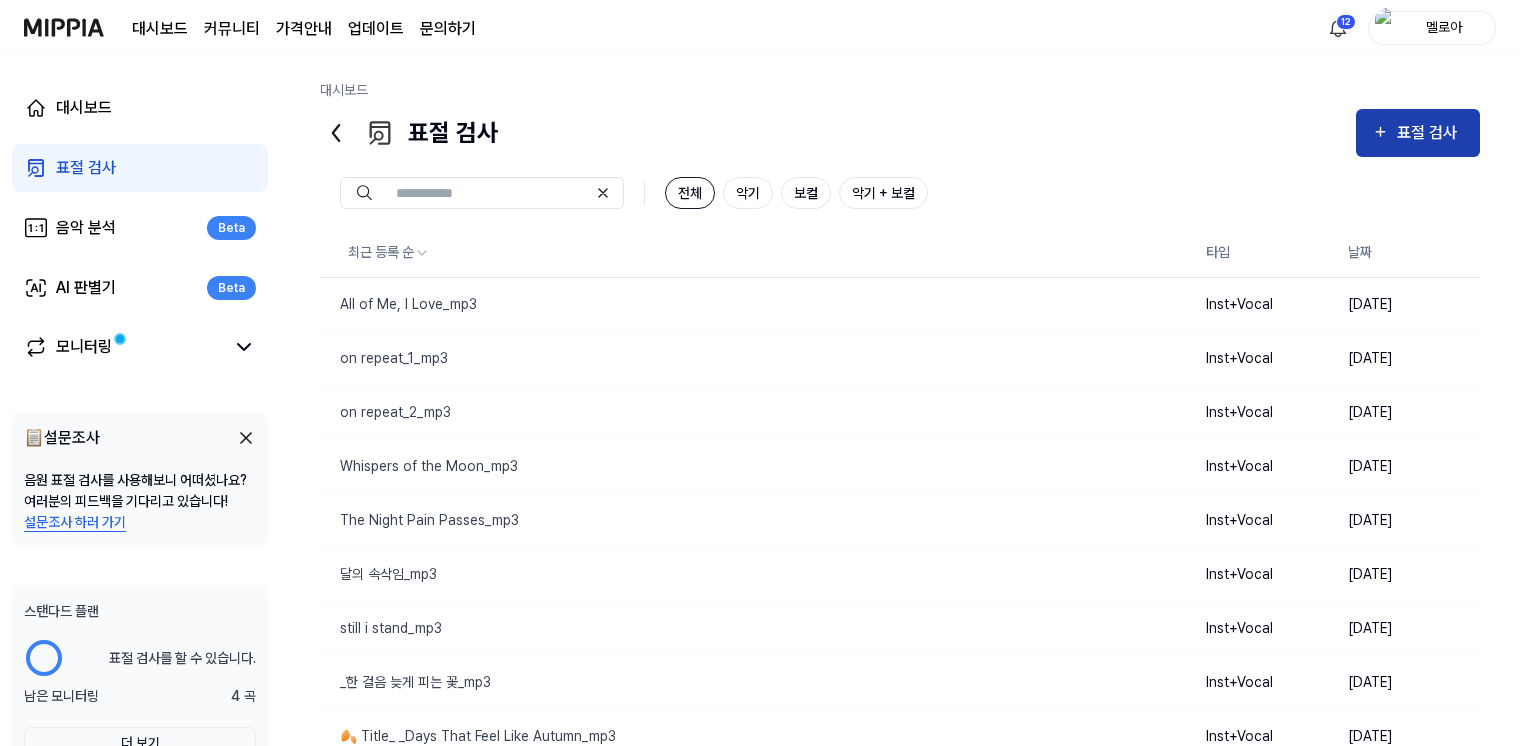 click on "표절 검사" at bounding box center (1430, 133) 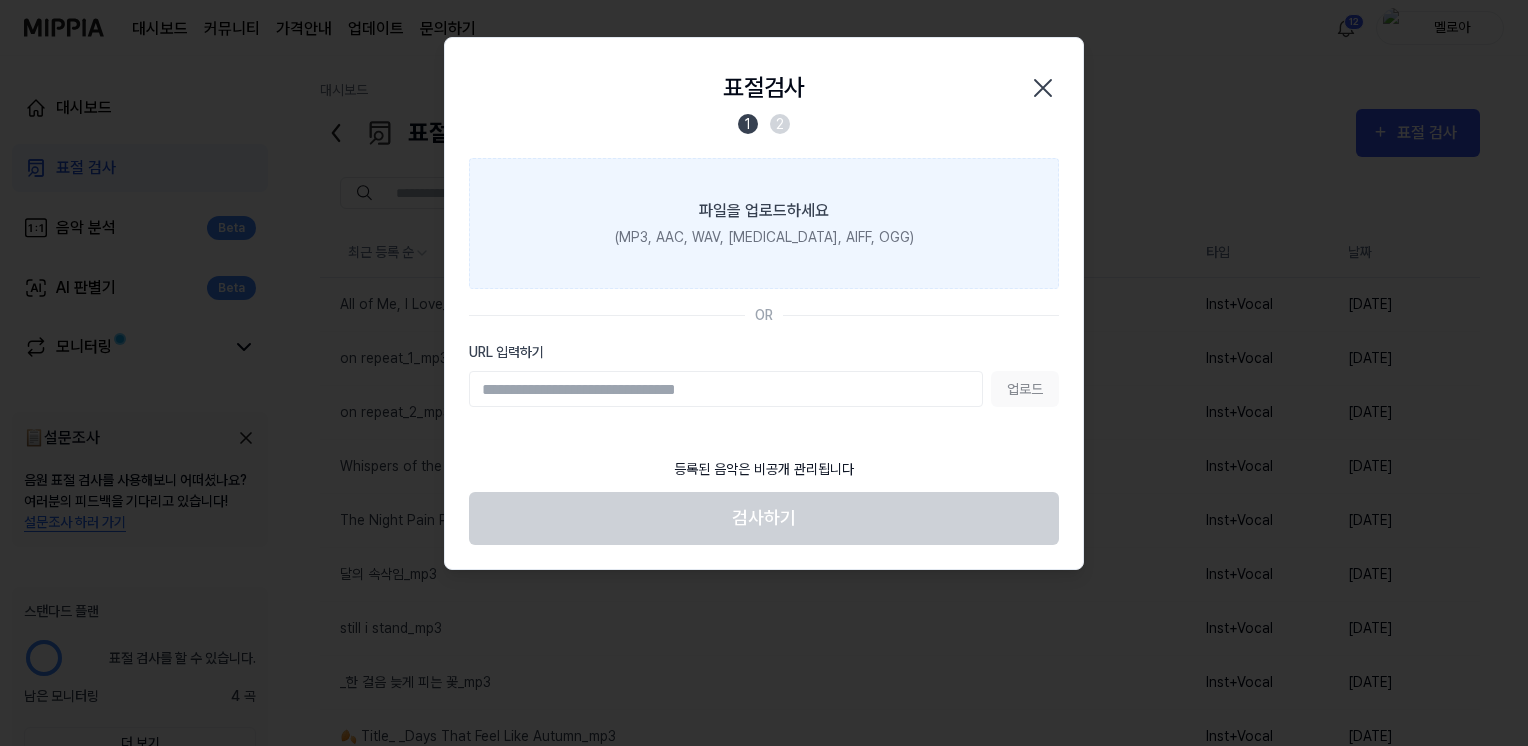 click on "파일을 업로드하세요 (MP3, AAC, WAV, [MEDICAL_DATA], AIFF, OGG)" at bounding box center (764, 223) 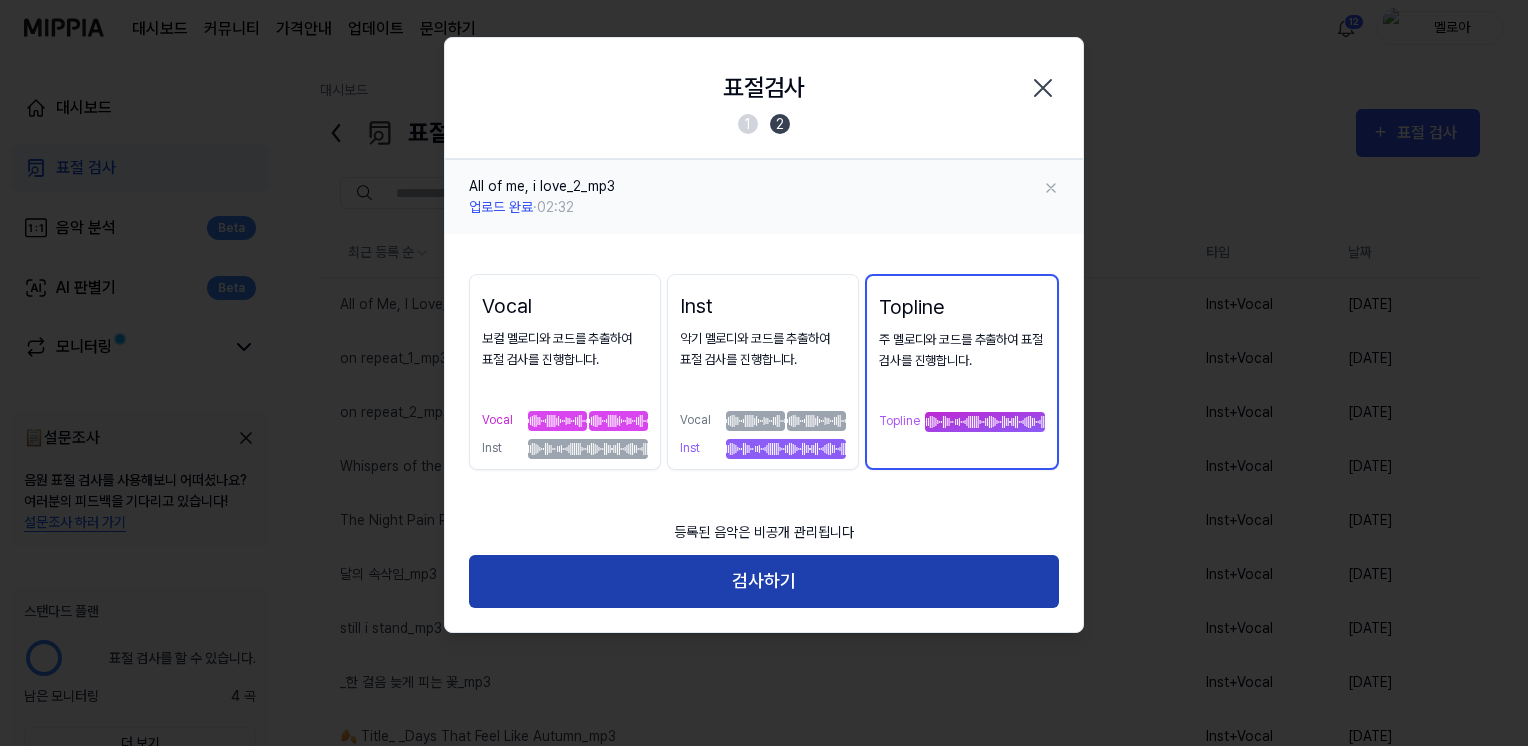 click on "검사하기" at bounding box center (764, 581) 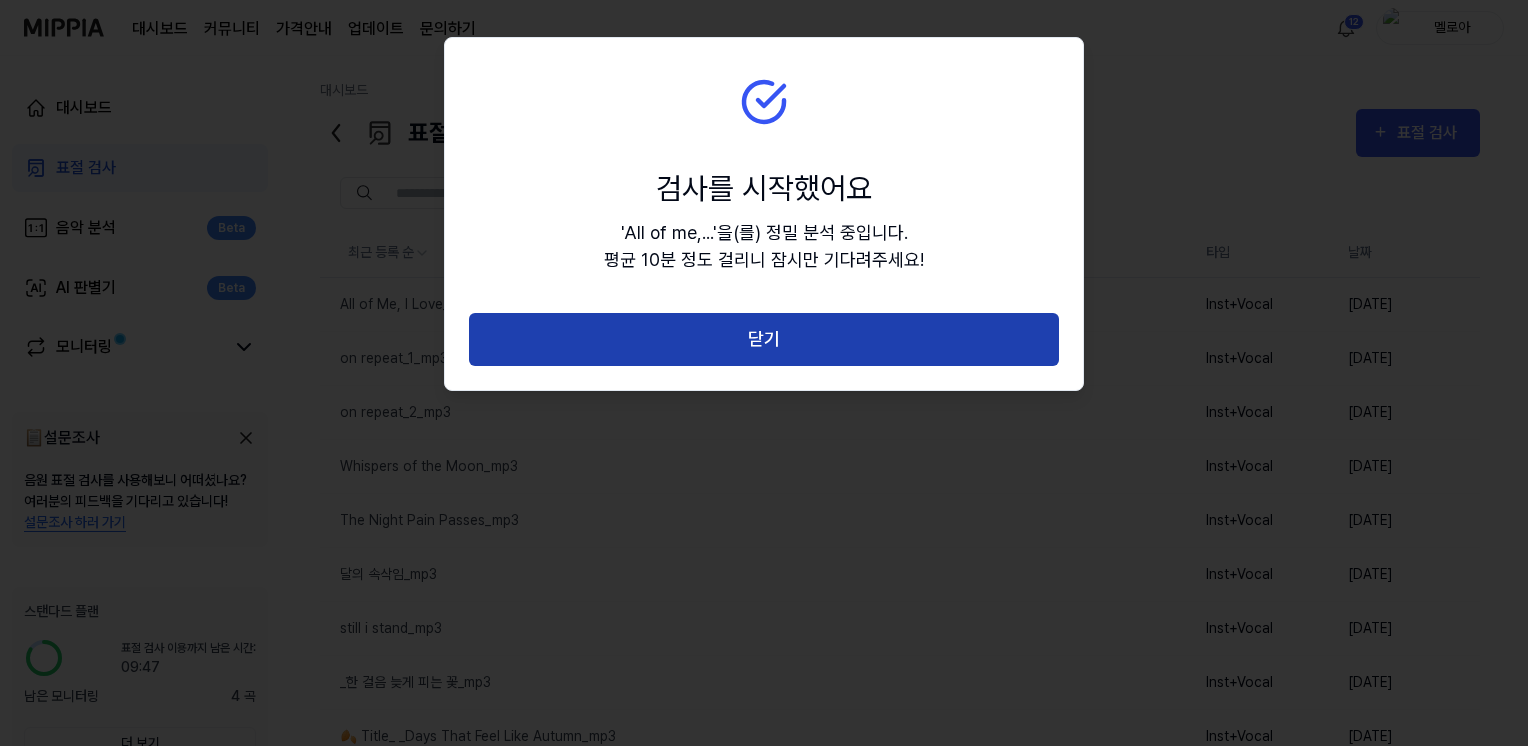 drag, startPoint x: 914, startPoint y: 335, endPoint x: 1136, endPoint y: 266, distance: 232.4758 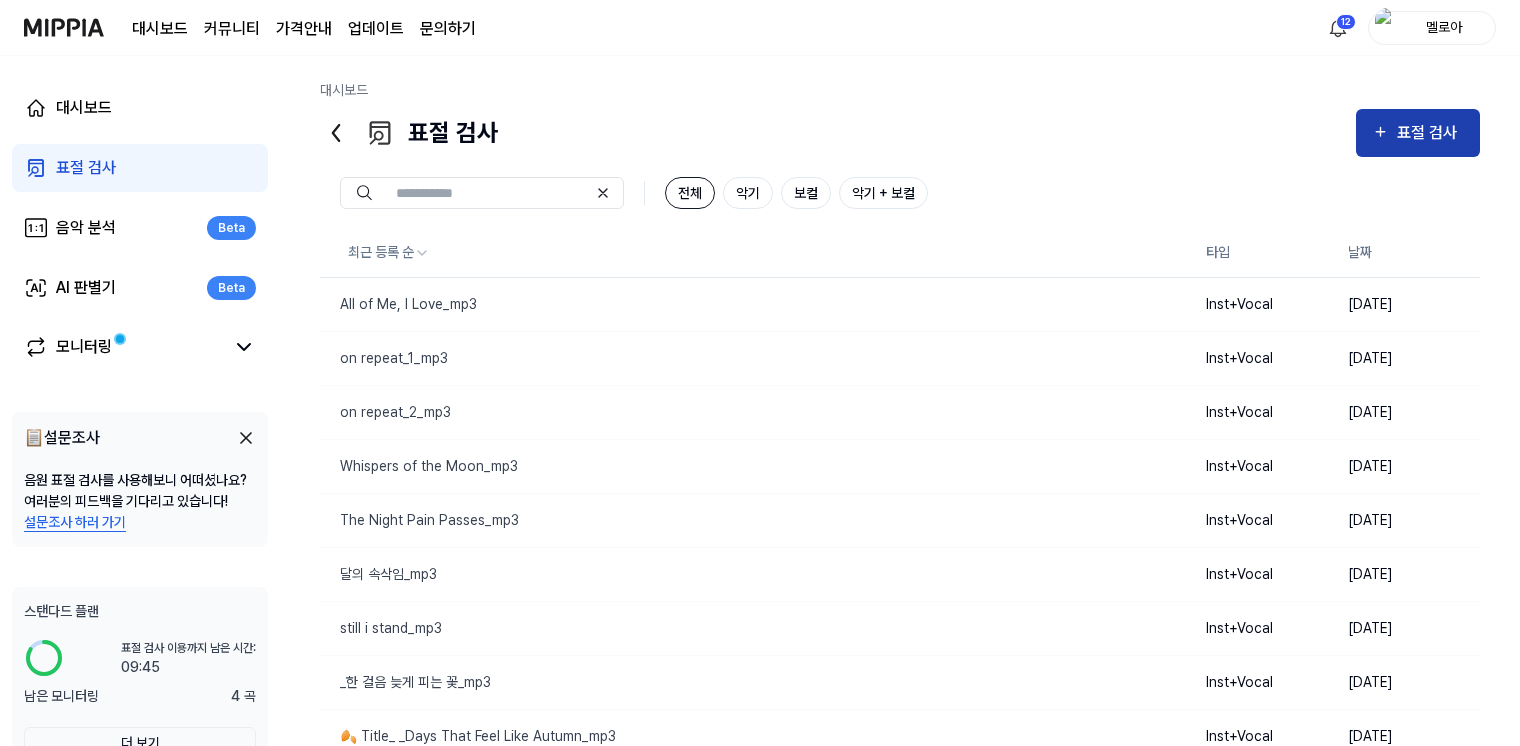 click on "표절 검사" at bounding box center [1430, 133] 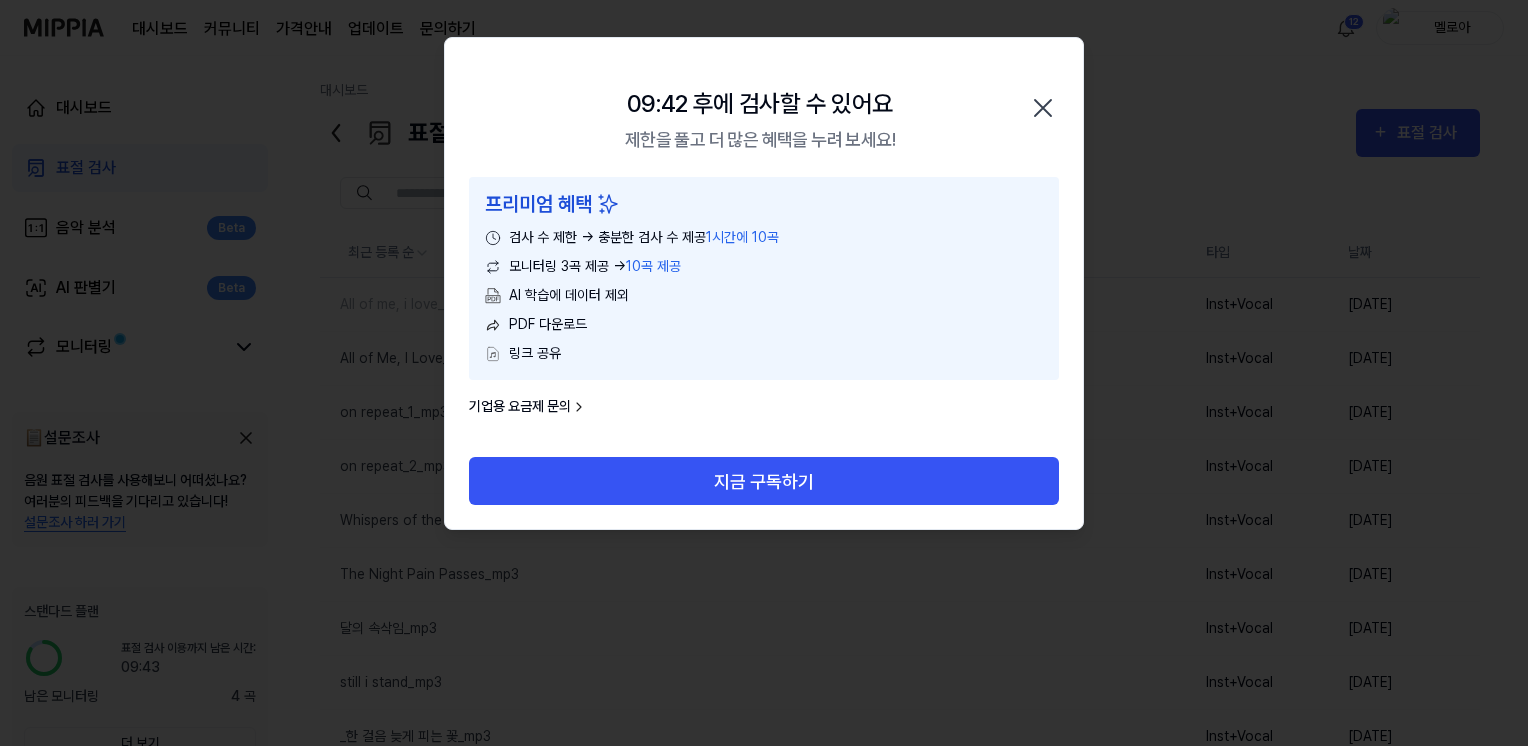 click 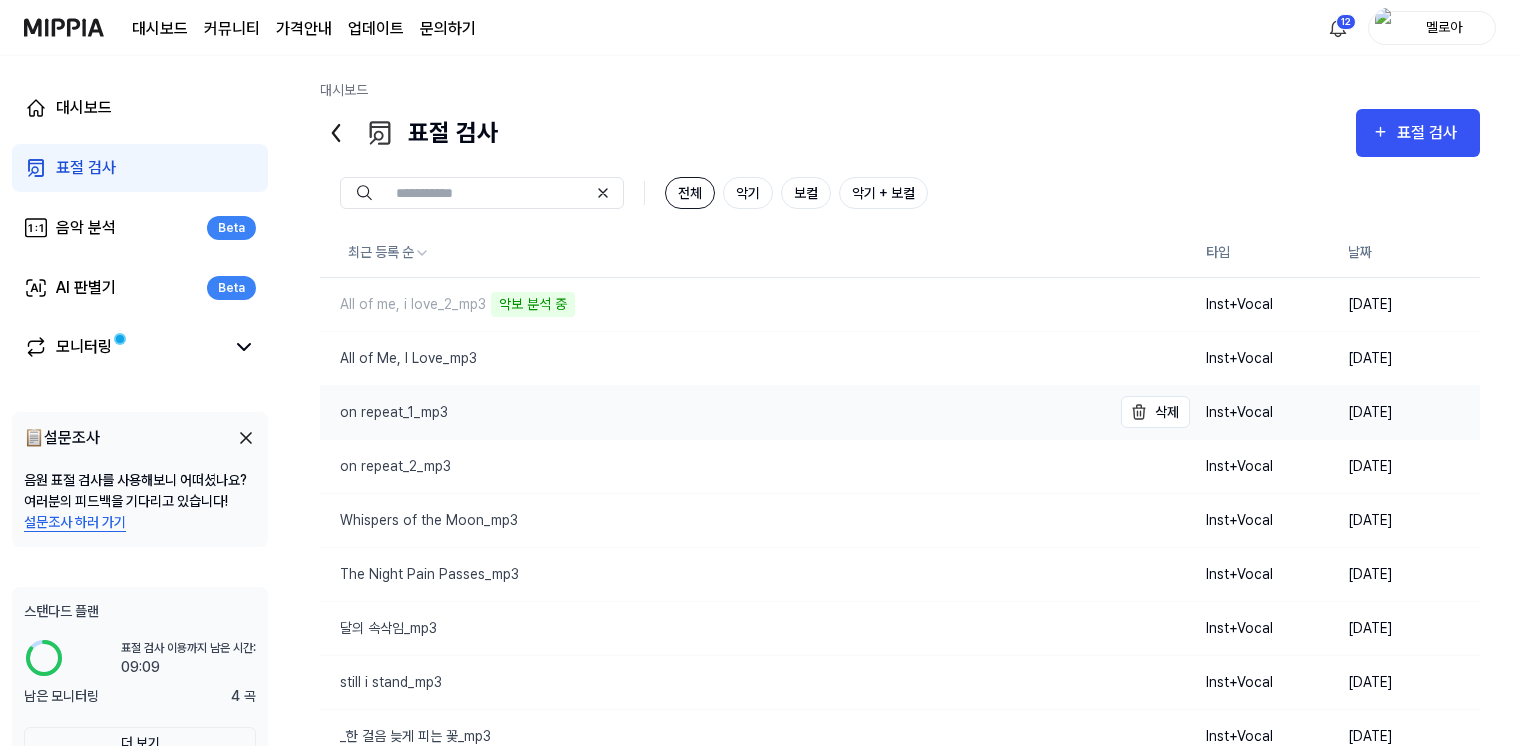 click on "on repeat_1_mp3" at bounding box center [384, 412] 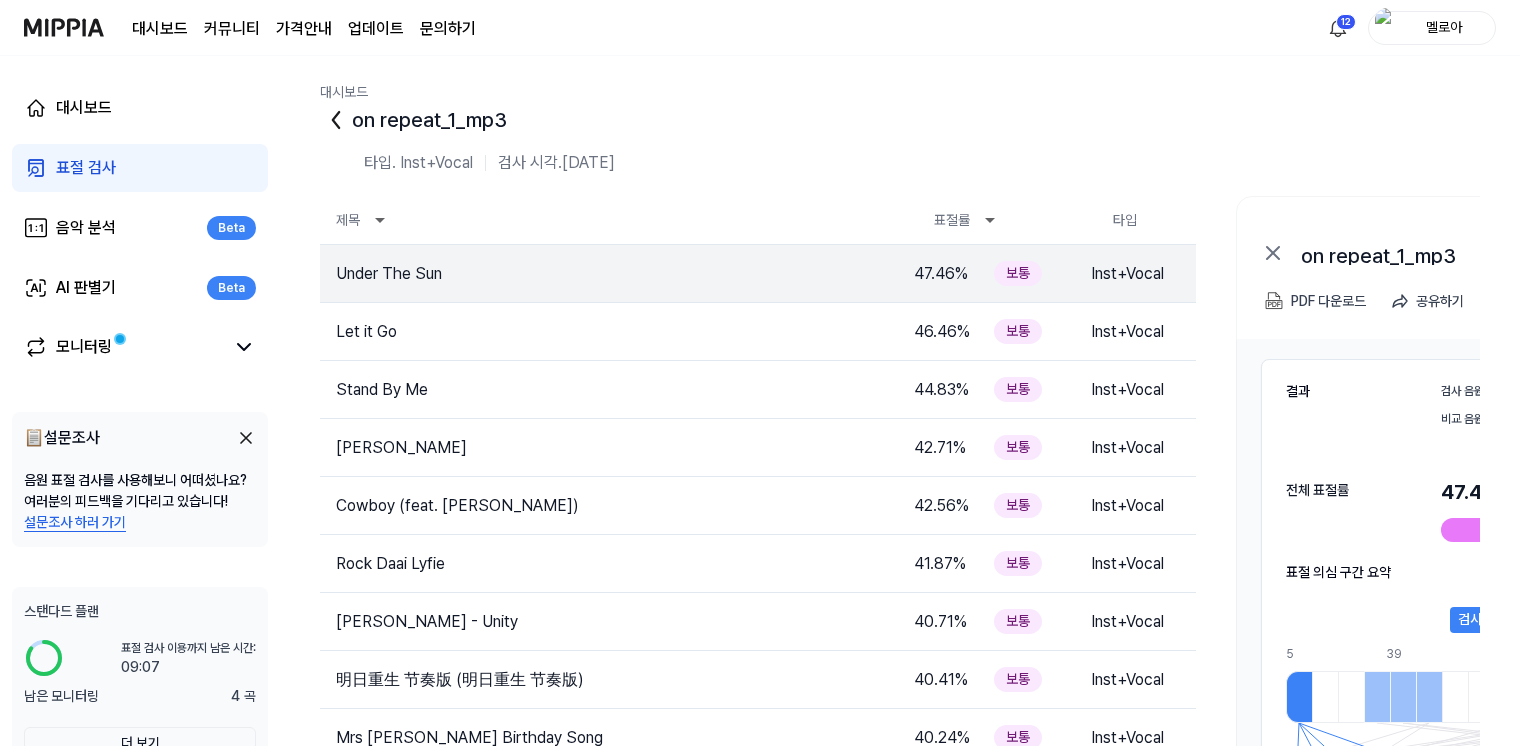 click on "결과 검사 음원 on repeat_1_mp3 비교 음원 Under The Sun 전체 표절률 47.46 % 표절률 판단 기준 보통 표절 의심 구간 요약 검사 음원 on repeat_1_mp3 5 13 22 30 39 47 56 64 72 81 89 98 106 114 123 131 140 148 157 165 173 2 11 20 28 37 46 55 63 72 81 89 98 107 116 124 133 142 151 159 168 177 185 194 203 비교 음원 Under The Sun" at bounding box center (1546, 635) 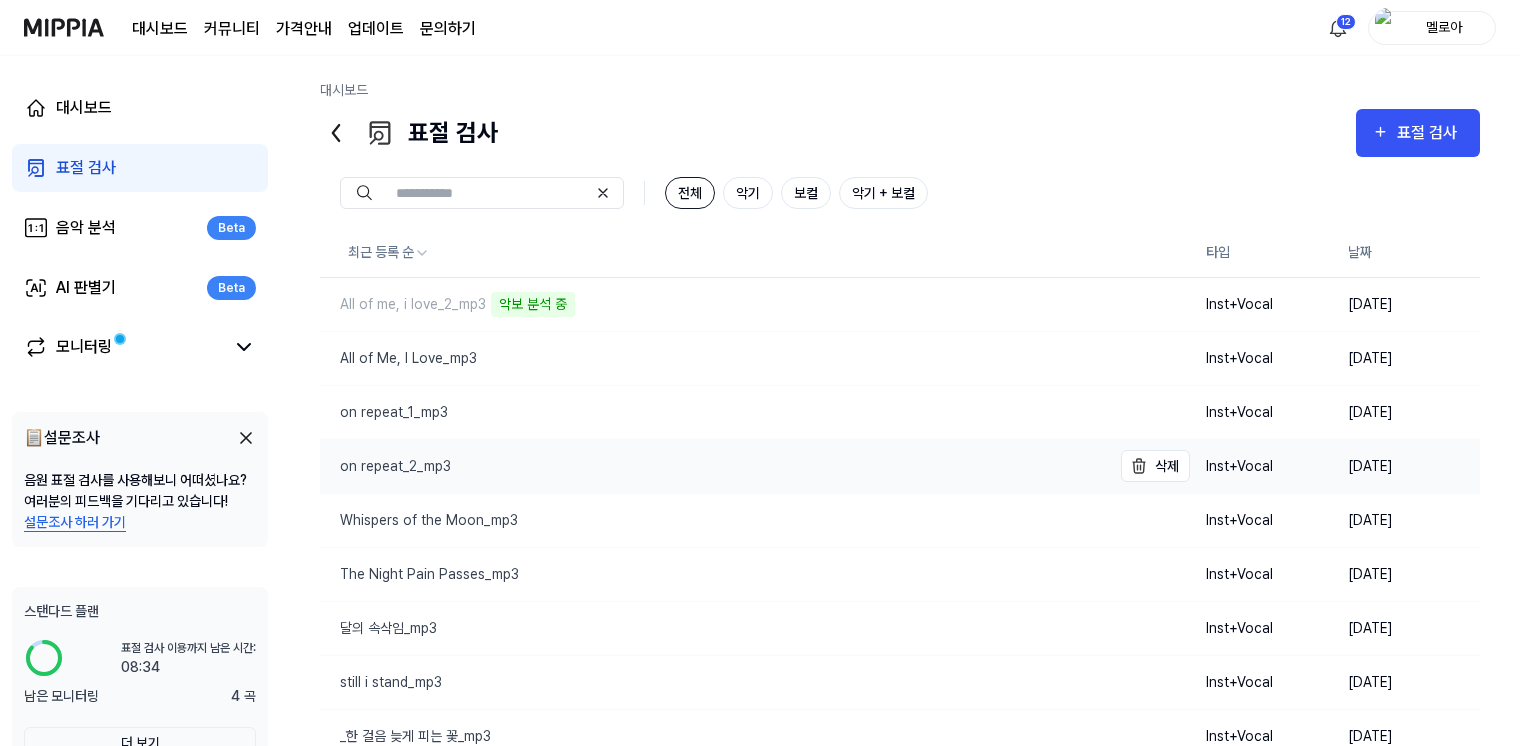 click on "on repeat_2_mp3" at bounding box center [385, 466] 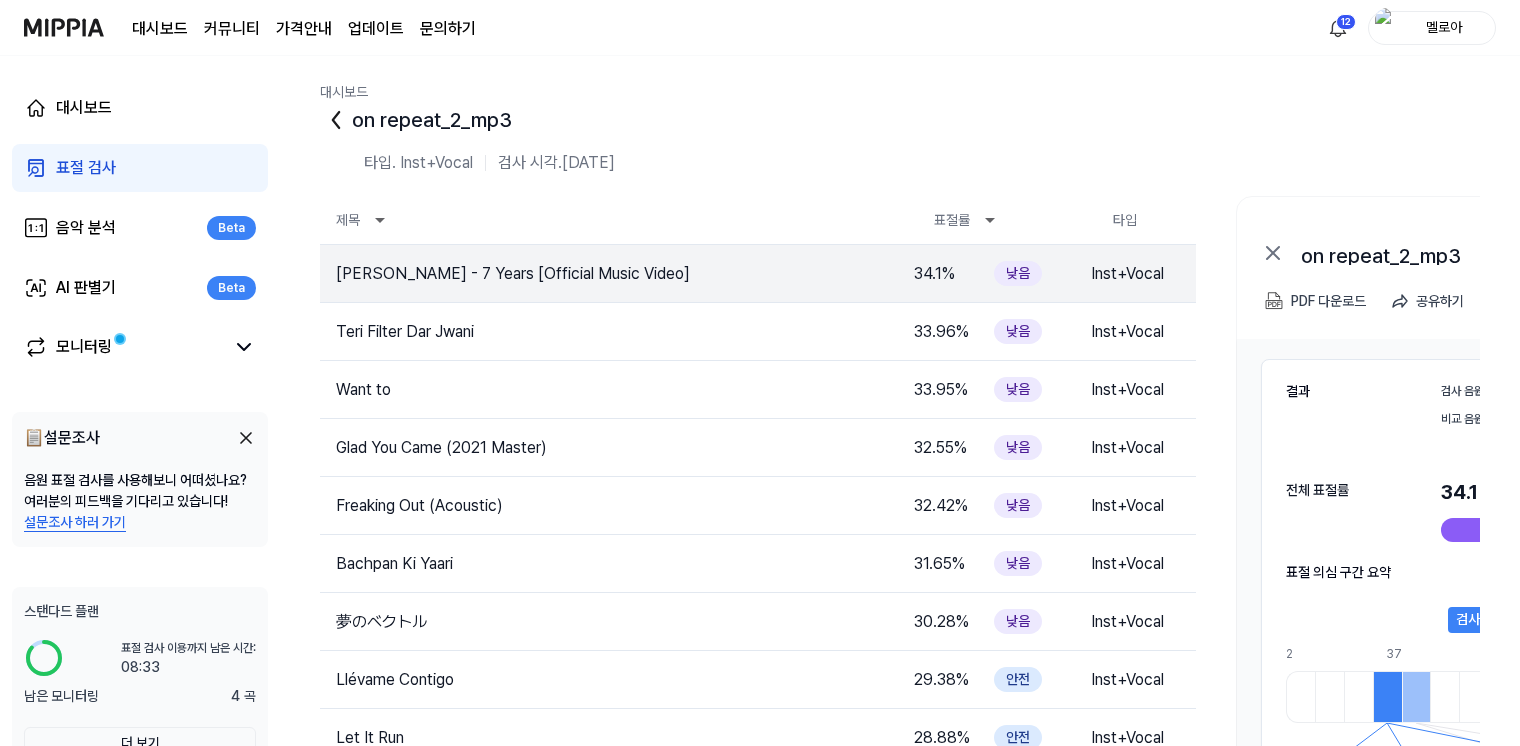 click on "결과 검사 음원 on repeat_2_mp3 비교 음원 [PERSON_NAME] - 7 Years [Official Music Video] 전체 표절률 34.1 % 표절률 판단 기준 낮음 표절 의심 구간 요약 검사 음원 on repeat_2_mp3 2 10 19 28 37 45 54 63 71 80 89 98 106 115 124 133 141 150 159 2 10 19 28 37 45 54 63 71 80 89 98 106 115 124 133 141 150 159 167 176 185 194 202 211 220 229 237 비교 음원 [PERSON_NAME] - 7 Years [Official Music Video]" at bounding box center [1546, 635] 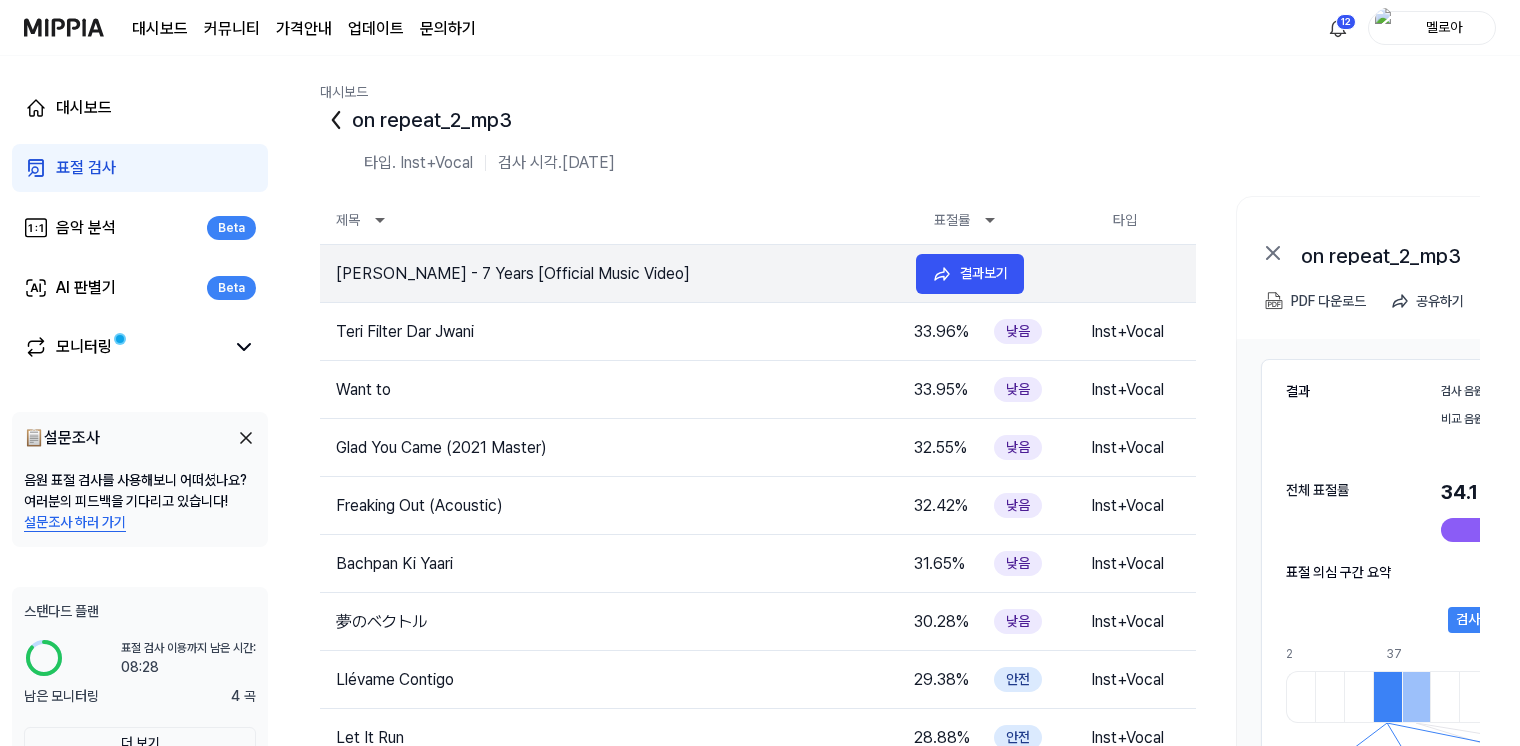 scroll, scrollTop: 100, scrollLeft: 0, axis: vertical 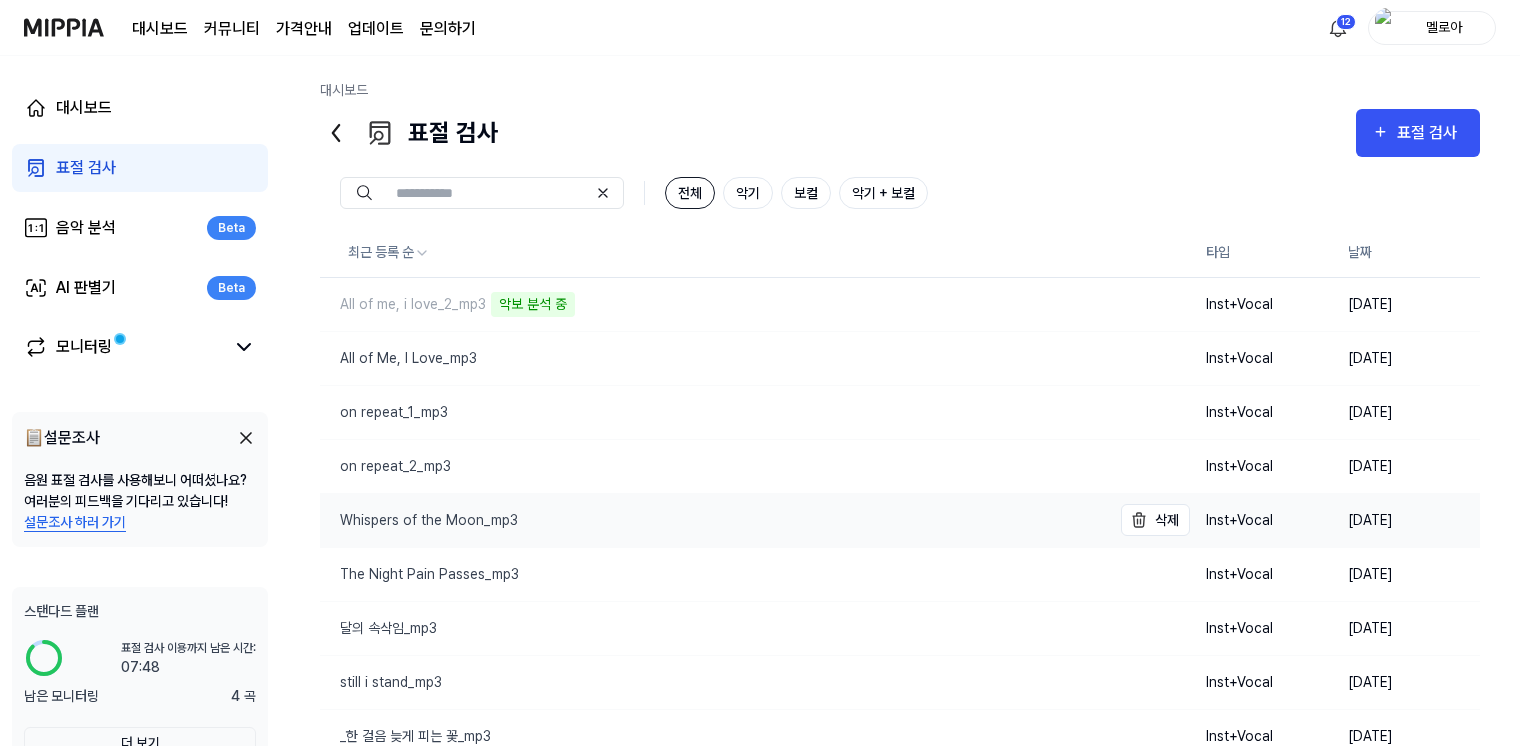 click on "Whispers of the Moon_mp3" at bounding box center (419, 520) 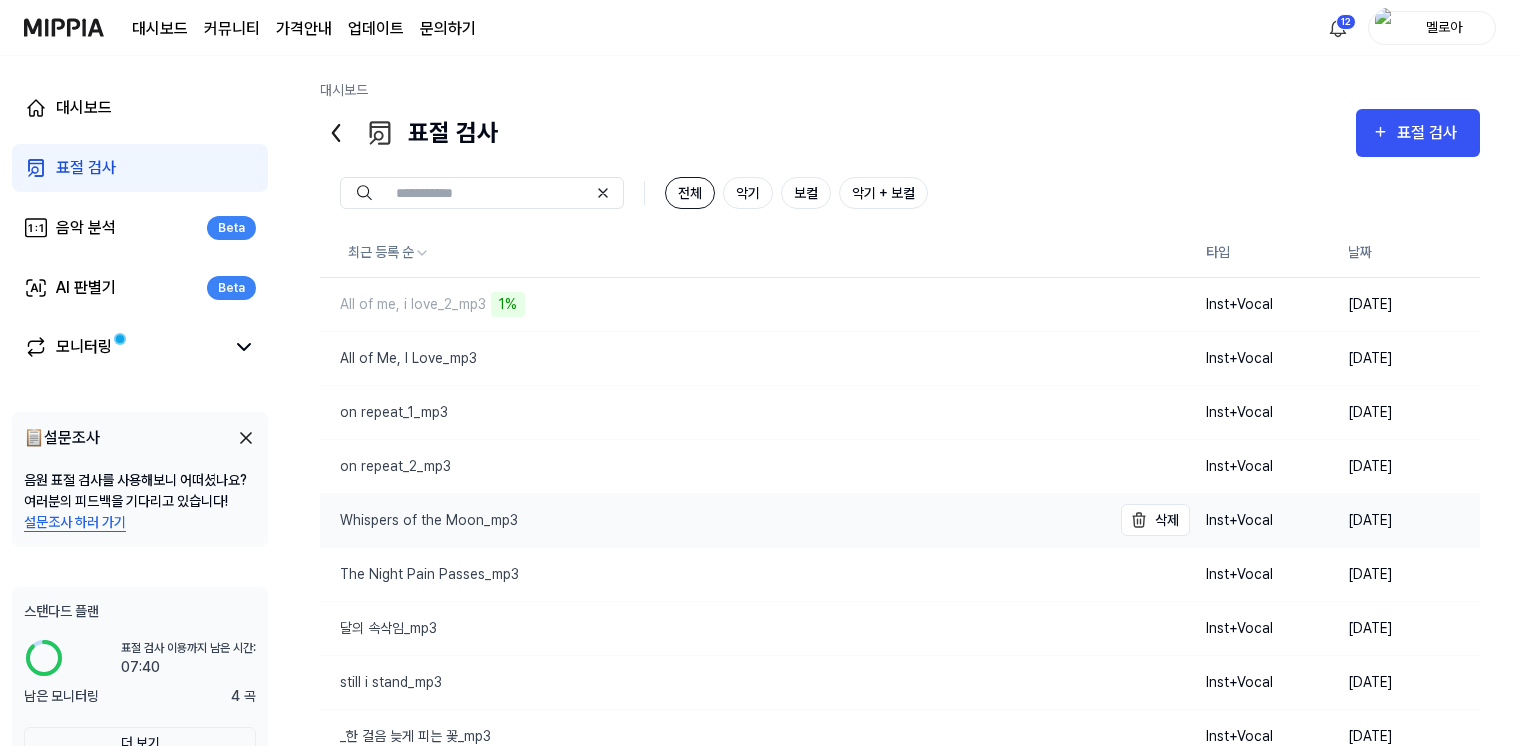 click on "Whispers of the Moon_mp3" at bounding box center [419, 520] 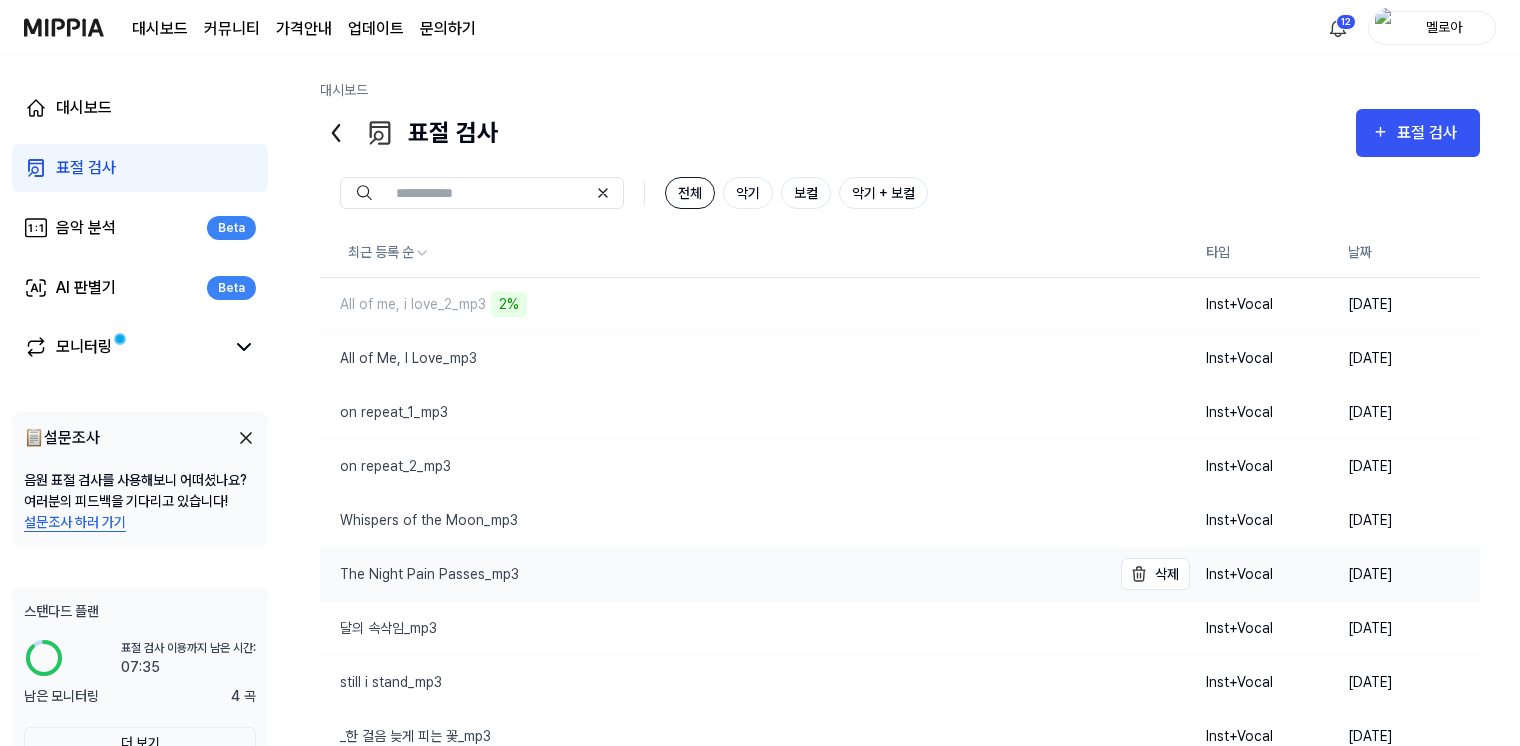 click on "The Night Pain Passes_mp3" at bounding box center [419, 574] 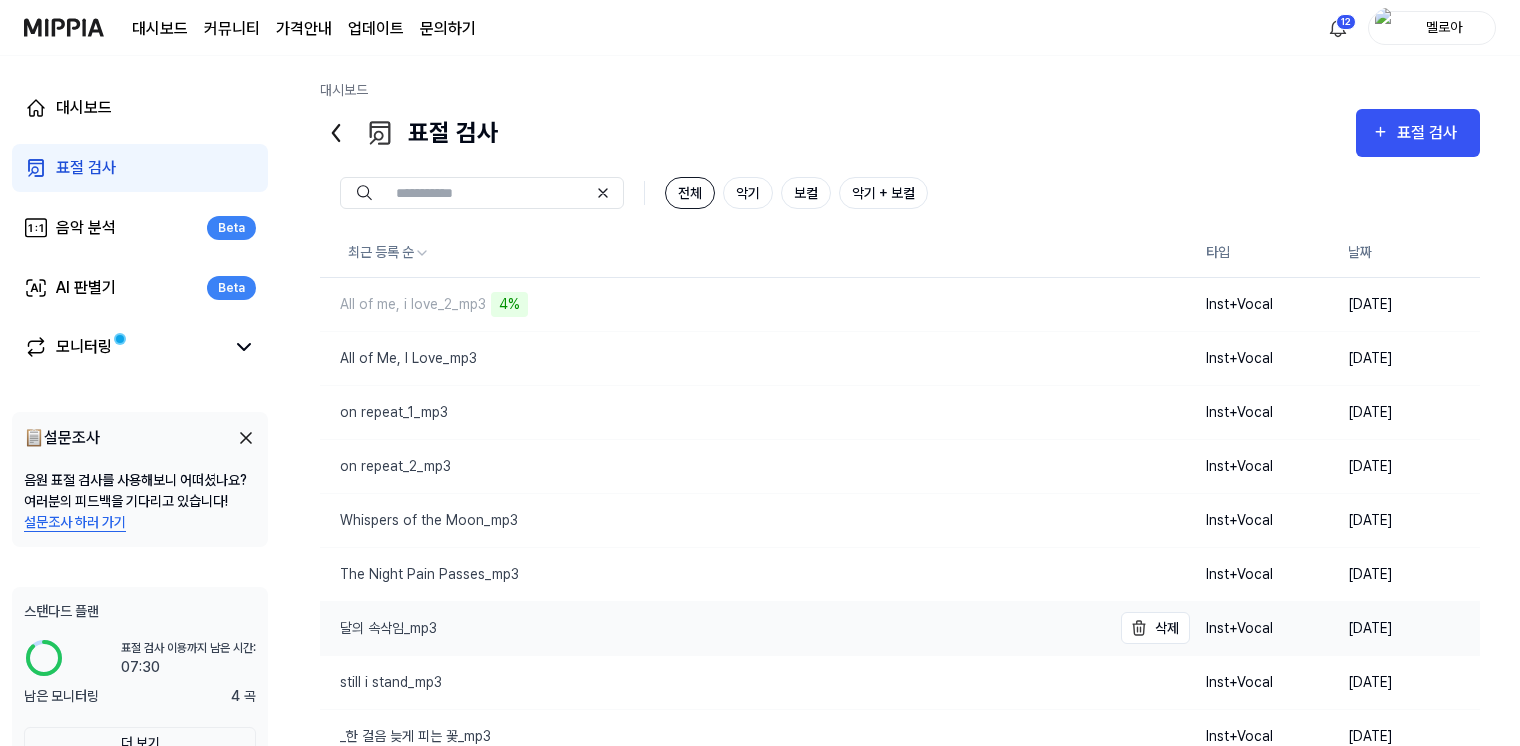 click on "달의 속삭임_mp3" at bounding box center (378, 628) 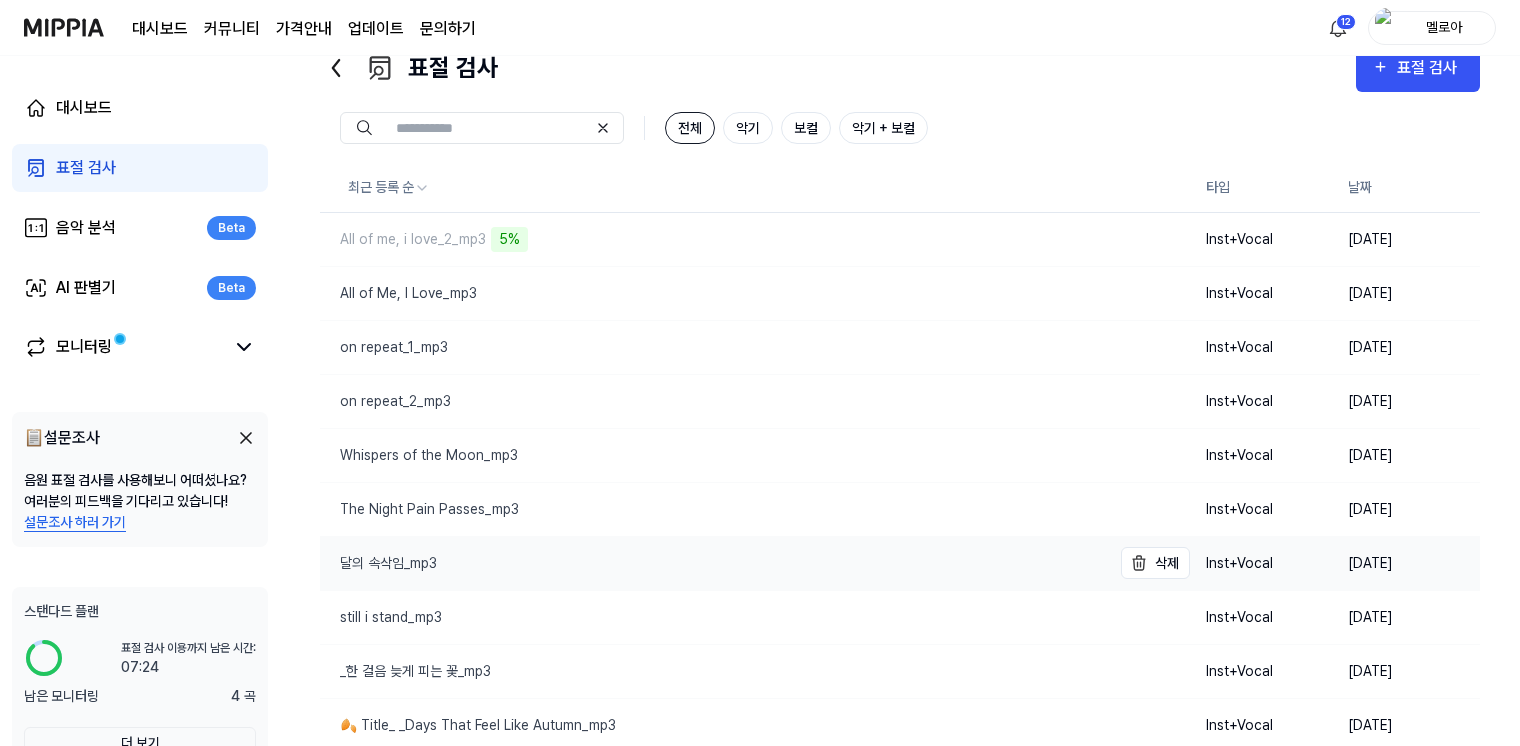 scroll, scrollTop: 100, scrollLeft: 0, axis: vertical 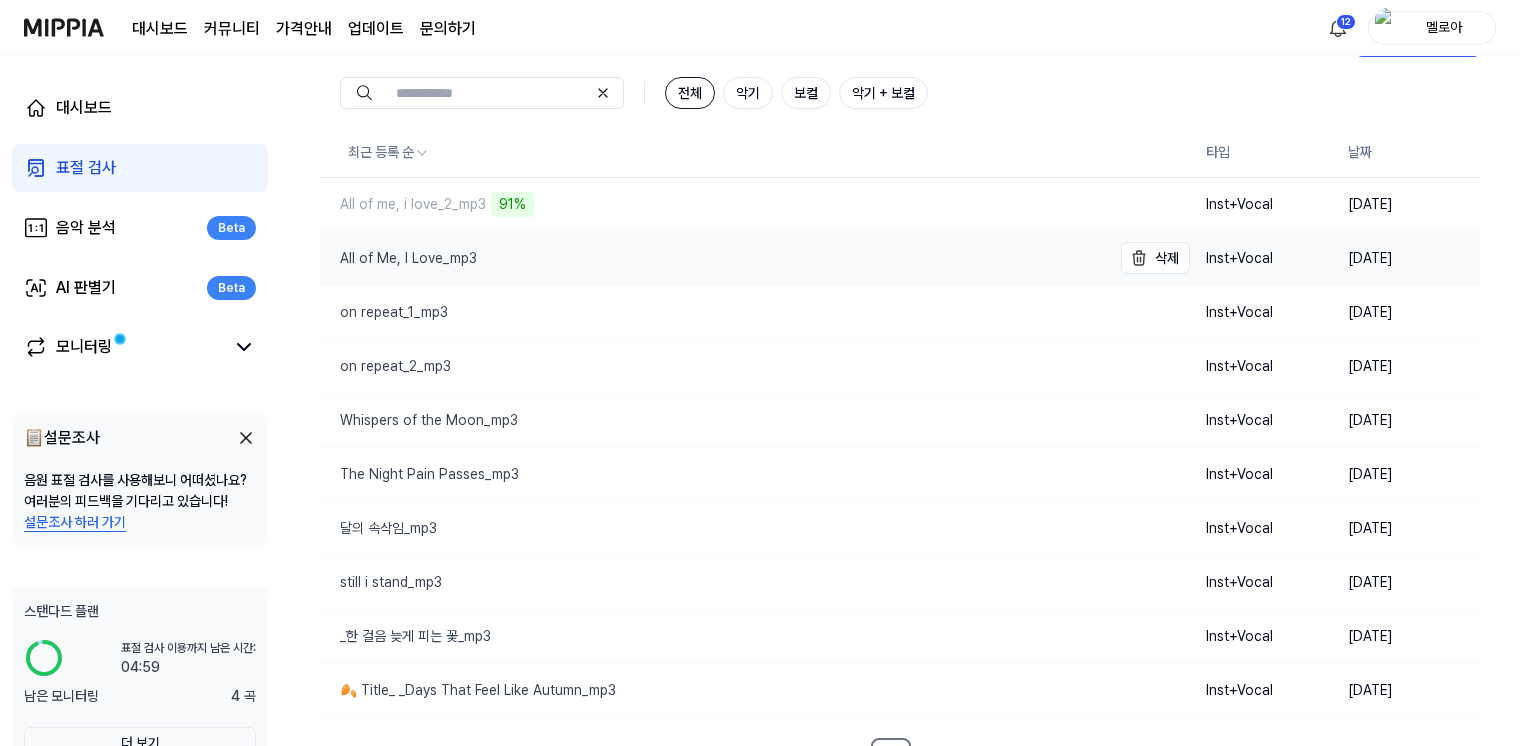 click on "All of Me, I Love_mp3" at bounding box center [398, 258] 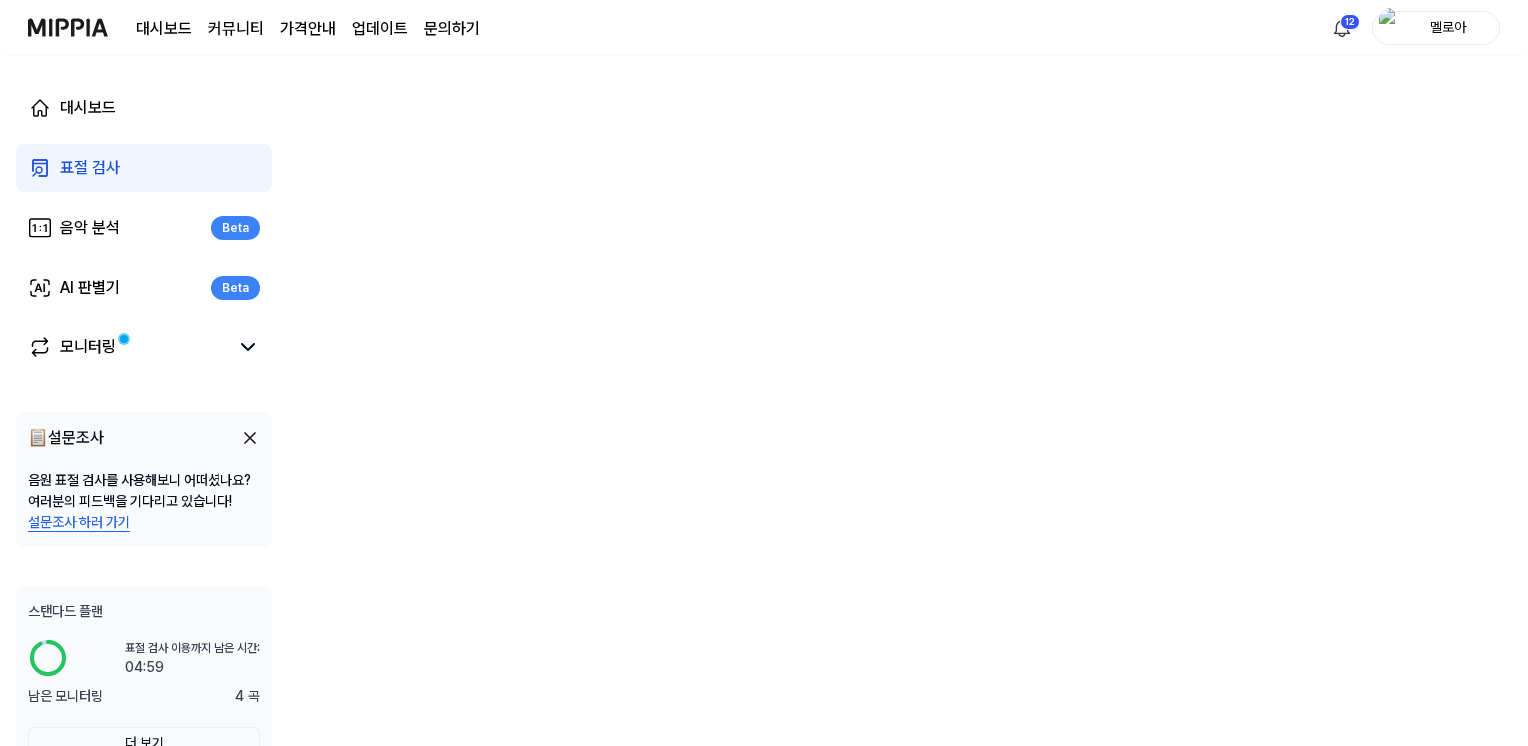 scroll, scrollTop: 0, scrollLeft: 0, axis: both 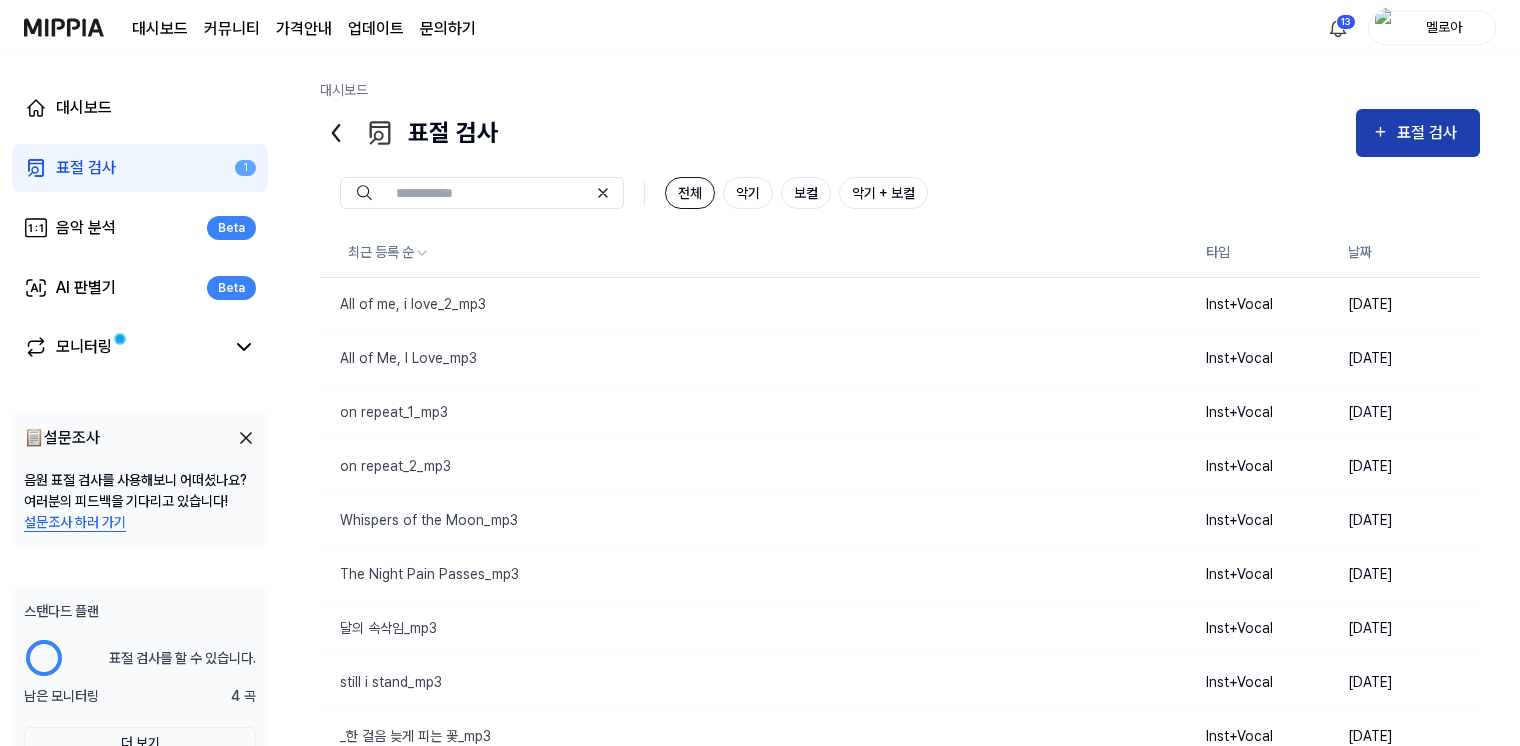 click on "표절 검사" at bounding box center [1430, 133] 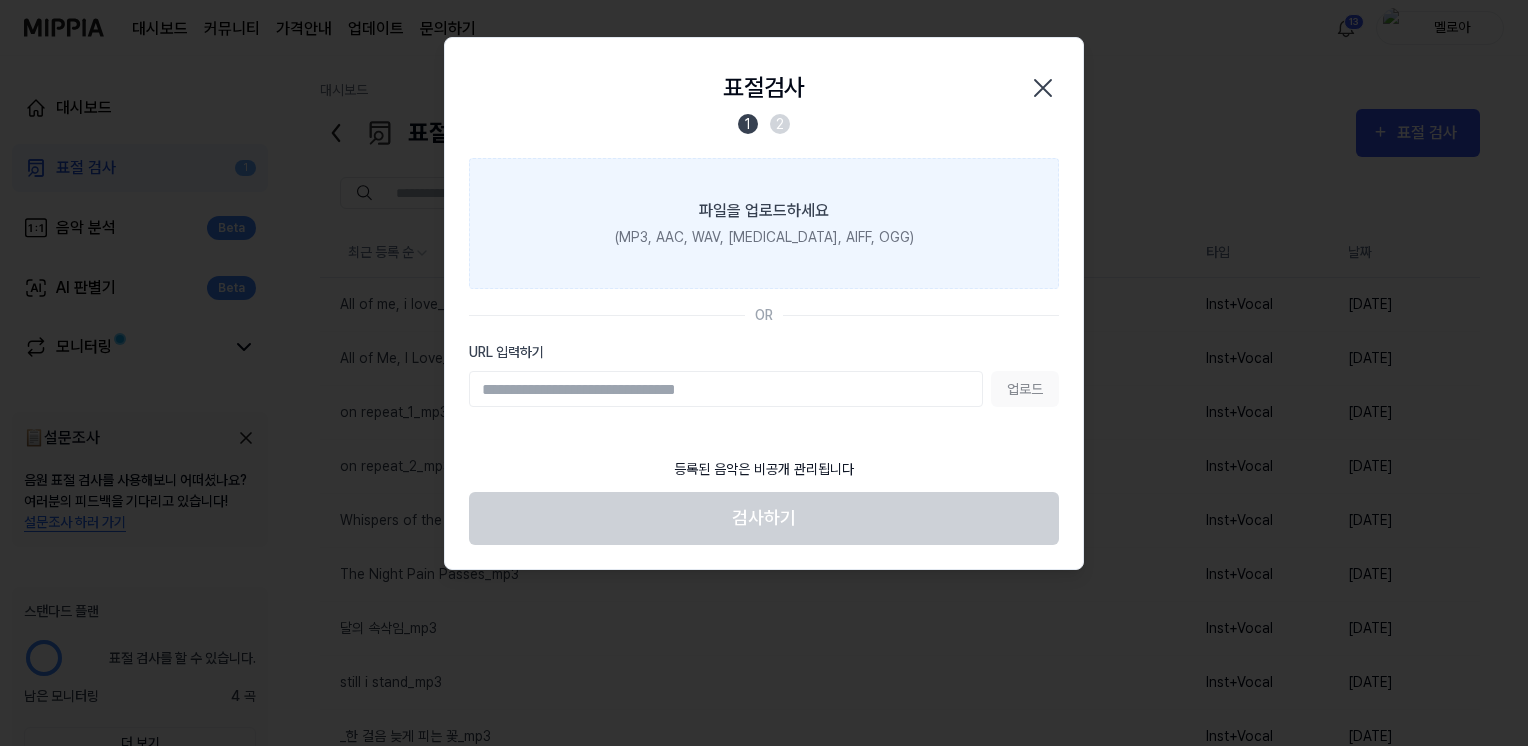 click on "파일을 업로드하세요" at bounding box center (764, 211) 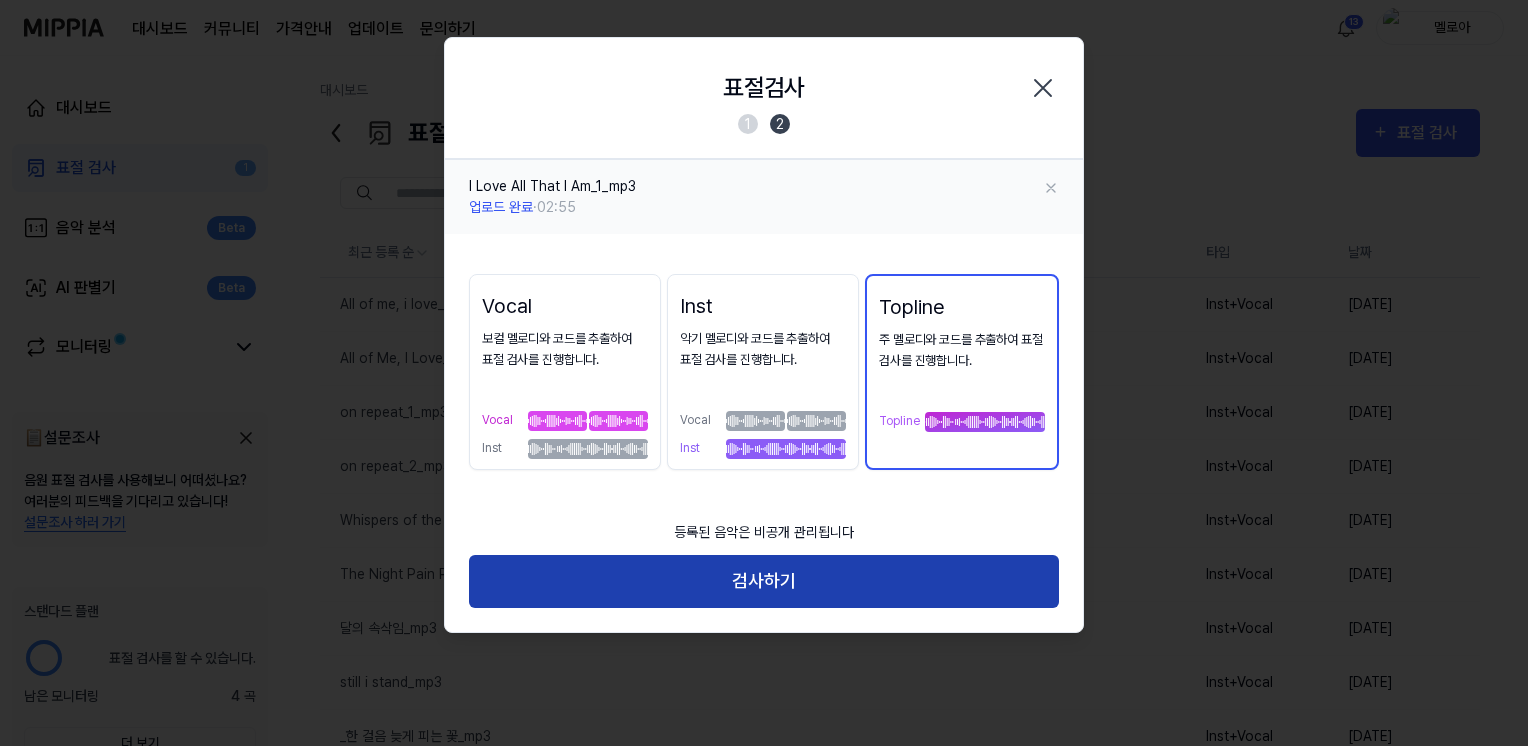 click on "검사하기" at bounding box center [764, 581] 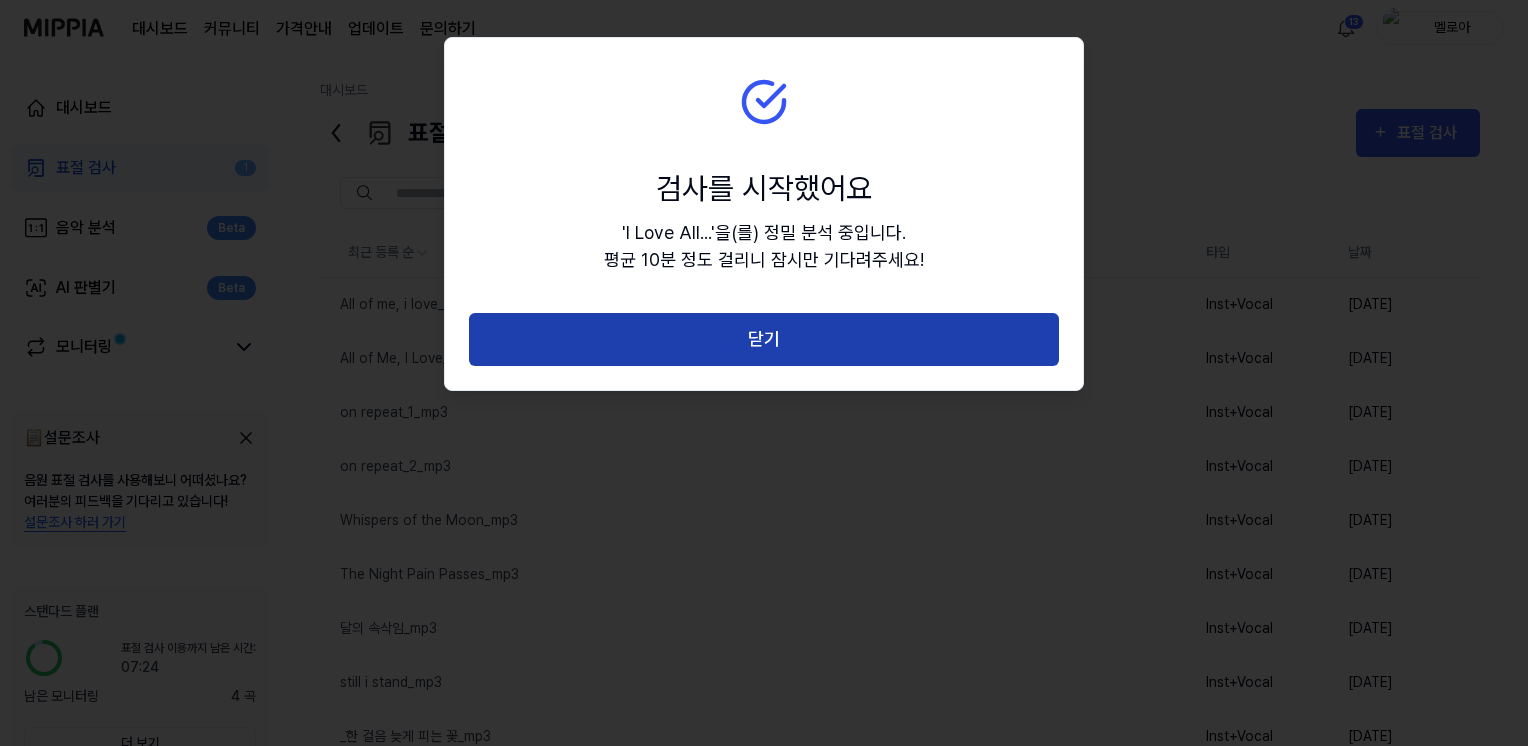 click on "닫기" at bounding box center [764, 339] 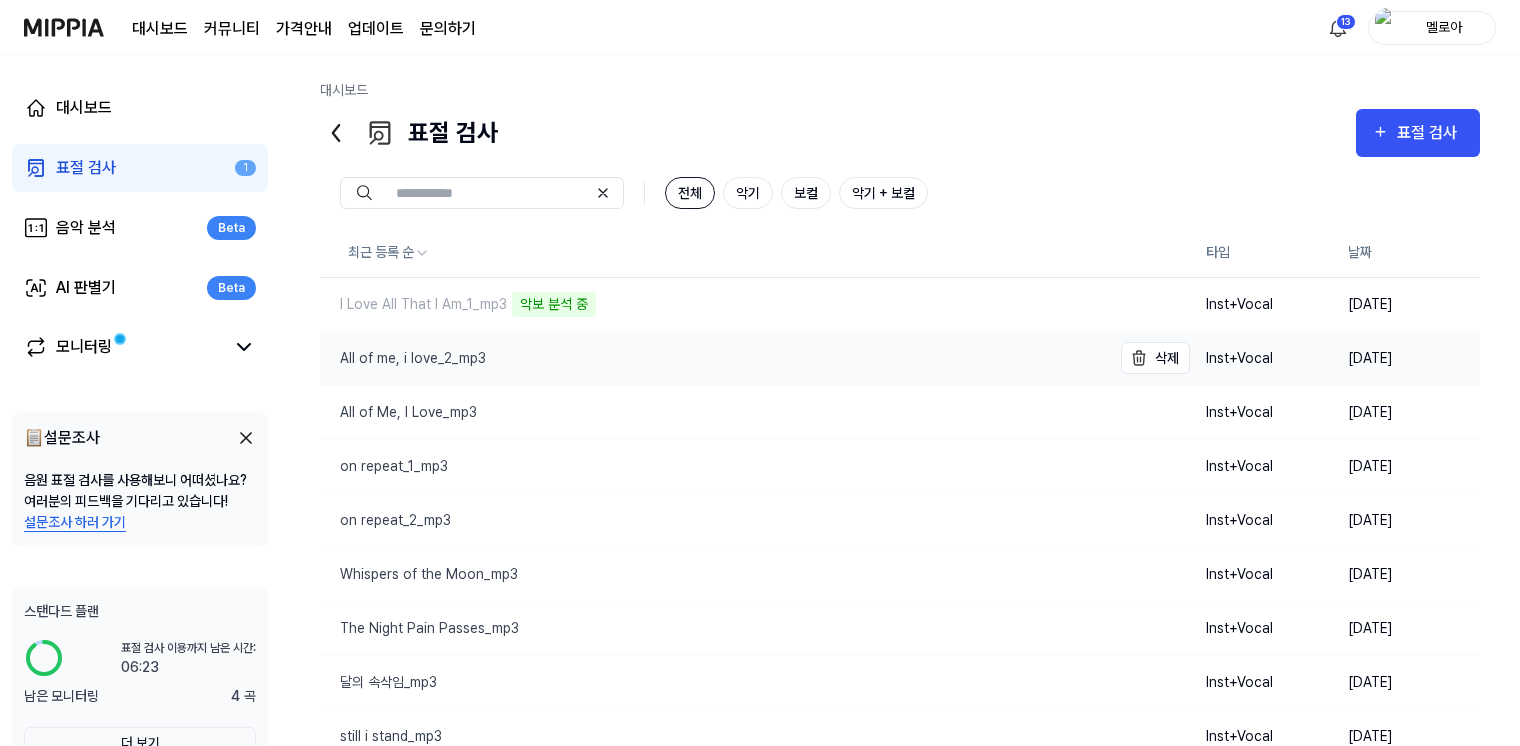 click on "All of me, i love_2_mp3" at bounding box center [403, 358] 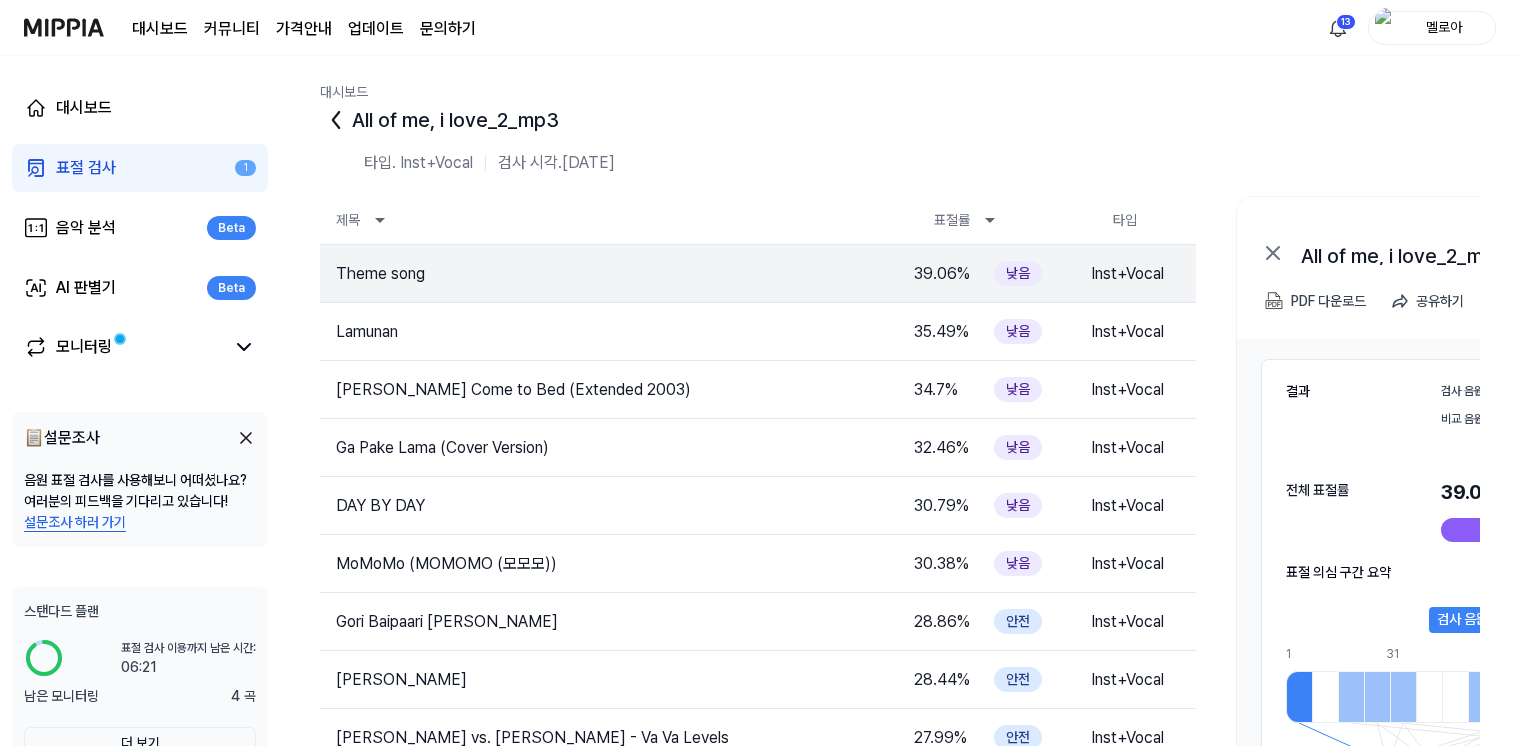 click on "결과 검사 음원 All of me, i love_2_mp3 비교 음원 Theme song 전체 표절률 39.06 % 표절률 판단 기준 낮음 표절 의심 구간 요약 검사 음원 All of me, i love_2_mp3 1 8 16 24 31 39 47 54 62 70 77 85 93 100 108 116 123 131 139 147 154 0 8 16 25 33 41 49 57 65 73 82 90 98 106 114 122 130 139 147 155 163 171 179 187 비교 음원 Theme song" at bounding box center [1546, 635] 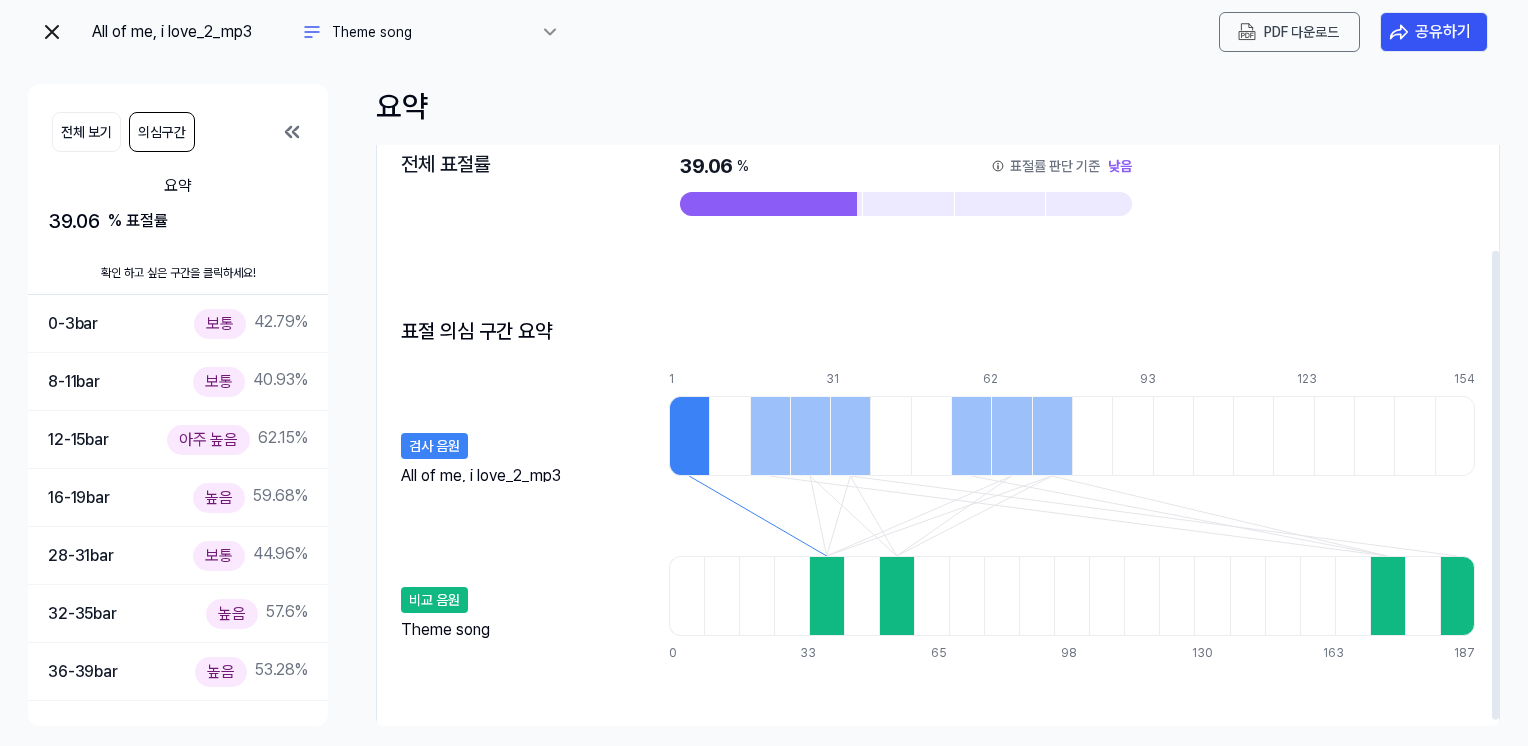 scroll, scrollTop: 135, scrollLeft: 0, axis: vertical 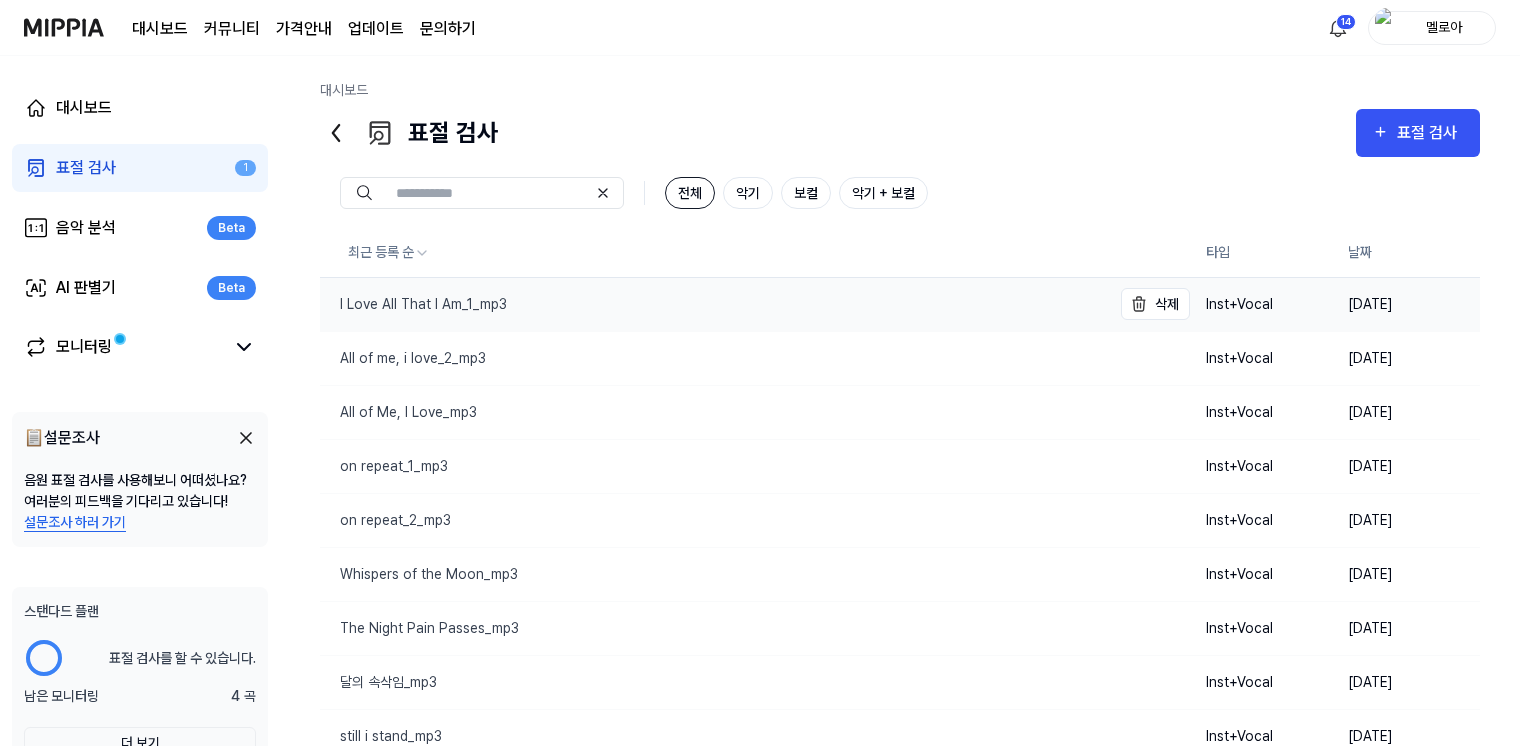 click on "I Love All That I Am_1_mp3" at bounding box center [413, 304] 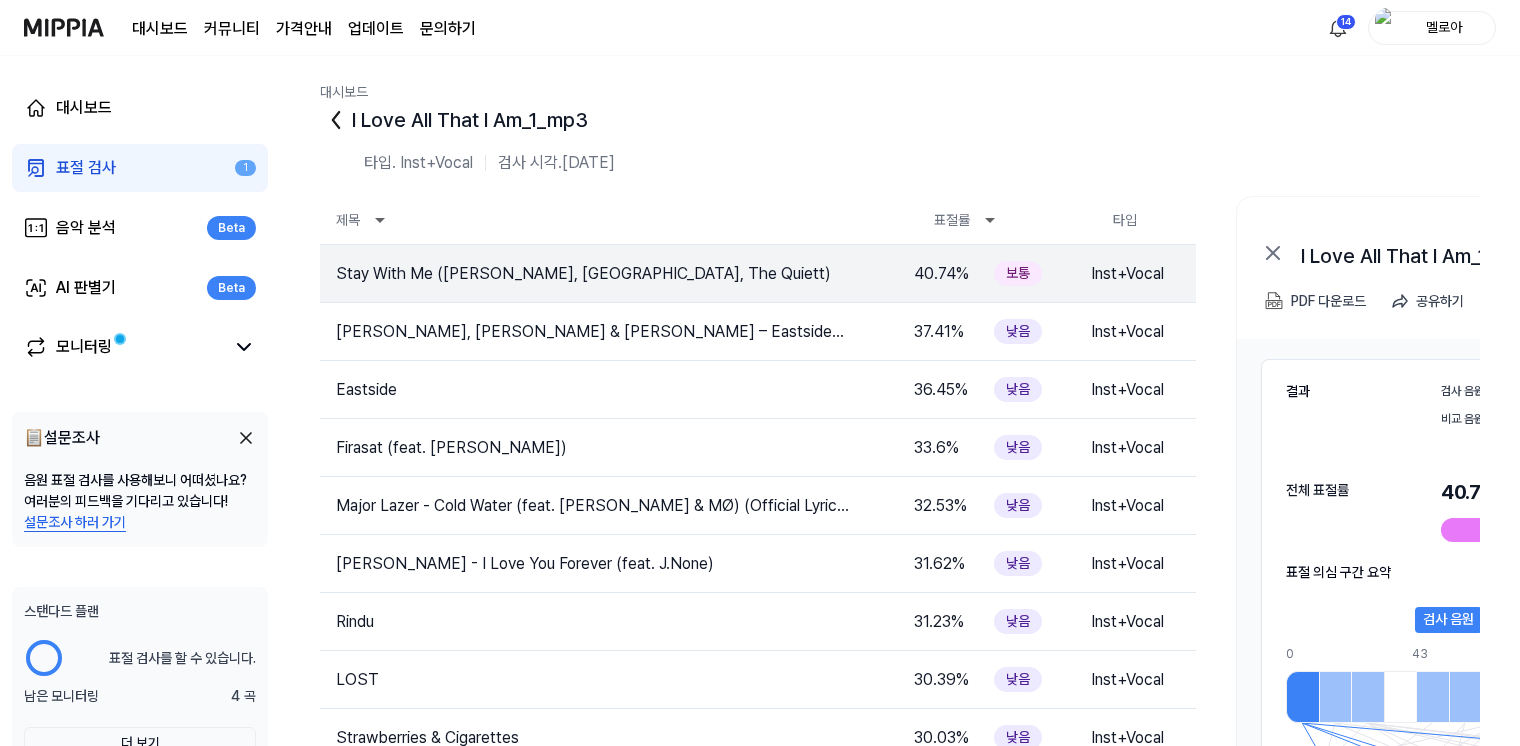 click on "결과 검사 음원 I Love All That I Am_1_mp3 비교 음원 Stay With Me (Feat. Leellamarz, Bassagong, The Quiett) 전체 표절률 40.74 % 표절률 판단 기준 보통 표절 의심 구간 요약 검사 음원 I Love All That I Am_1_mp3 0 11 21 32 43 53 64 75 85 96 107 117 128 139 149 160 171 0 11 21 32 43 53 64 75 85 96 107 117 128 139 149 160 171 181 192 203 213 비교 음원 Stay With Me (Feat. Leellamarz, [GEOGRAPHIC_DATA], The Quiett)" at bounding box center (1546, 635) 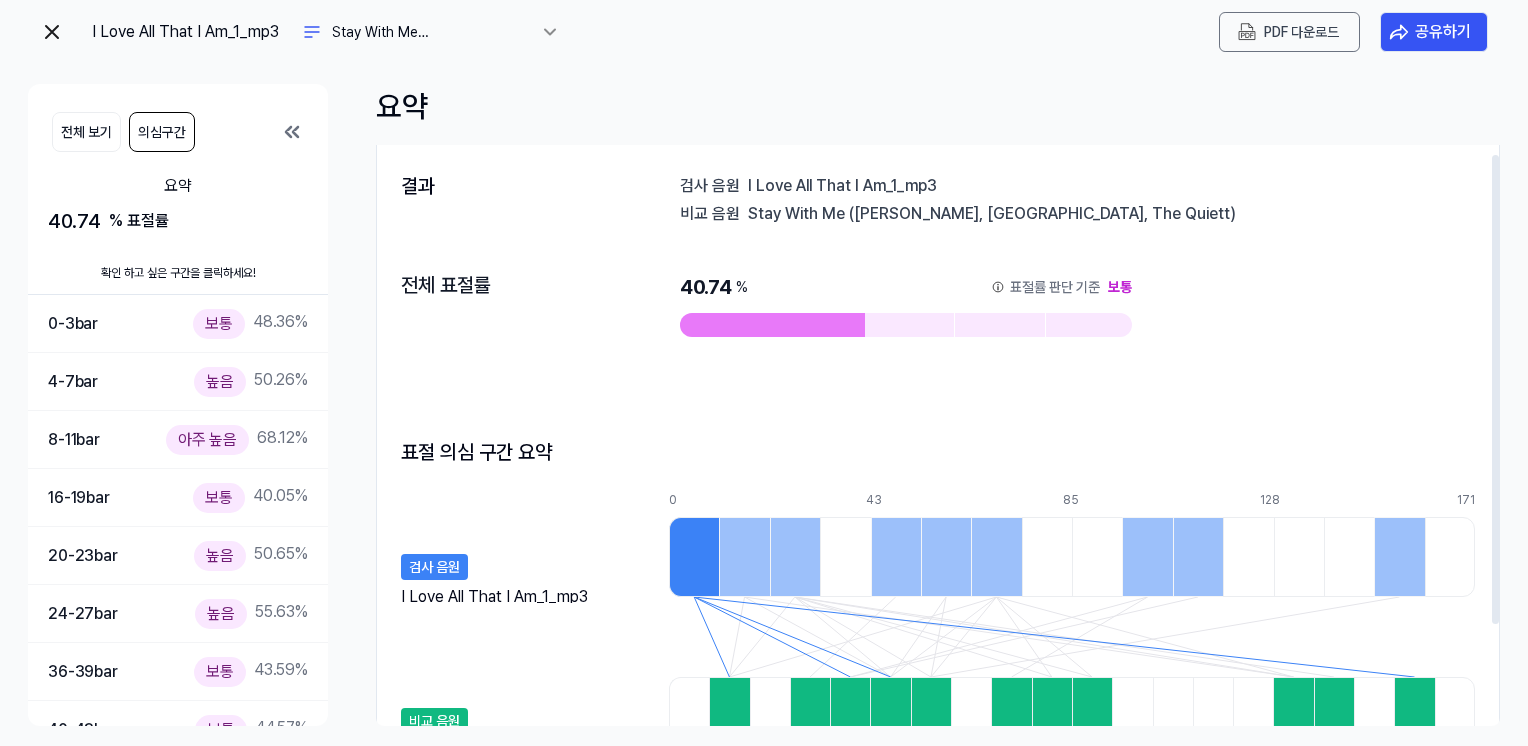 scroll, scrollTop: 0, scrollLeft: 0, axis: both 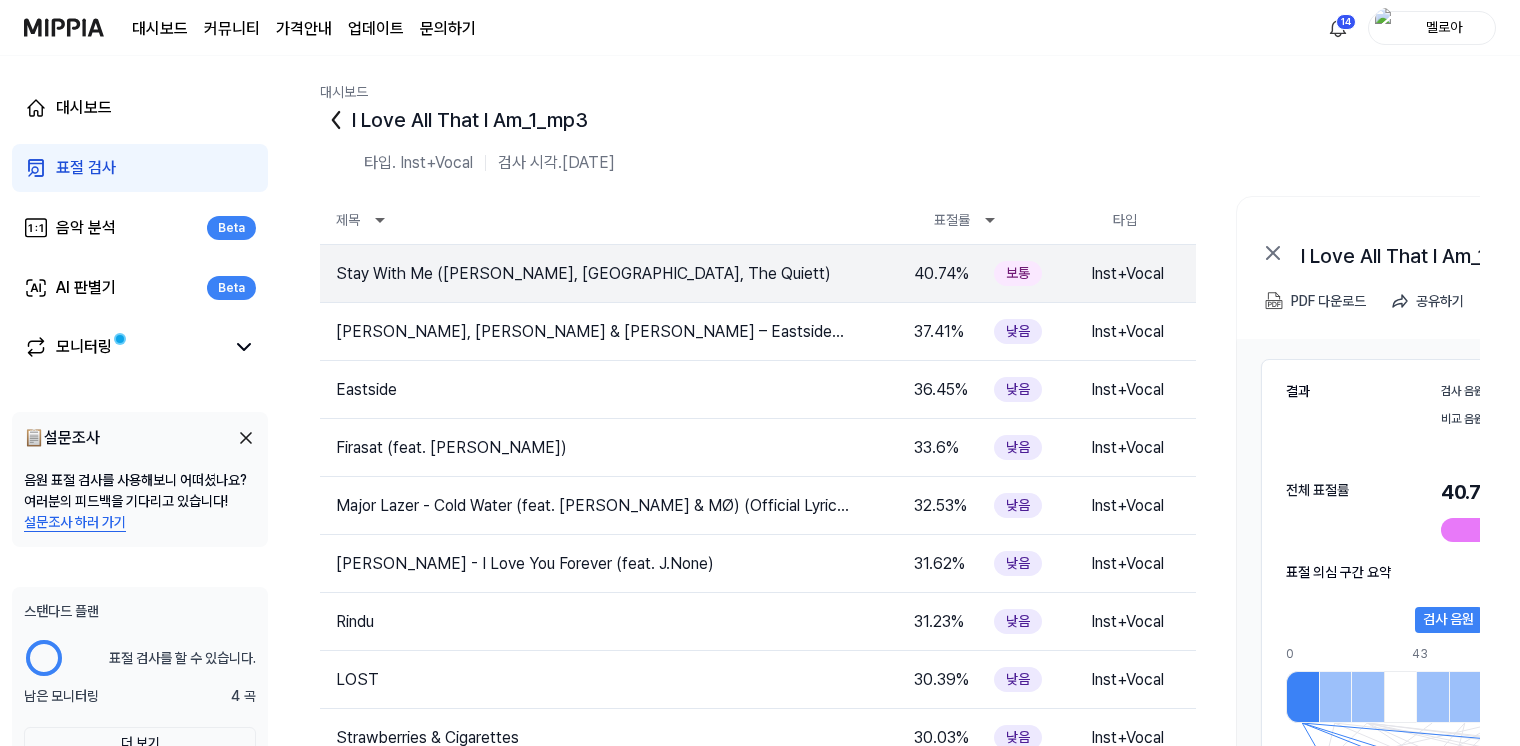 click on "표절 검사" at bounding box center [140, 168] 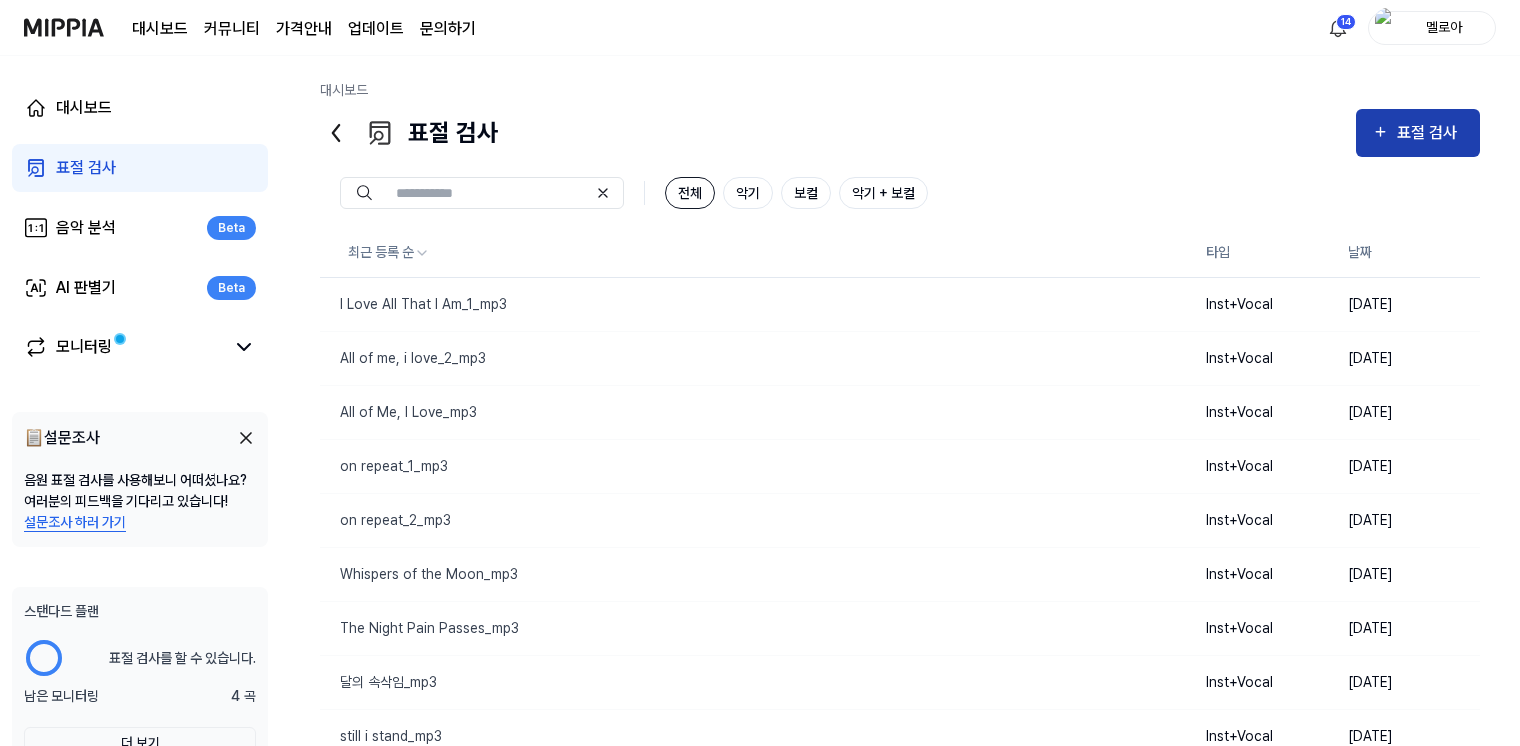 click on "표절 검사" at bounding box center [1418, 133] 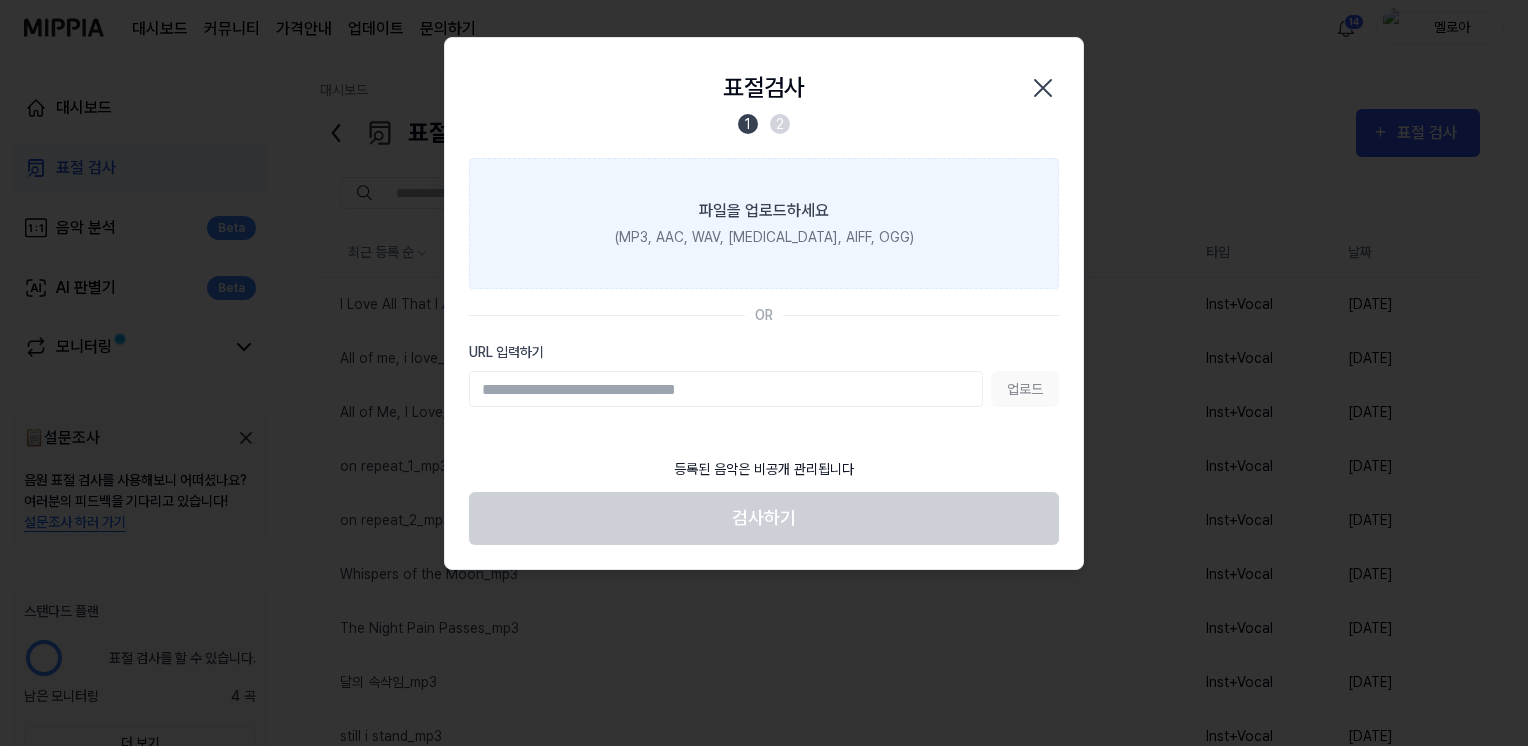 click on "(MP3, AAC, WAV, [MEDICAL_DATA], AIFF, OGG)" at bounding box center [764, 237] 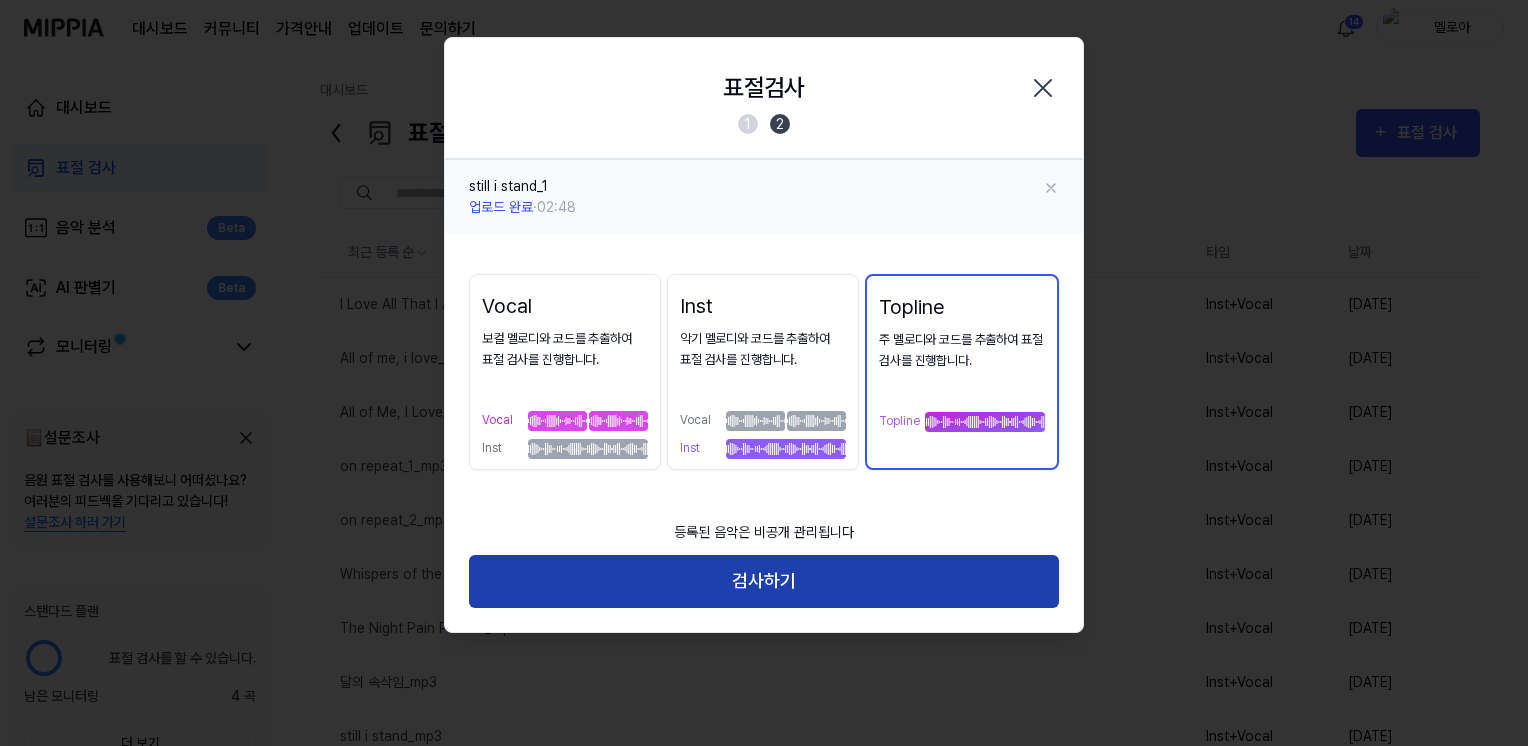 click on "검사하기" at bounding box center [764, 581] 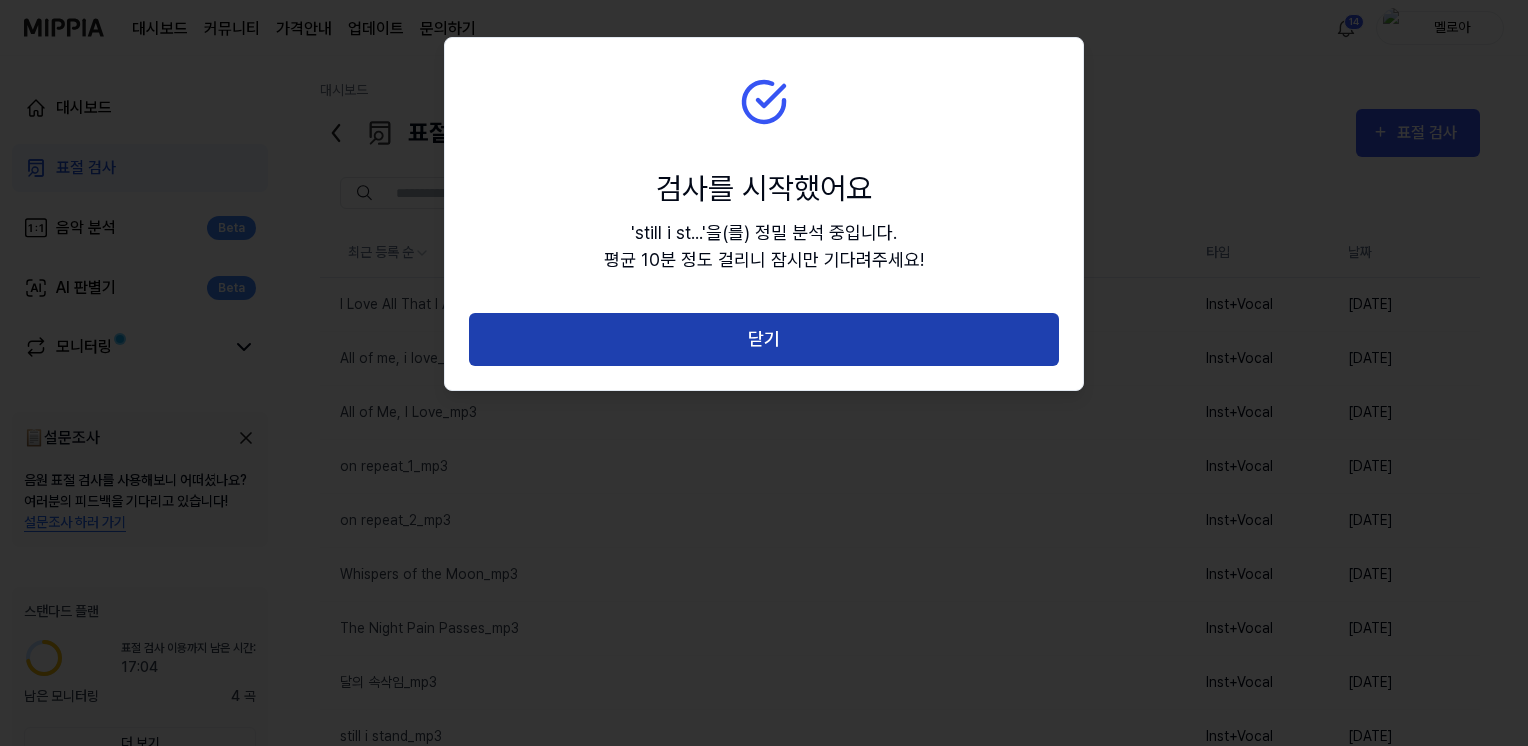 click on "닫기" at bounding box center (764, 339) 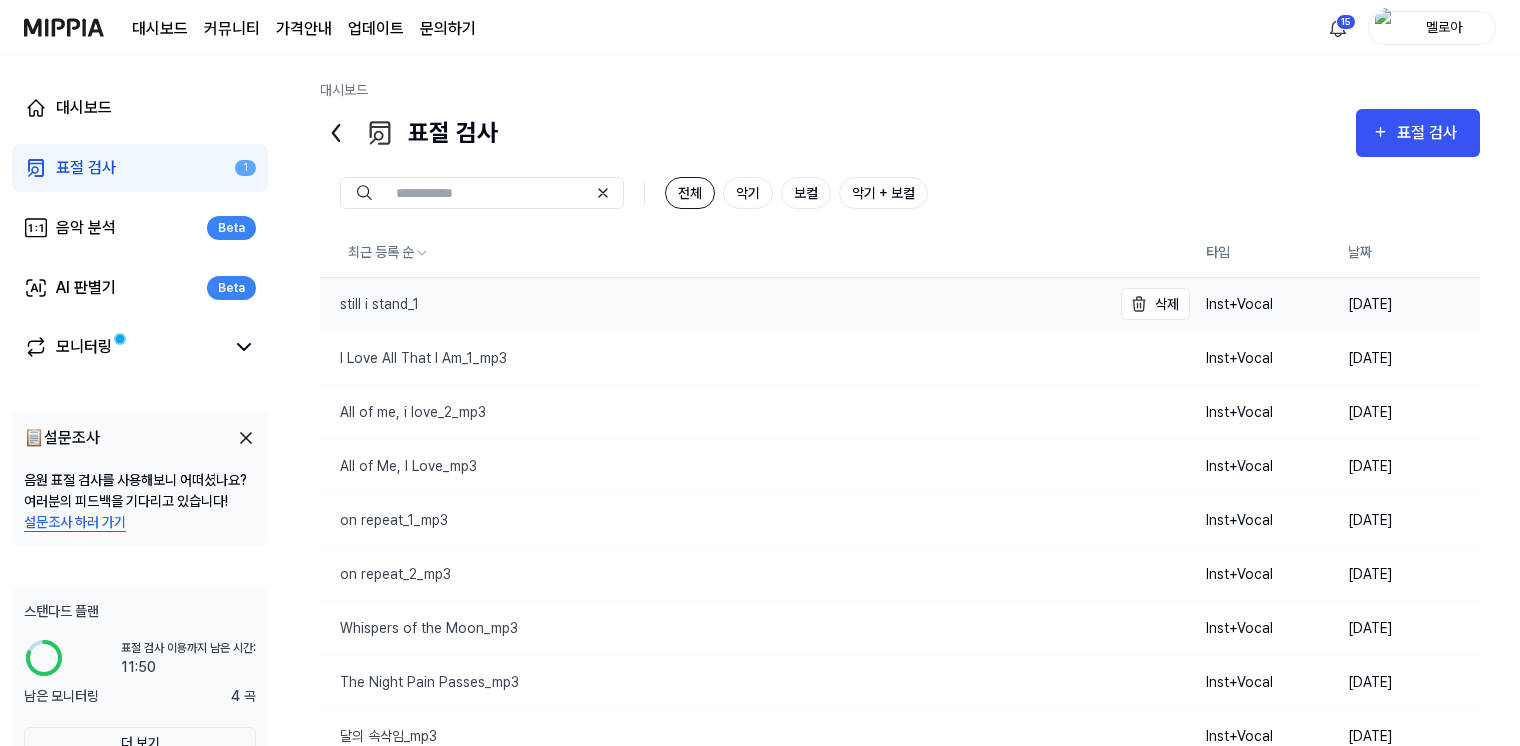 click on "still i stand_1" at bounding box center (369, 304) 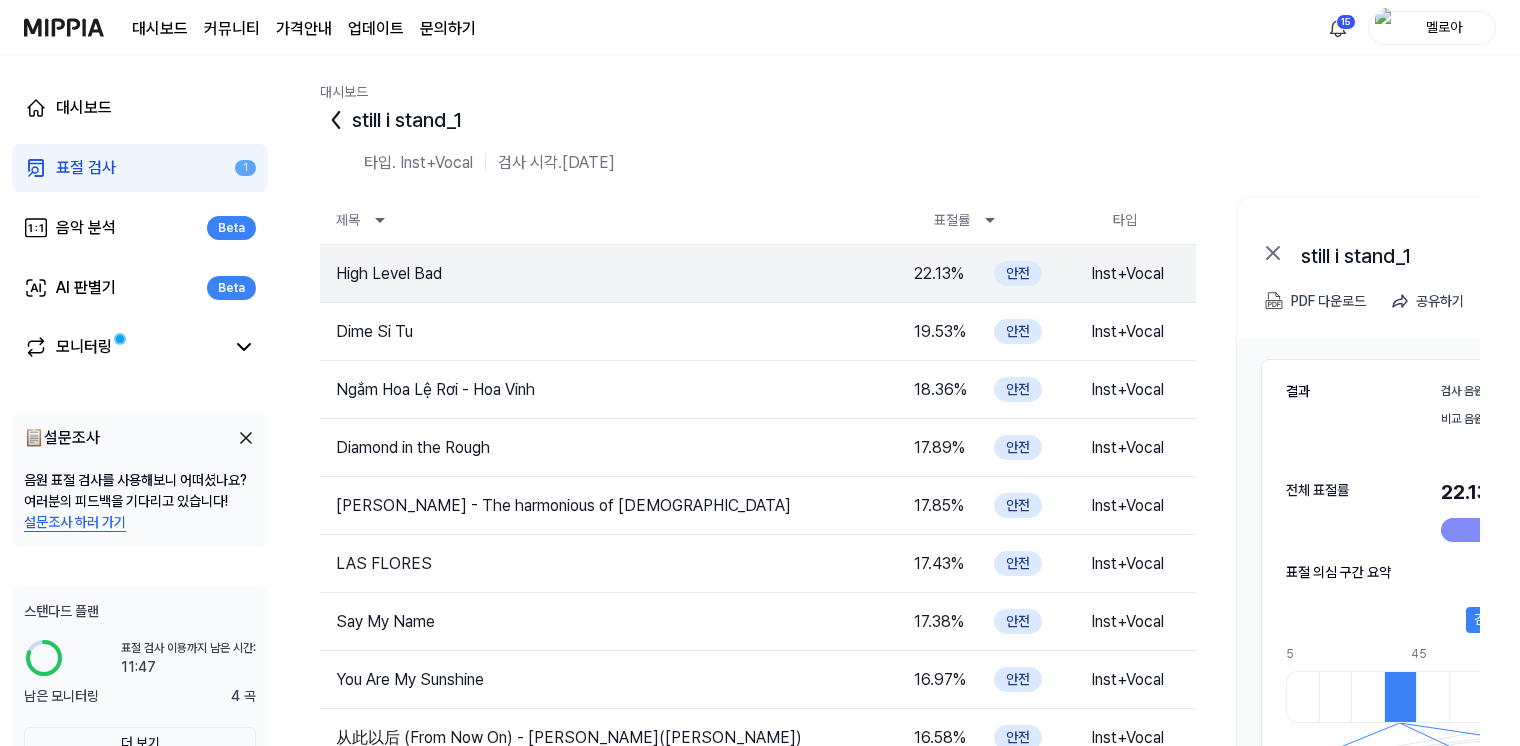 click on "결과 검사 음원 still i stand_1 비교 음원 High Level Bad" at bounding box center [1546, 380] 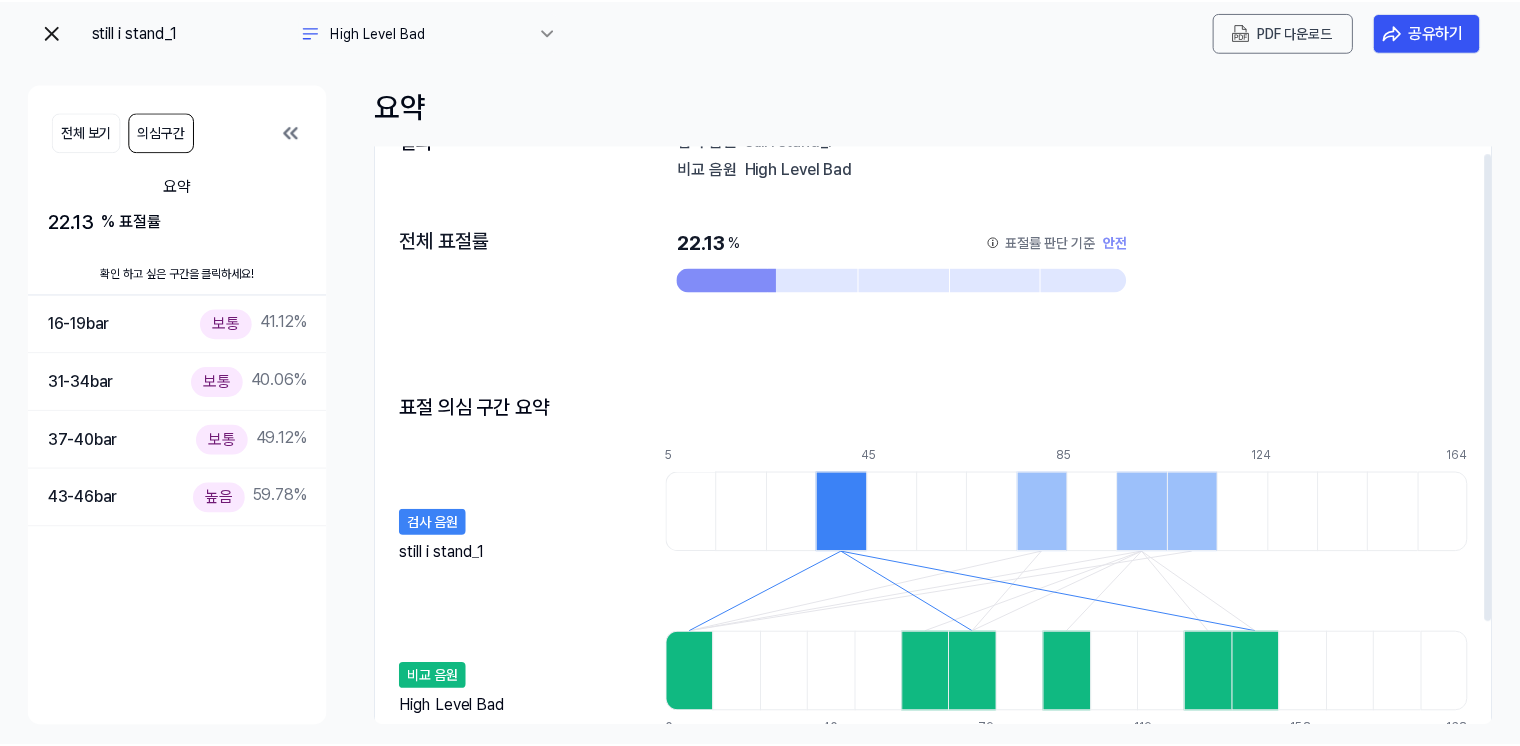 scroll, scrollTop: 135, scrollLeft: 0, axis: vertical 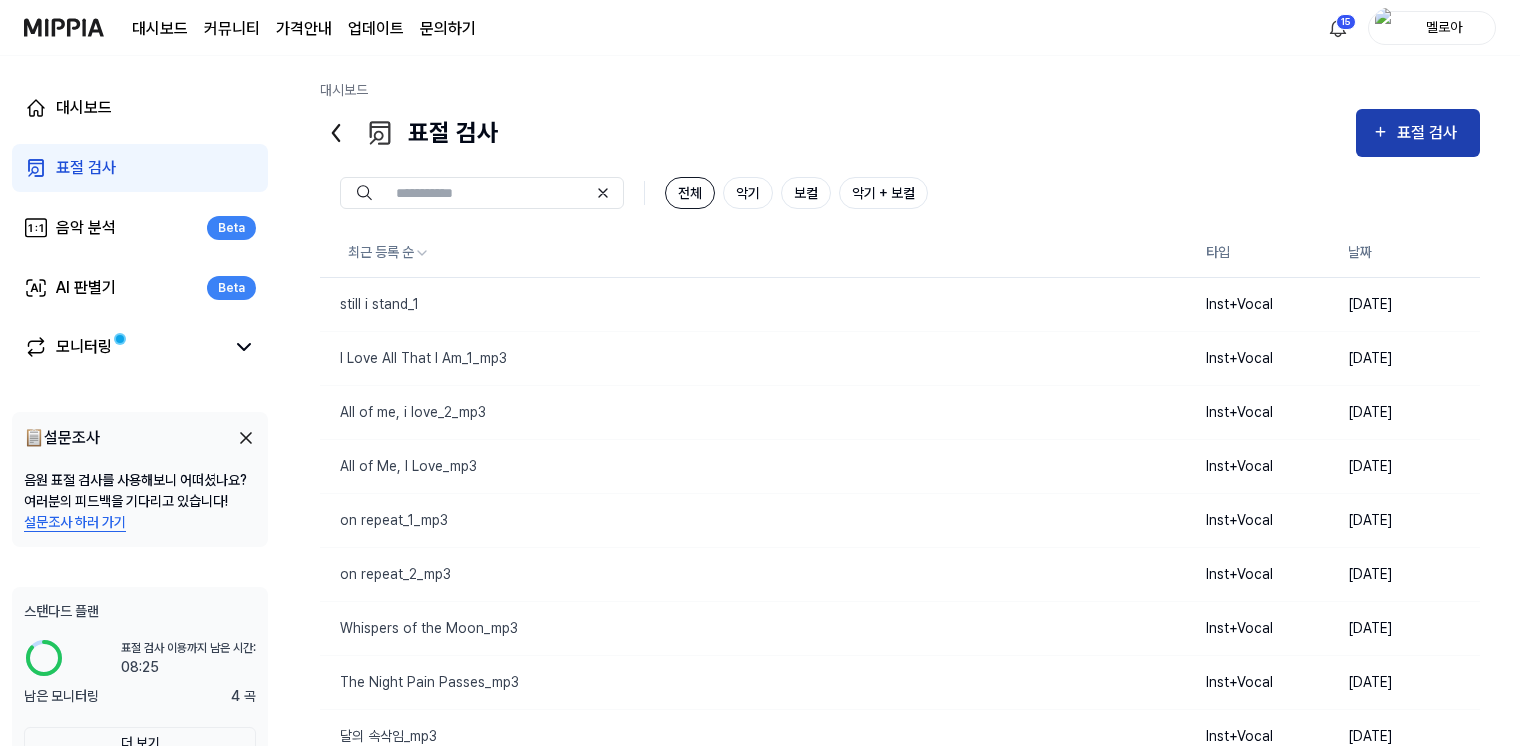 click on "표절 검사" at bounding box center [1430, 133] 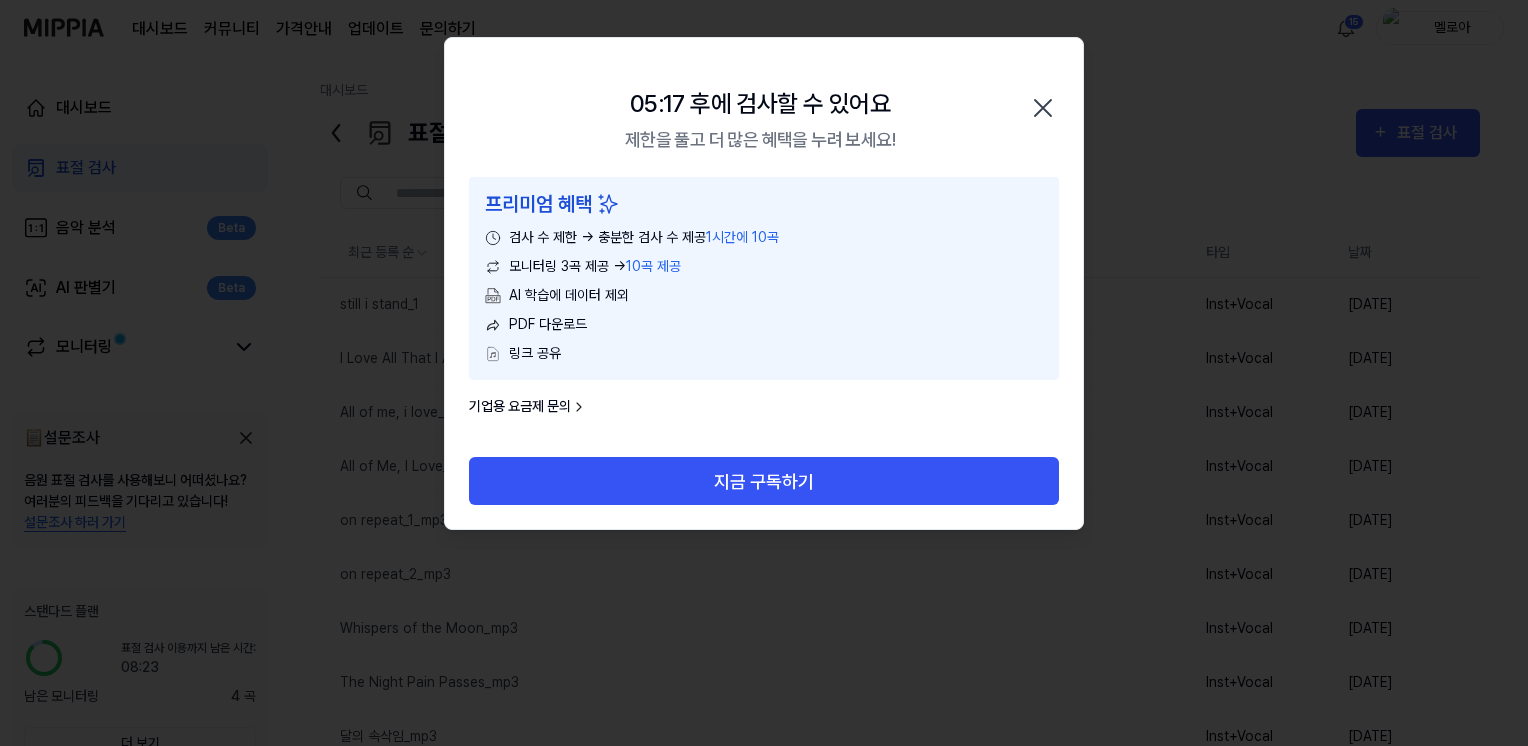 click 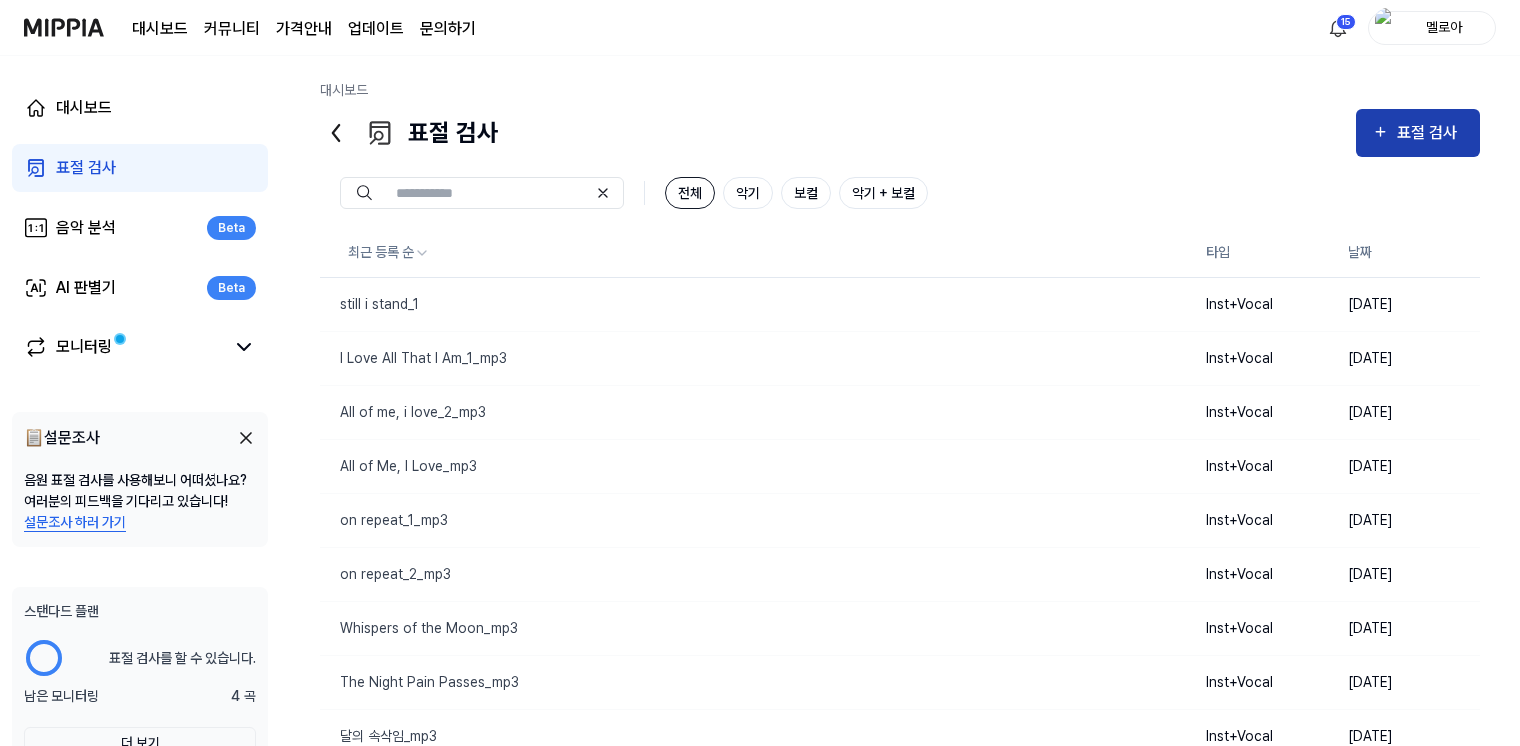 click 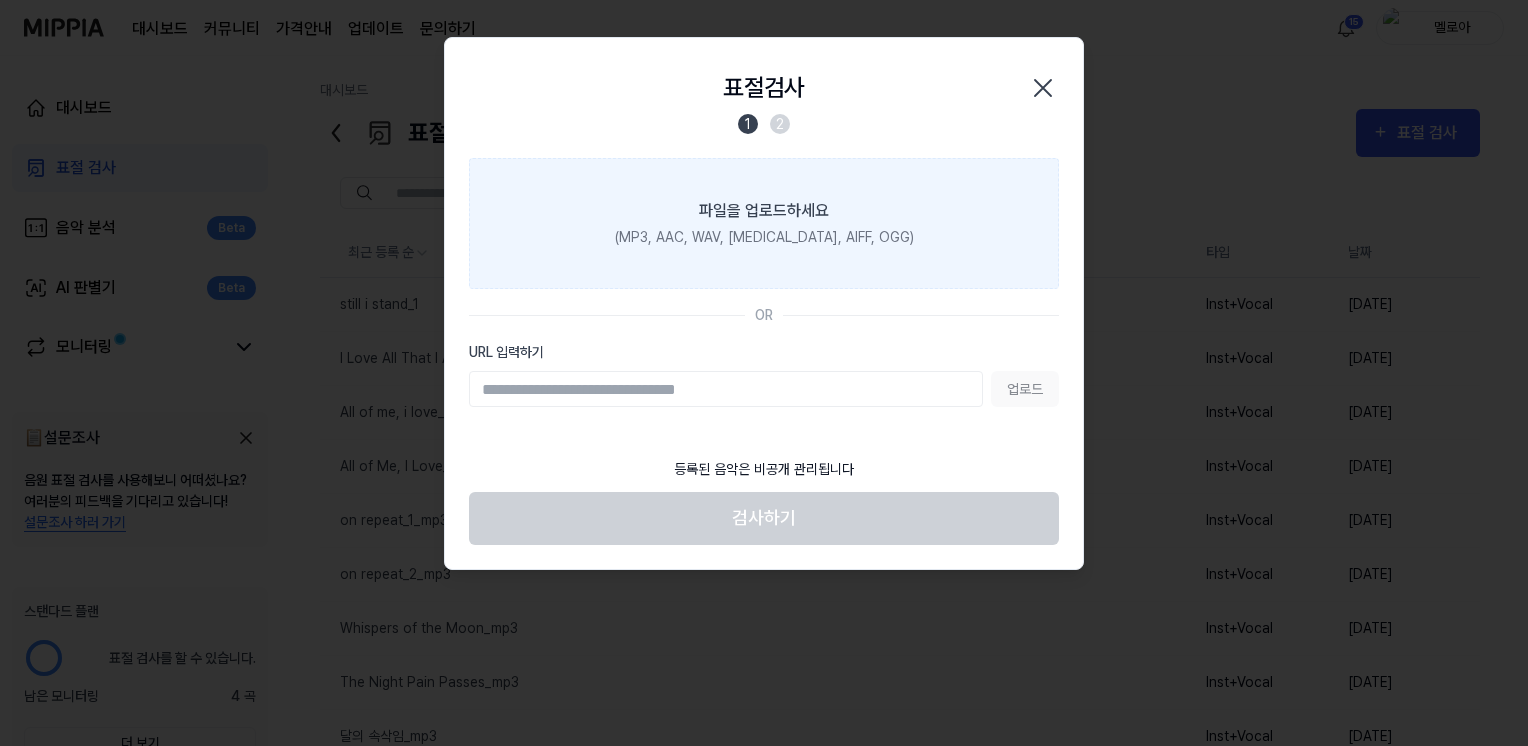 click on "파일을 업로드하세요" at bounding box center [764, 211] 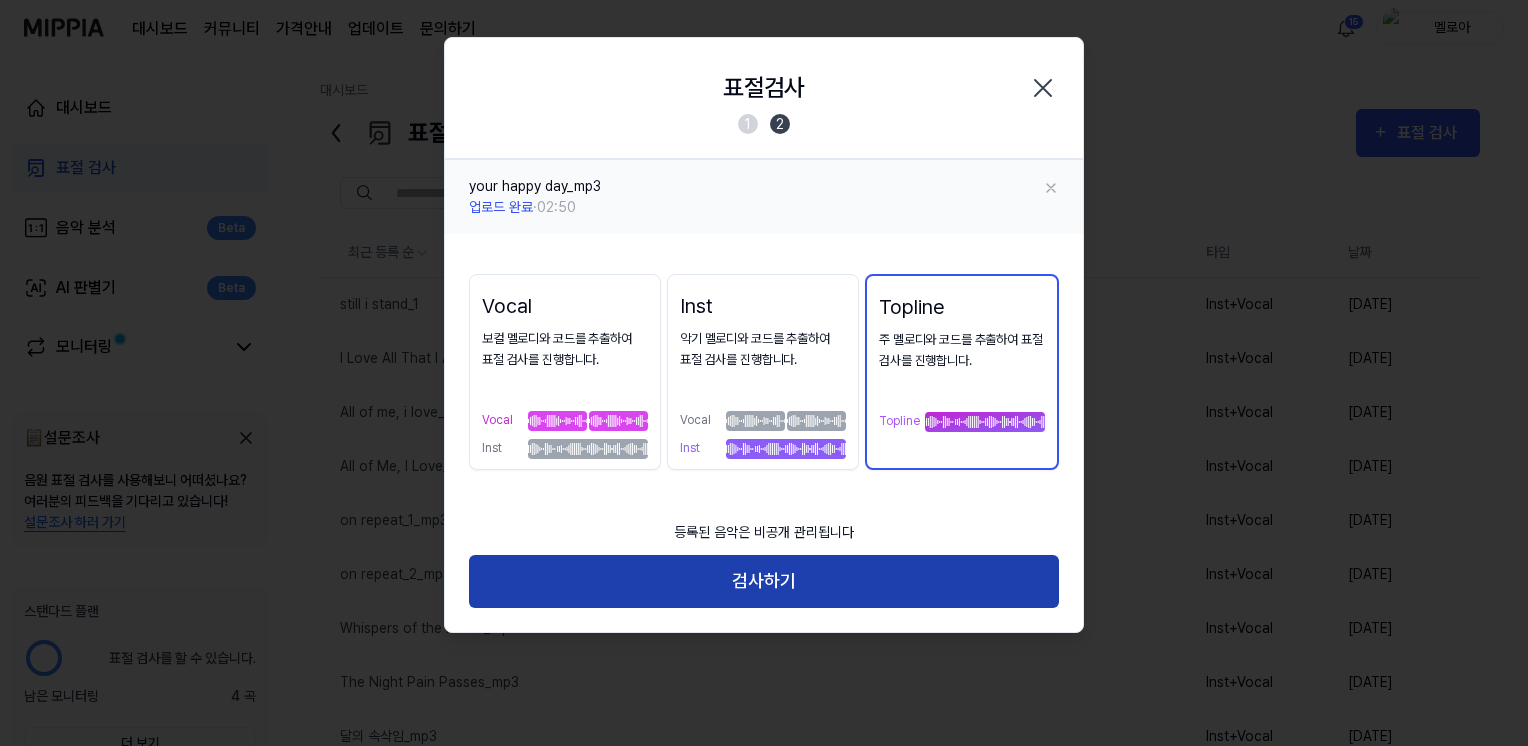 click on "검사하기" at bounding box center (764, 581) 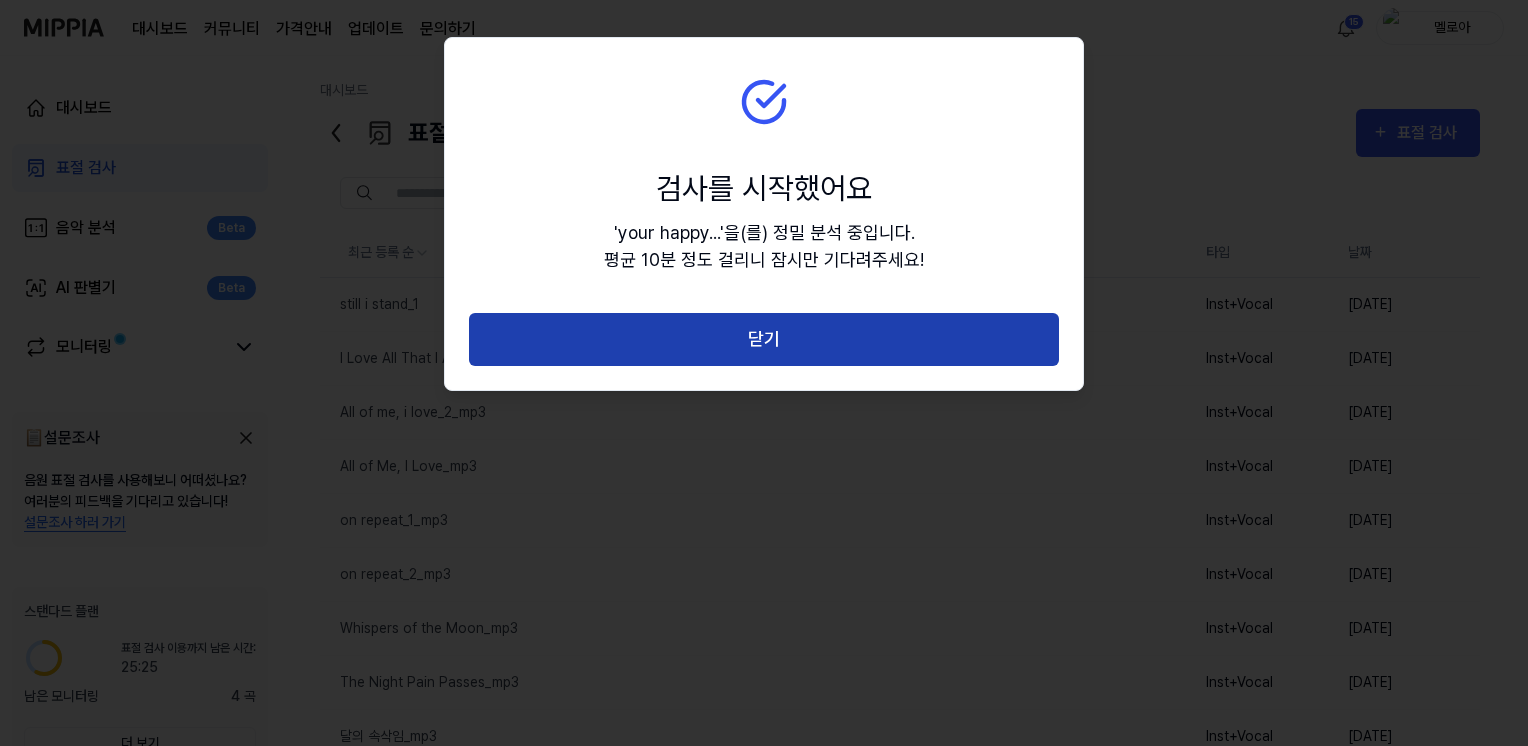 click on "닫기" at bounding box center [764, 339] 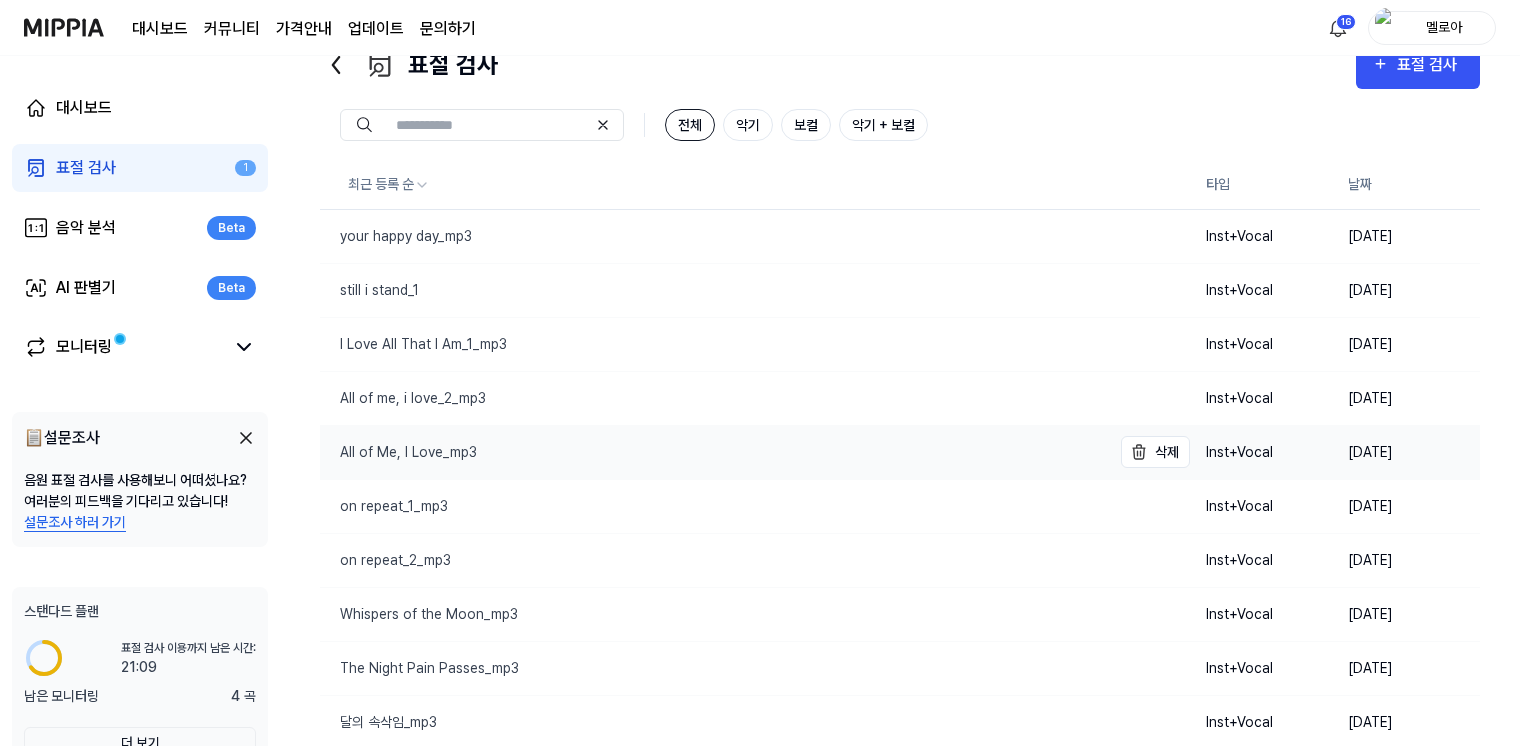 scroll, scrollTop: 128, scrollLeft: 0, axis: vertical 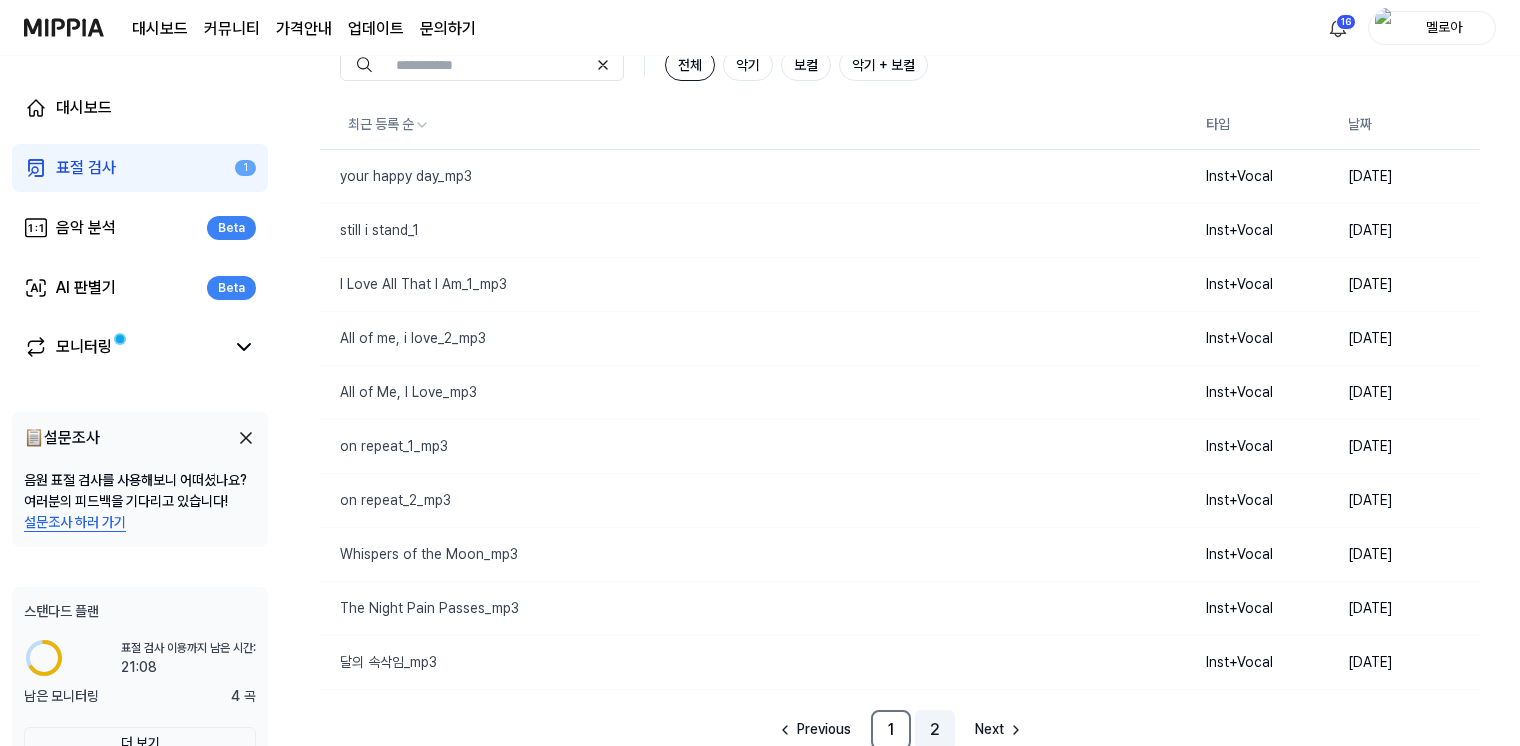 click on "2" at bounding box center [935, 730] 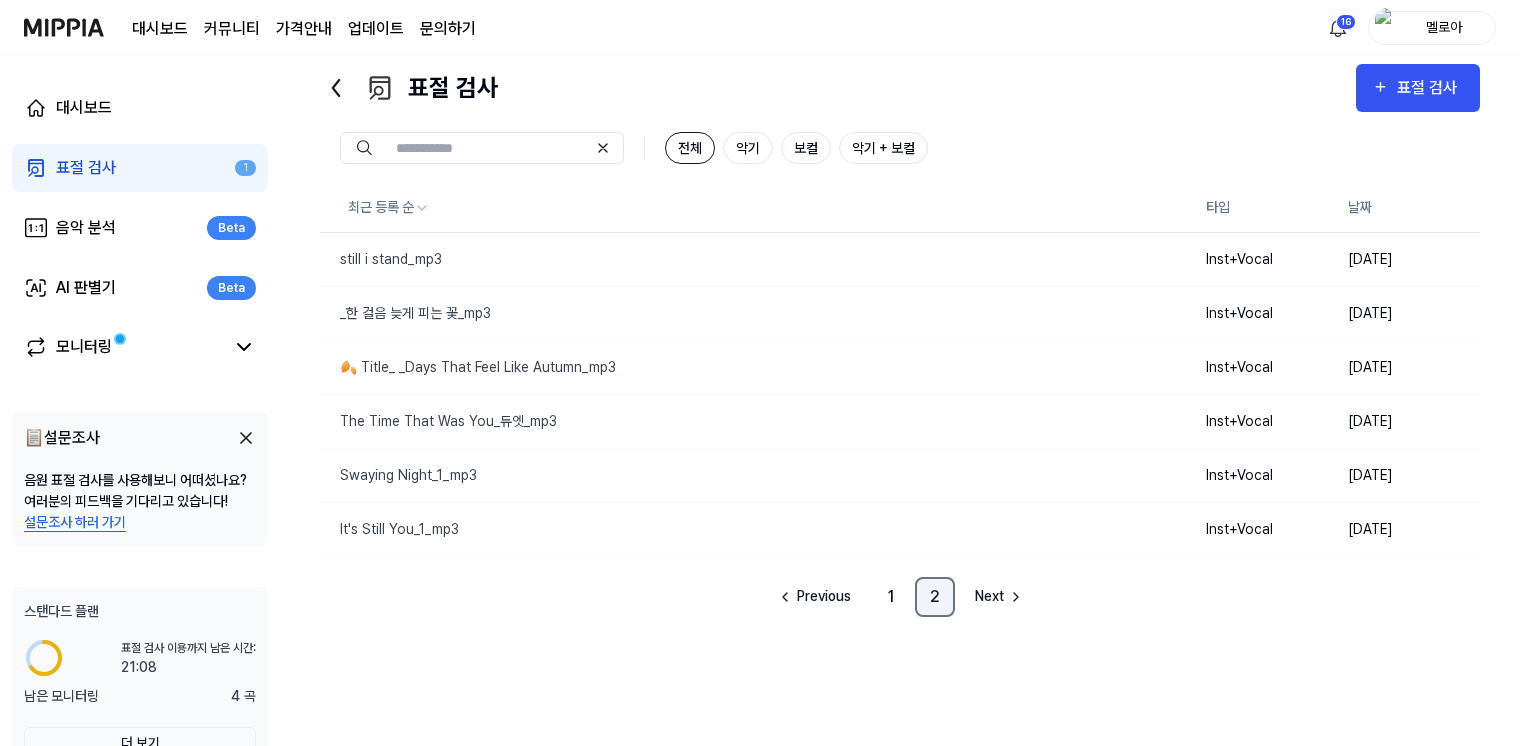 scroll, scrollTop: 44, scrollLeft: 0, axis: vertical 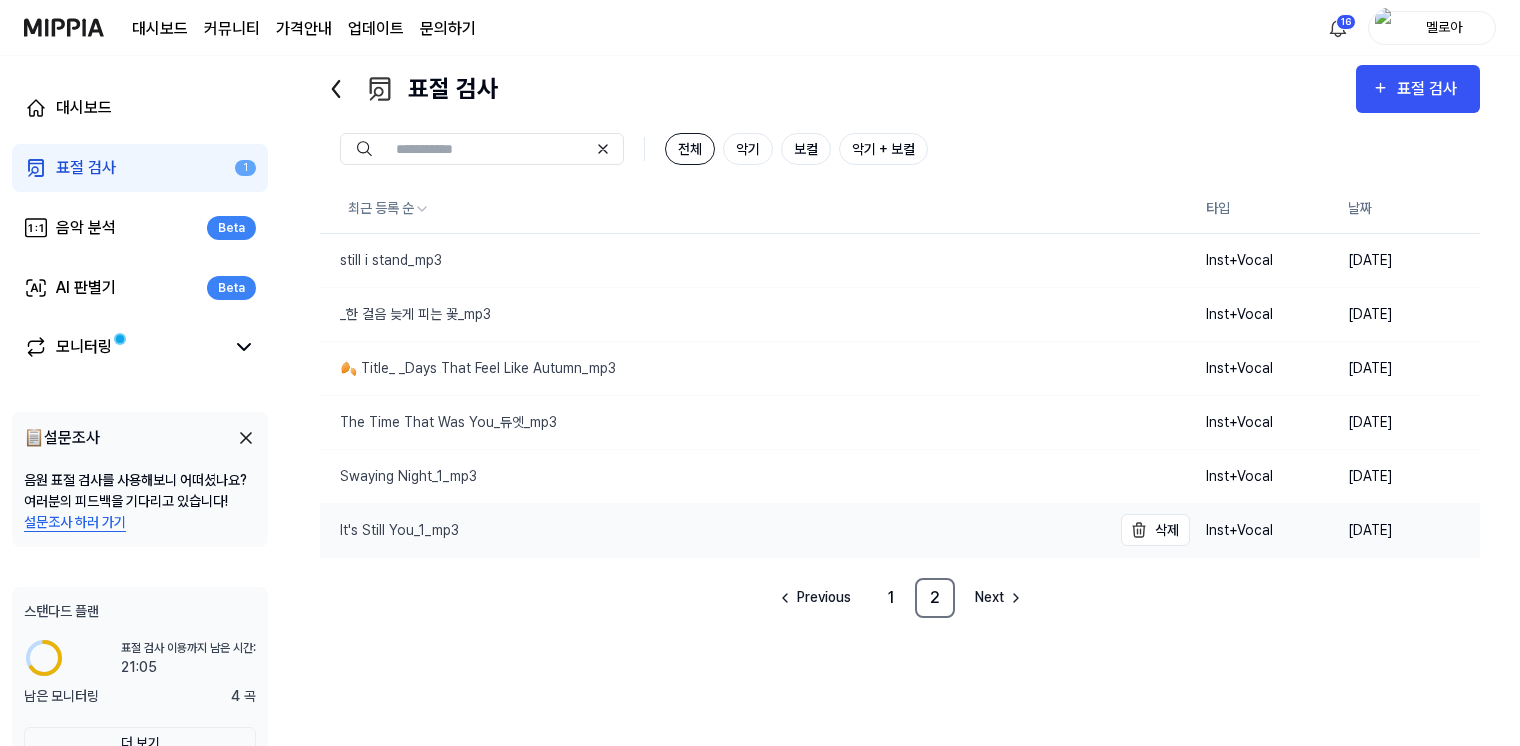 click on "It's Still You_1_mp3" at bounding box center (389, 530) 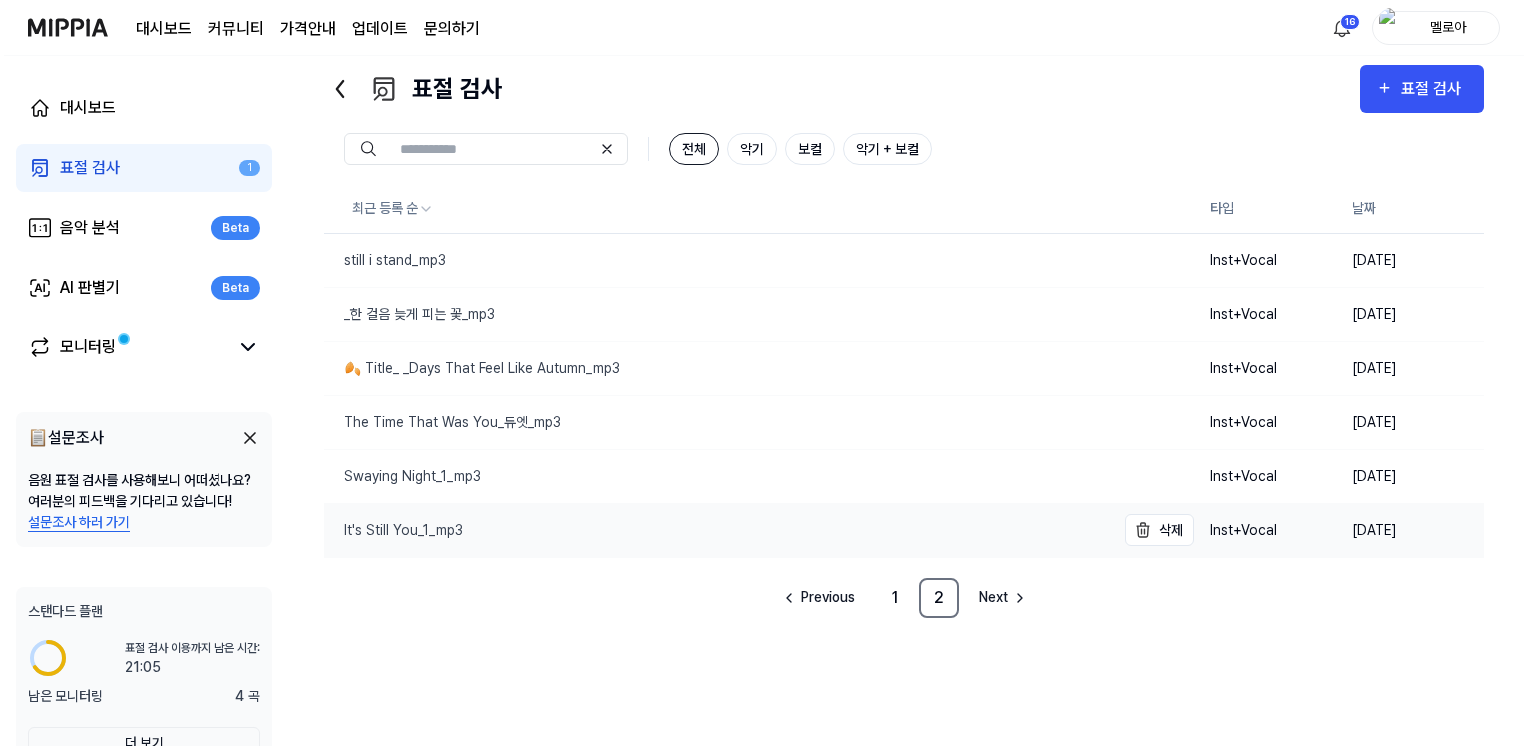 scroll, scrollTop: 0, scrollLeft: 0, axis: both 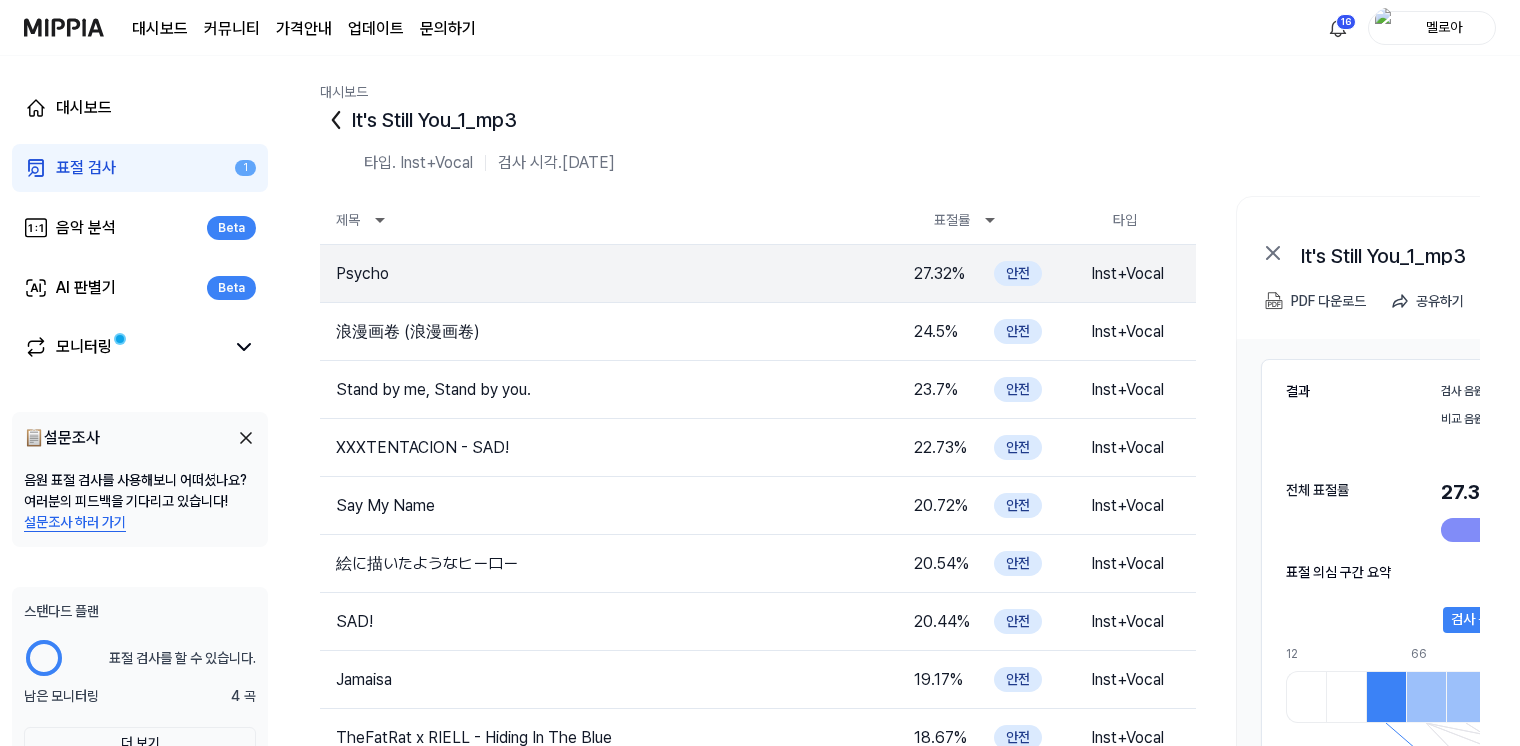 click on "표절 검사 1" at bounding box center (140, 168) 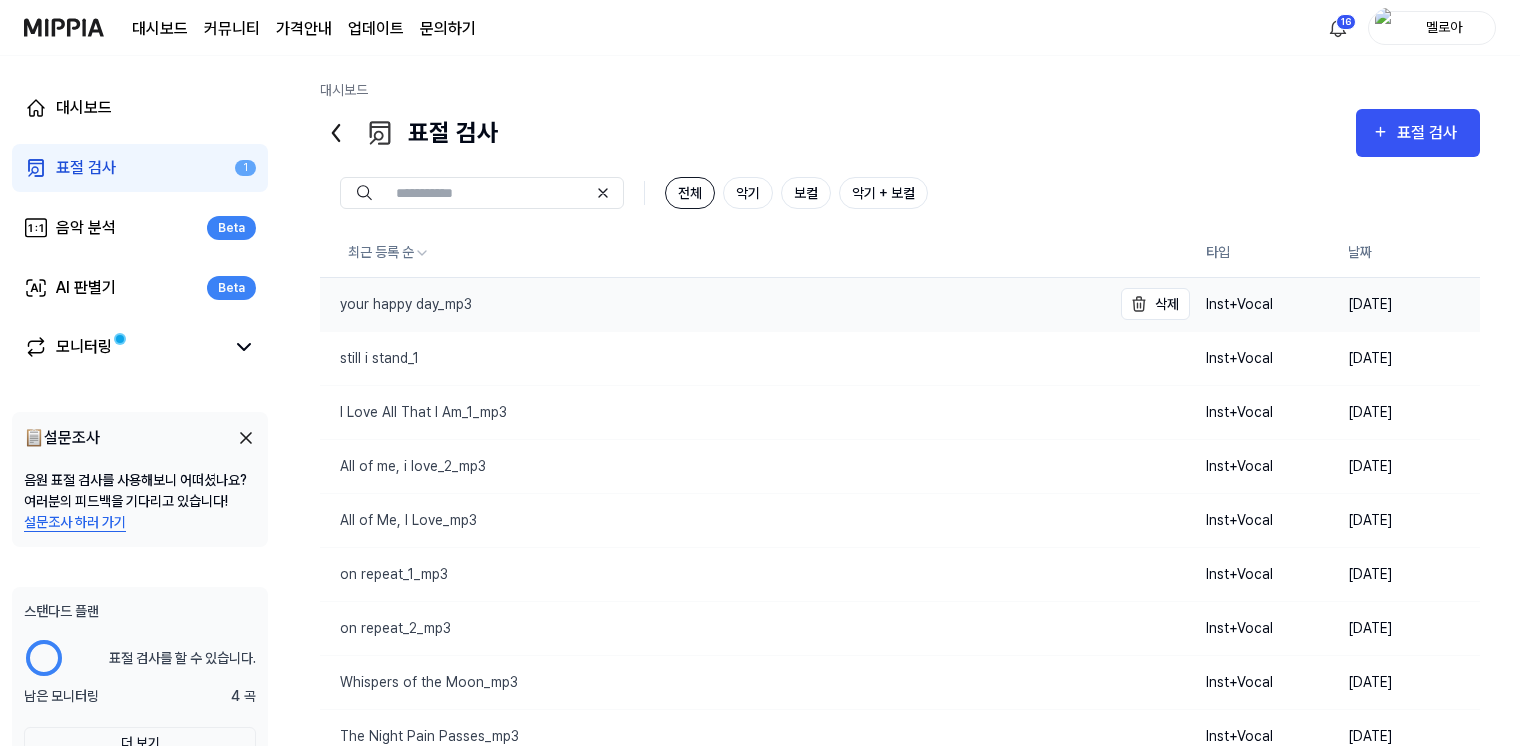 click on "your happy day_mp3" at bounding box center [396, 304] 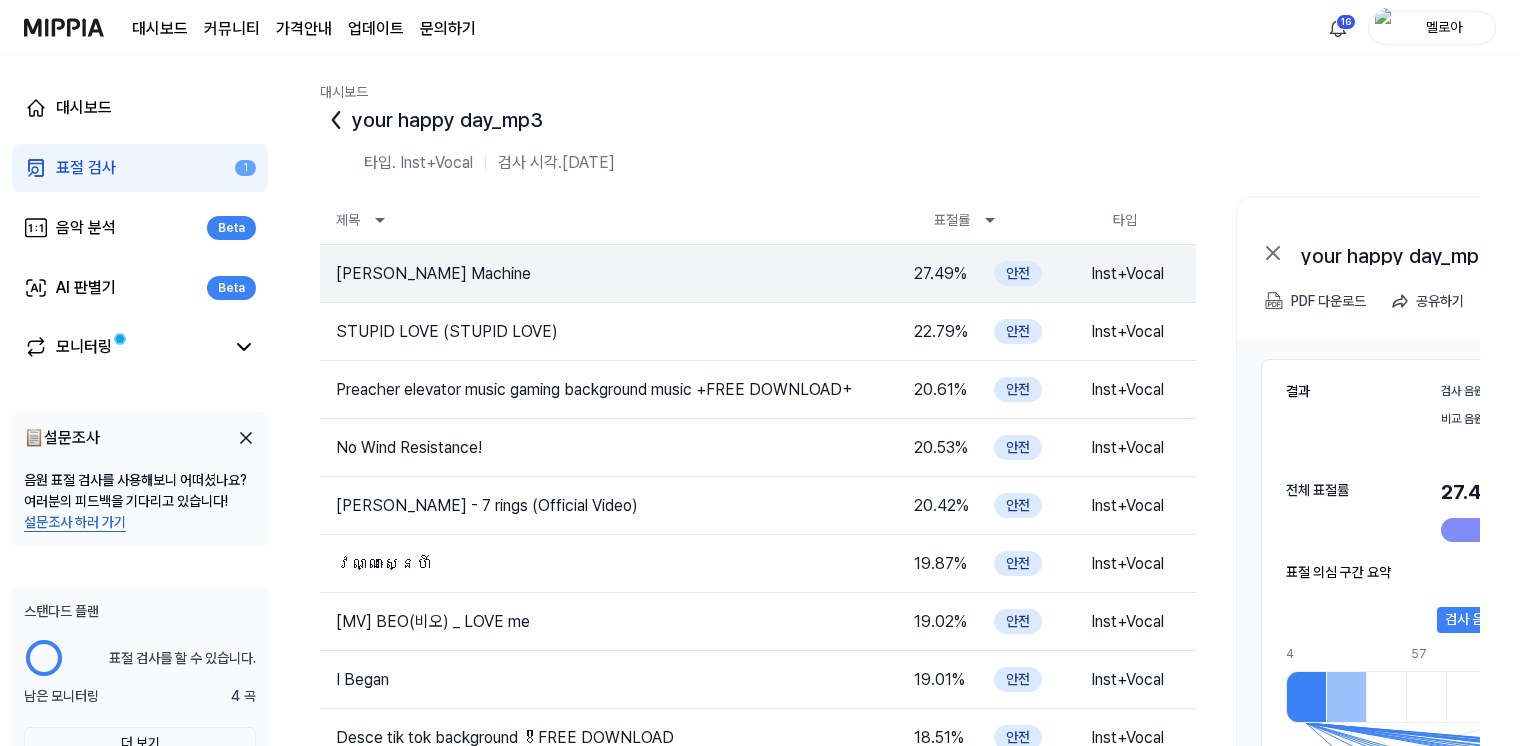 click on "결과 검사 음원 your happy day_mp3 비교 음원 Maya Jokhne Machine 전체 표절률 27.49 % 표절률 판단 기준 안전 표절 의심 구간 요약 검사 음원 your happy day_mp3 4 17 30 44 57 70 84 97 110 124 137 150 164 177 4 17 29 42 55 68 81 93 106 119 132 145 157 170 183 196 209 221 234 247 260 273 285 298 311 324 337 349 362 375 388 401 413 426 439 452 465 477 490 503 516 529 541 554 567 비교 음원 Maya Jokhne Machine" at bounding box center (1546, 635) 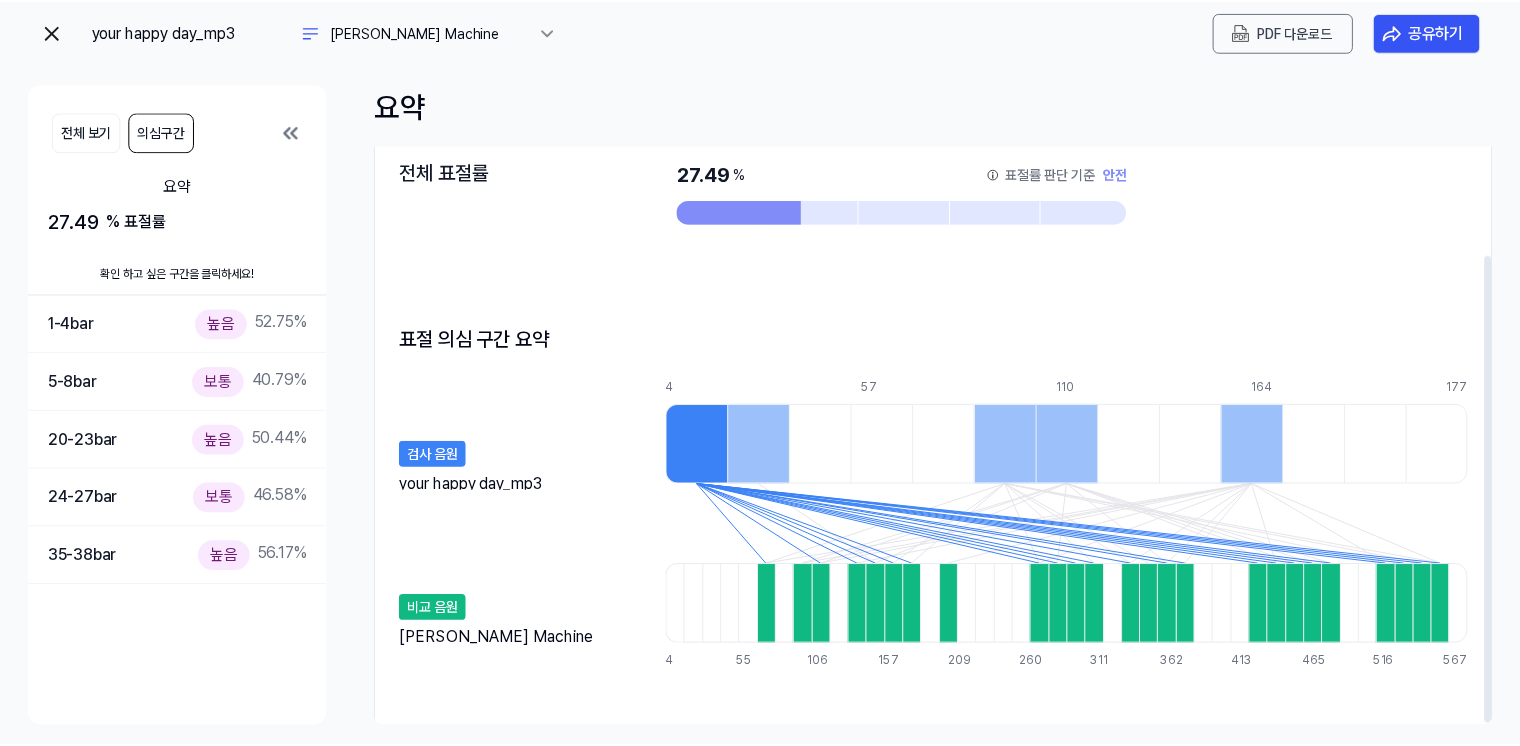 scroll, scrollTop: 135, scrollLeft: 0, axis: vertical 